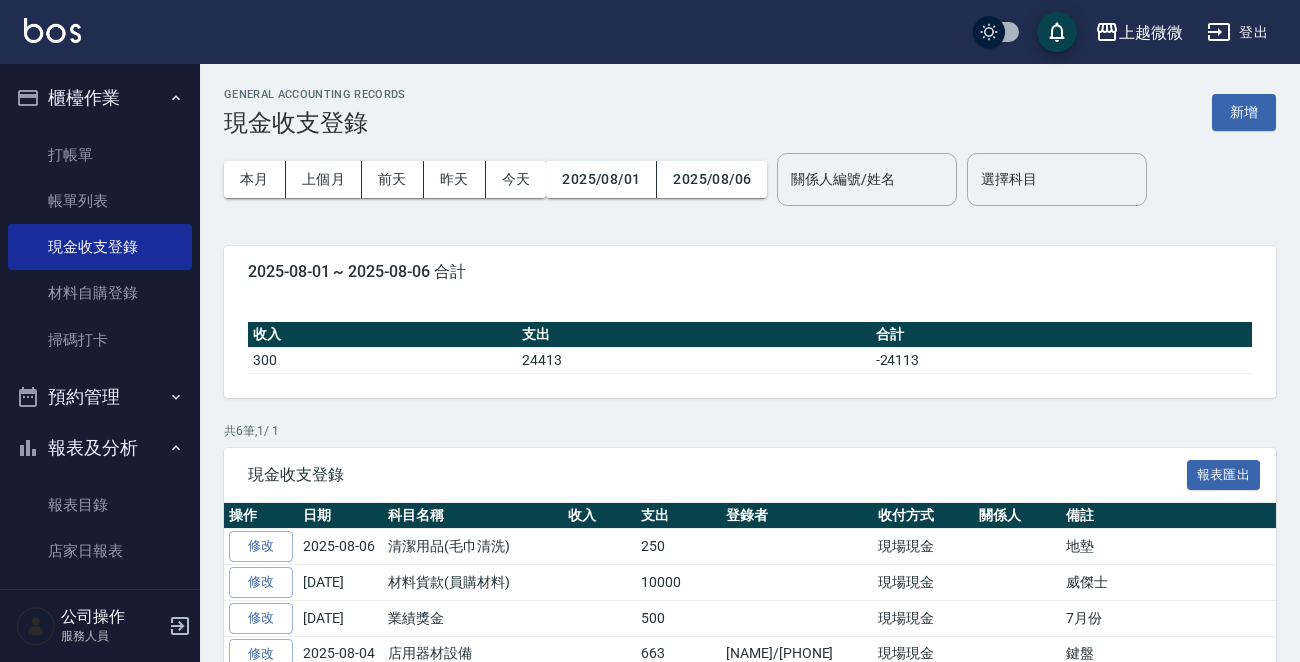scroll, scrollTop: 0, scrollLeft: 0, axis: both 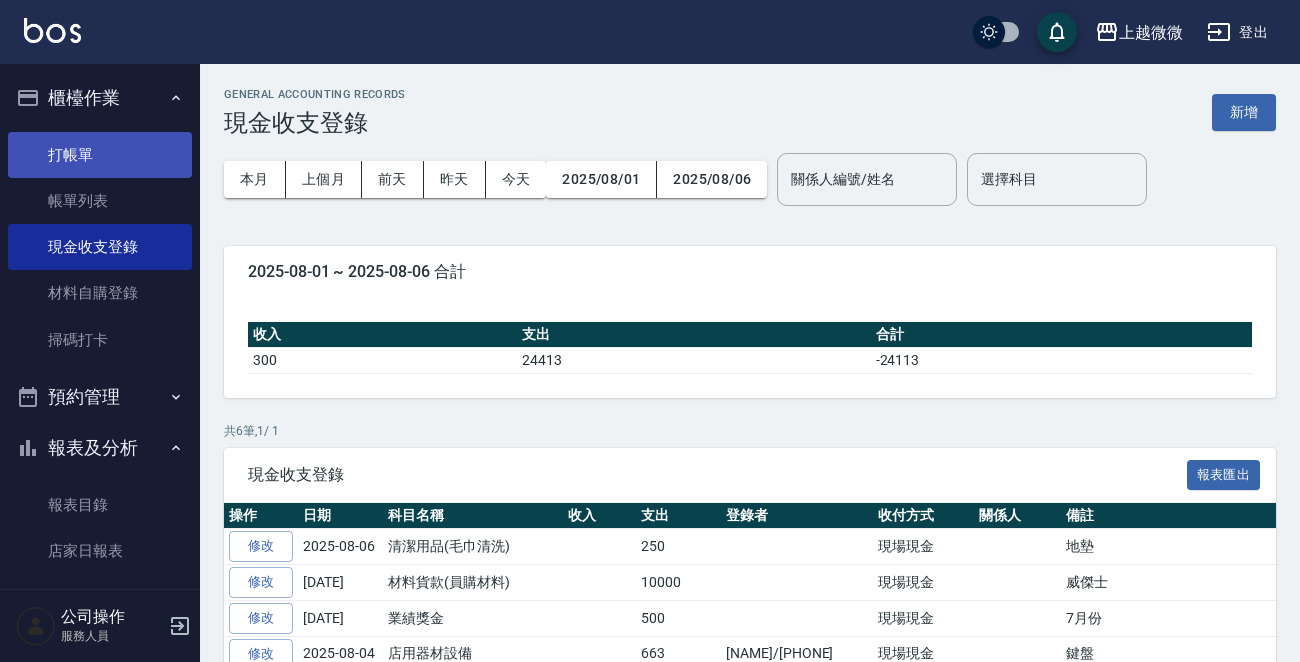 click on "打帳單" at bounding box center (100, 155) 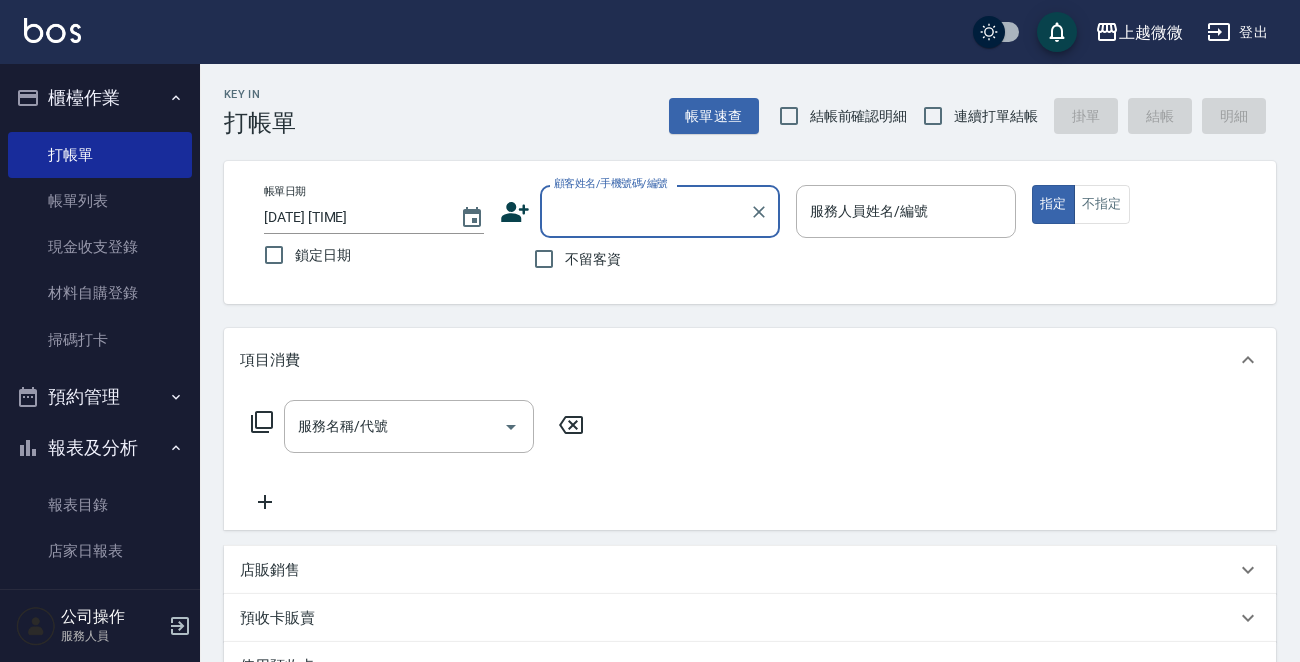 click on "櫃檯作業" at bounding box center (100, 98) 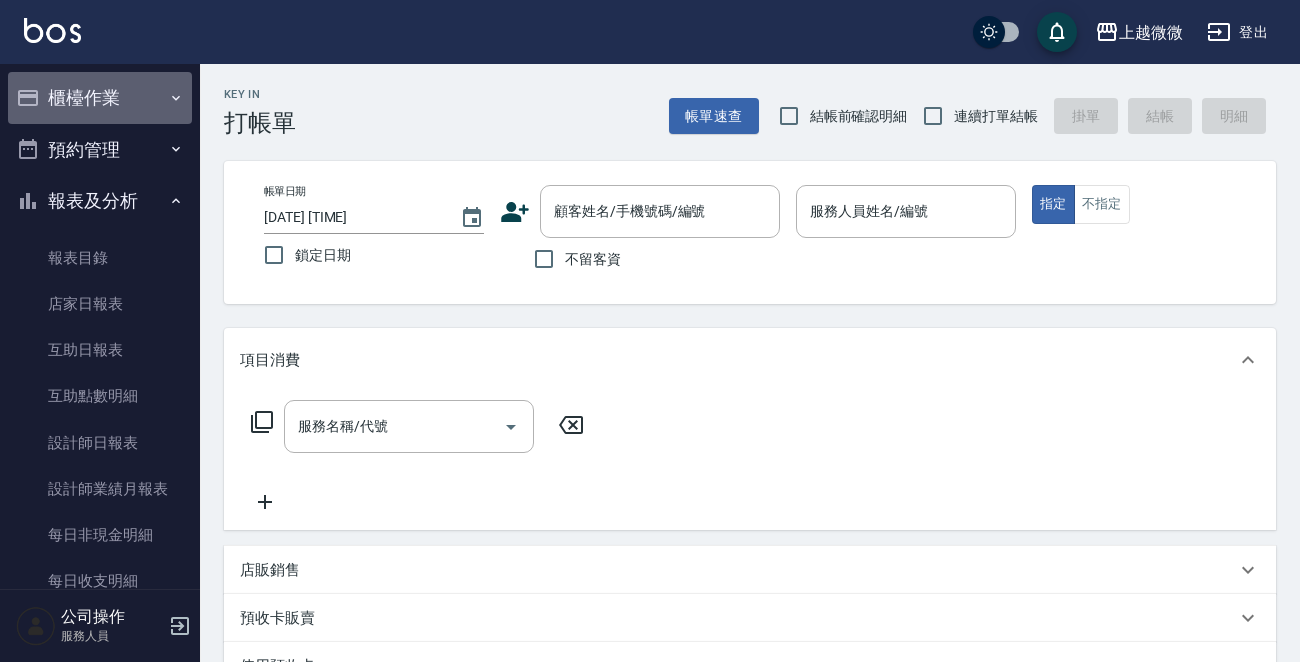 click on "櫃檯作業" at bounding box center (100, 98) 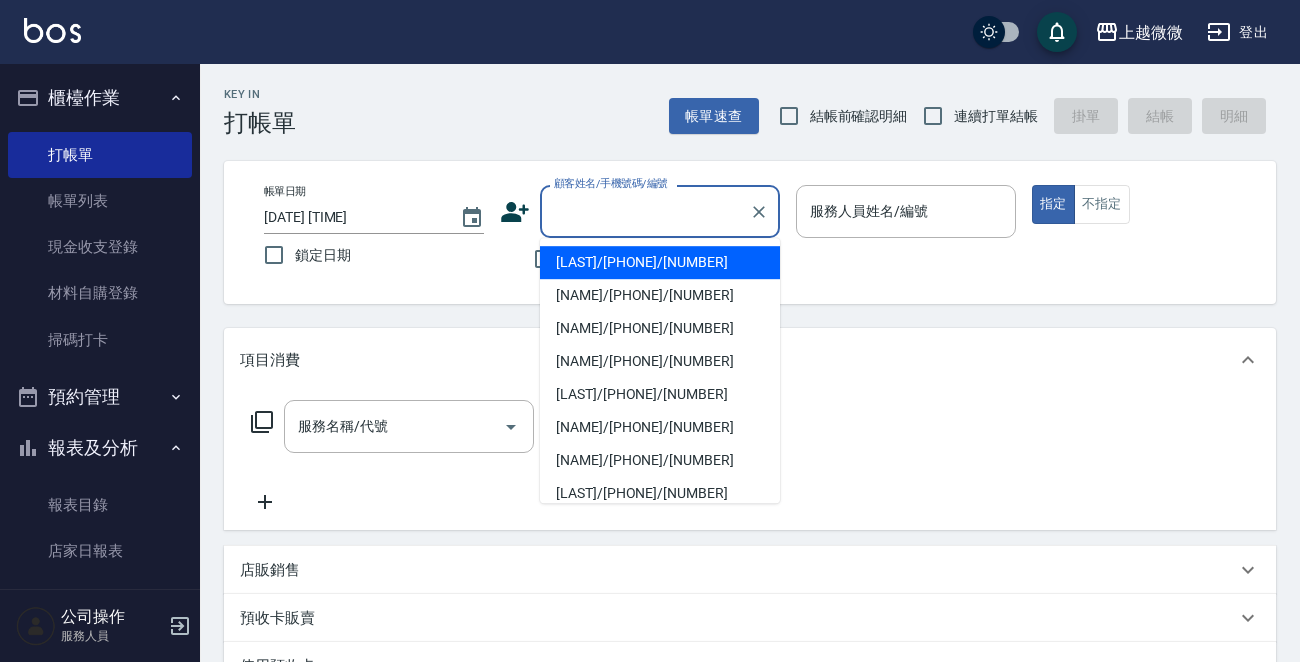 click on "顧客姓名/手機號碼/編號" at bounding box center (645, 211) 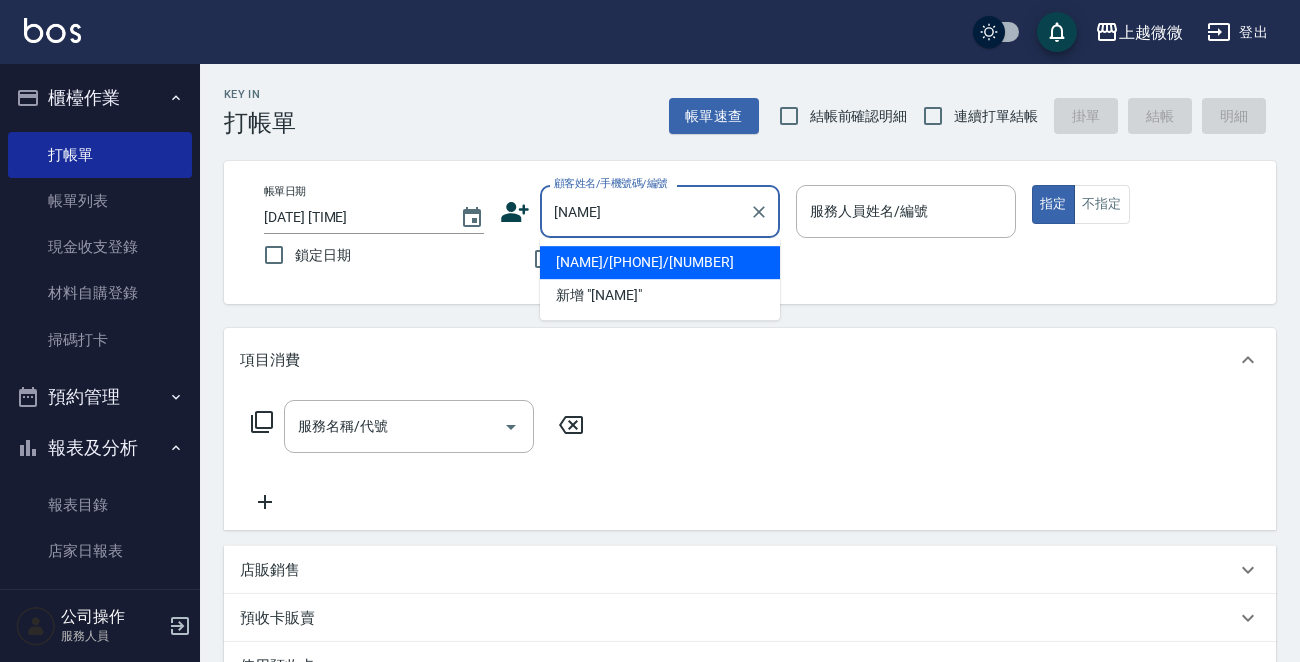click on "[NAME]/[PHONE]/[NUMBER]" at bounding box center [660, 262] 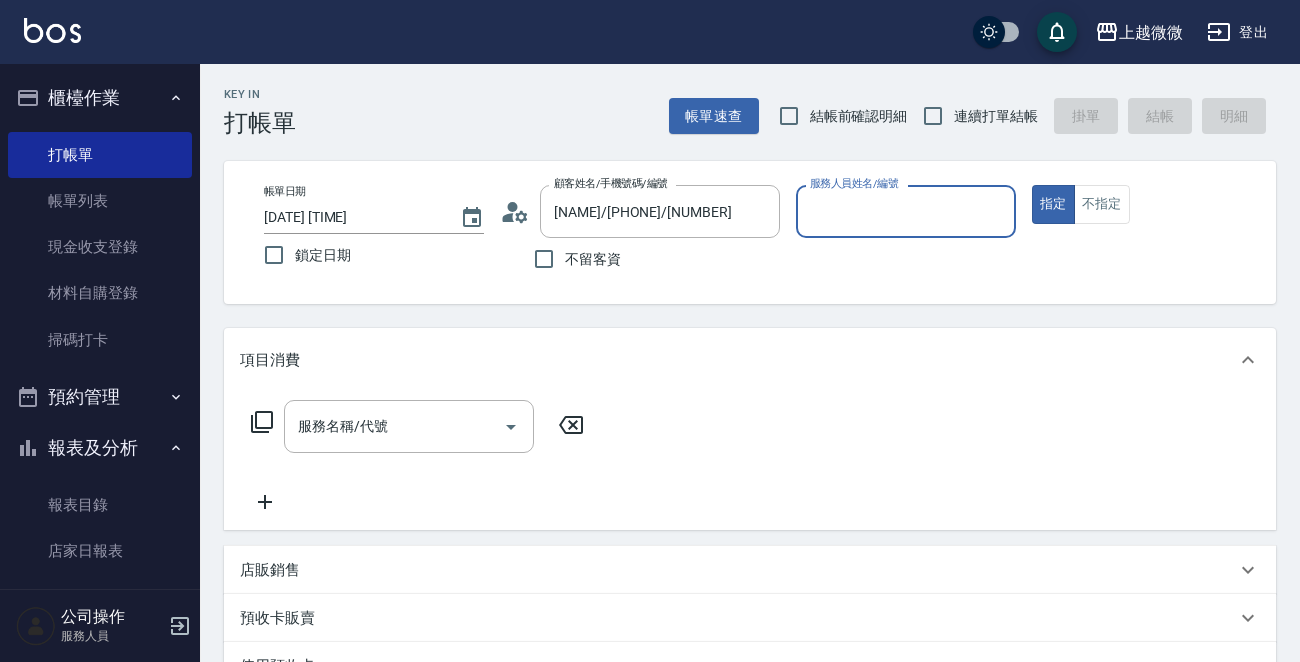 type on "Vivi-6" 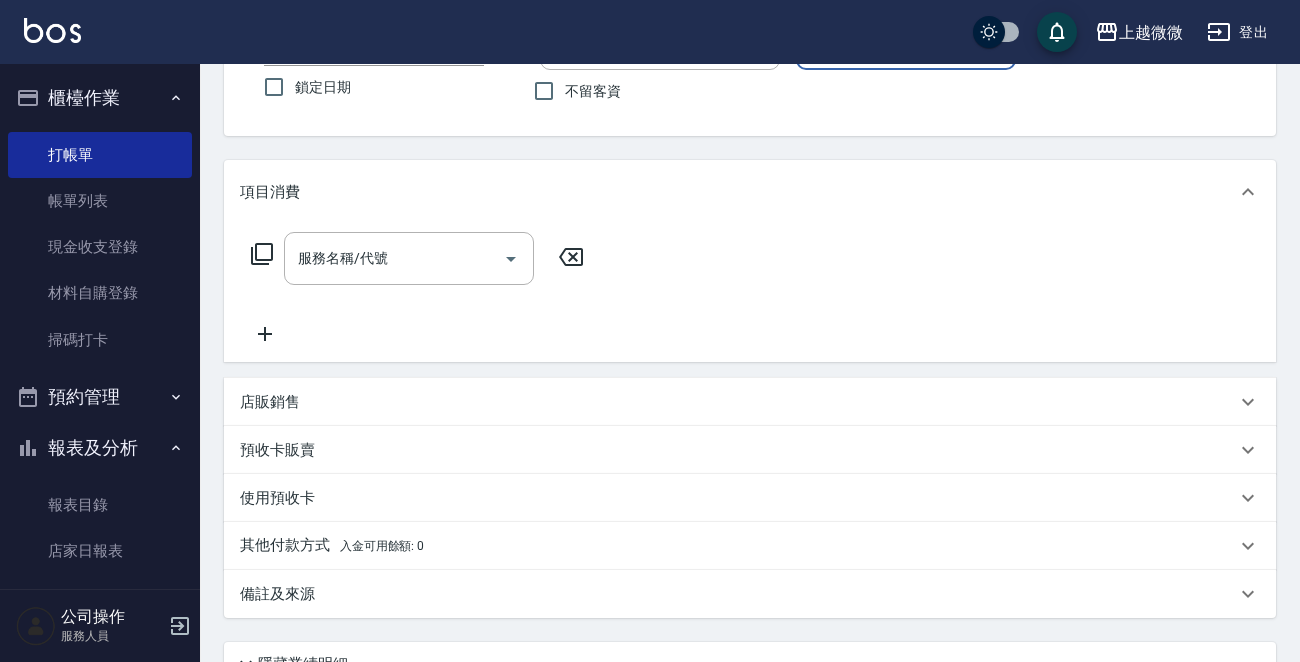 scroll, scrollTop: 0, scrollLeft: 0, axis: both 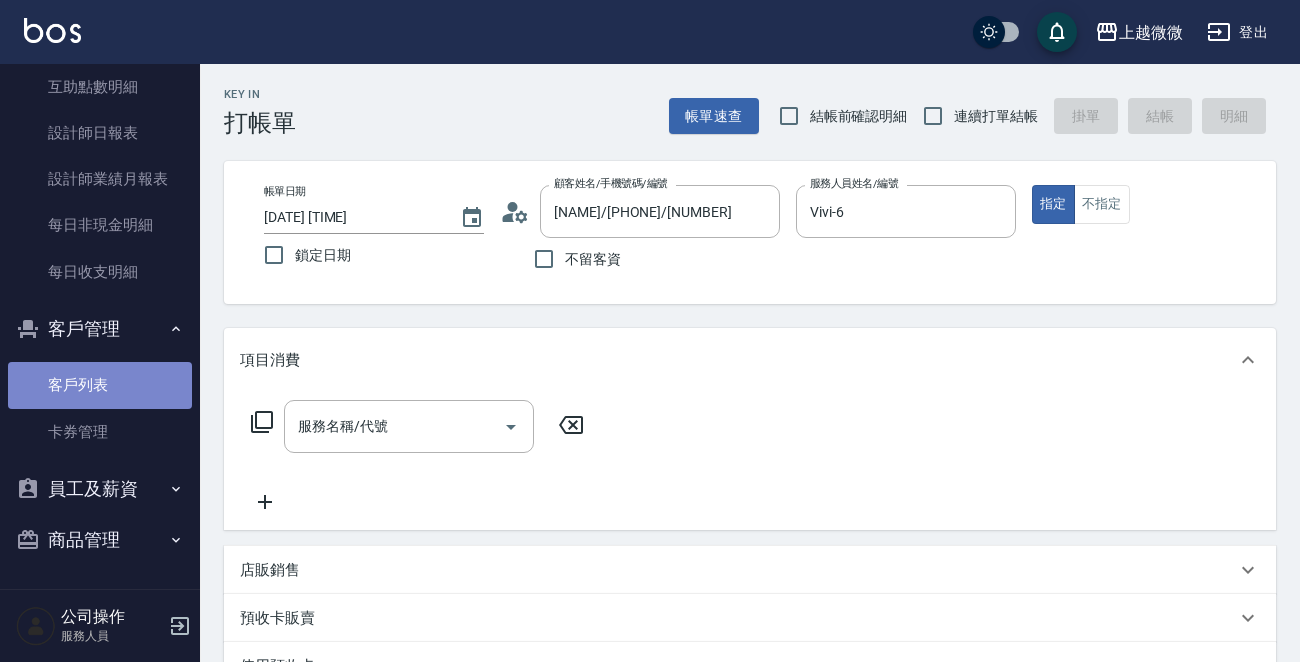 click on "客戶列表" at bounding box center [100, 385] 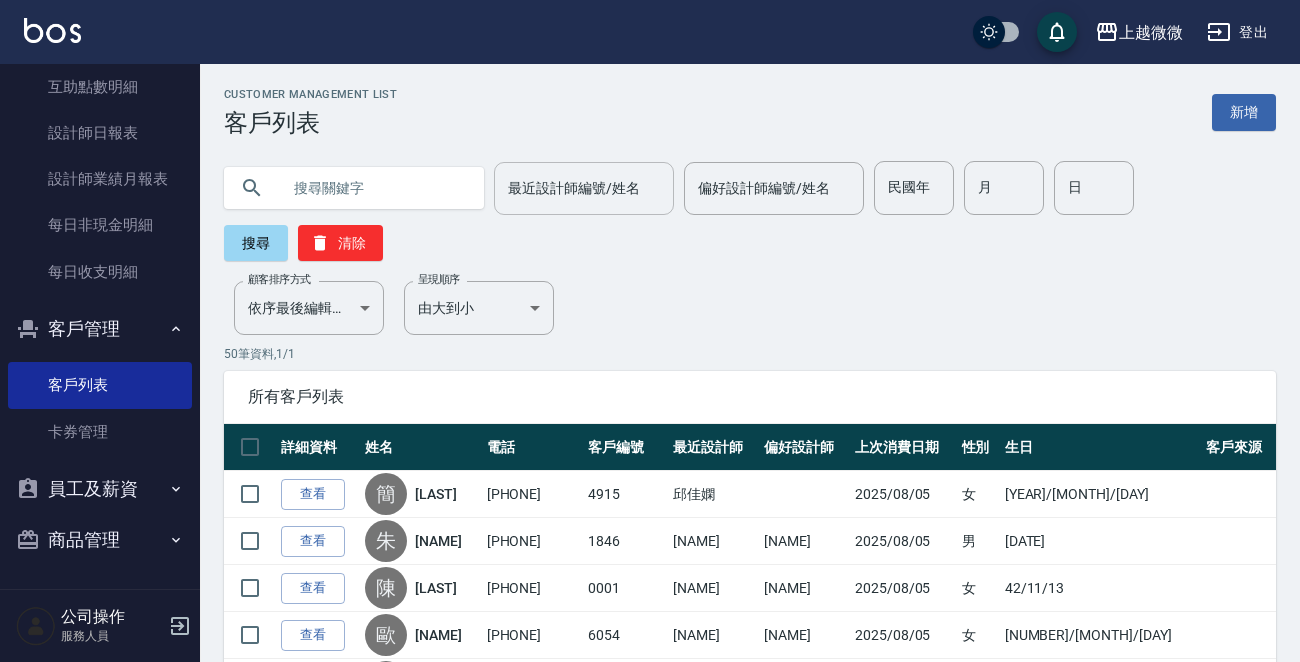 click on "最近設計師編號/姓名" at bounding box center (584, 188) 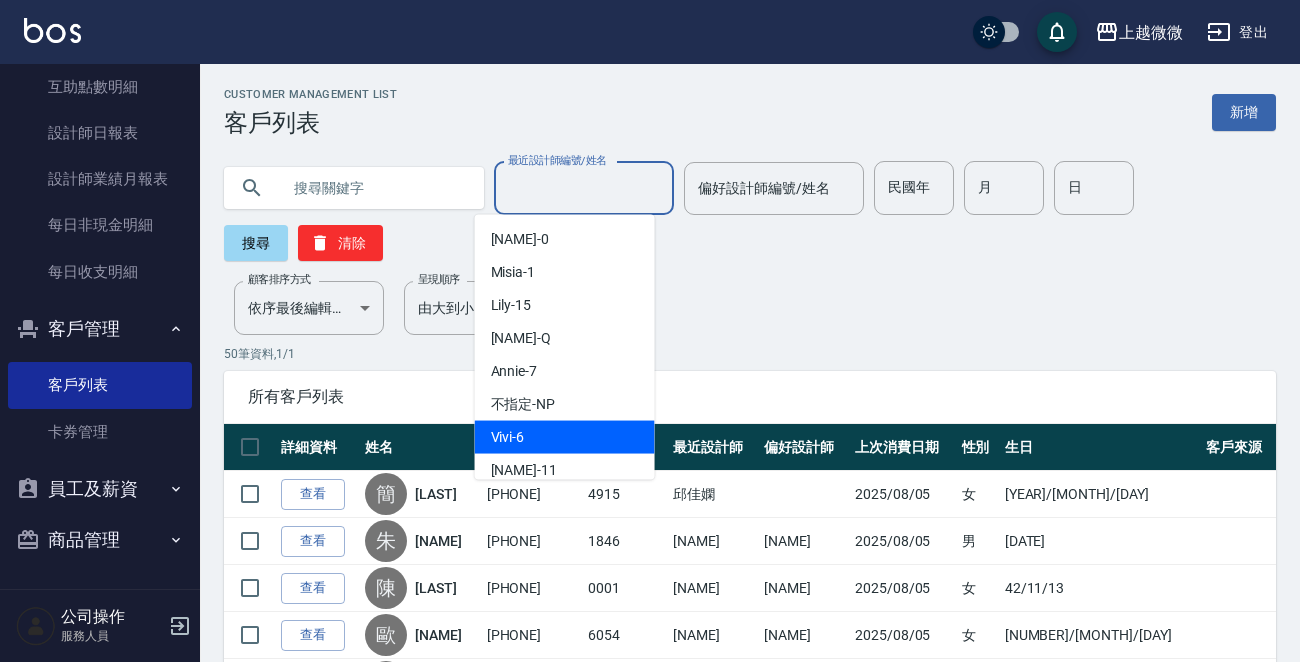 click on "Vivi -6" at bounding box center (565, 437) 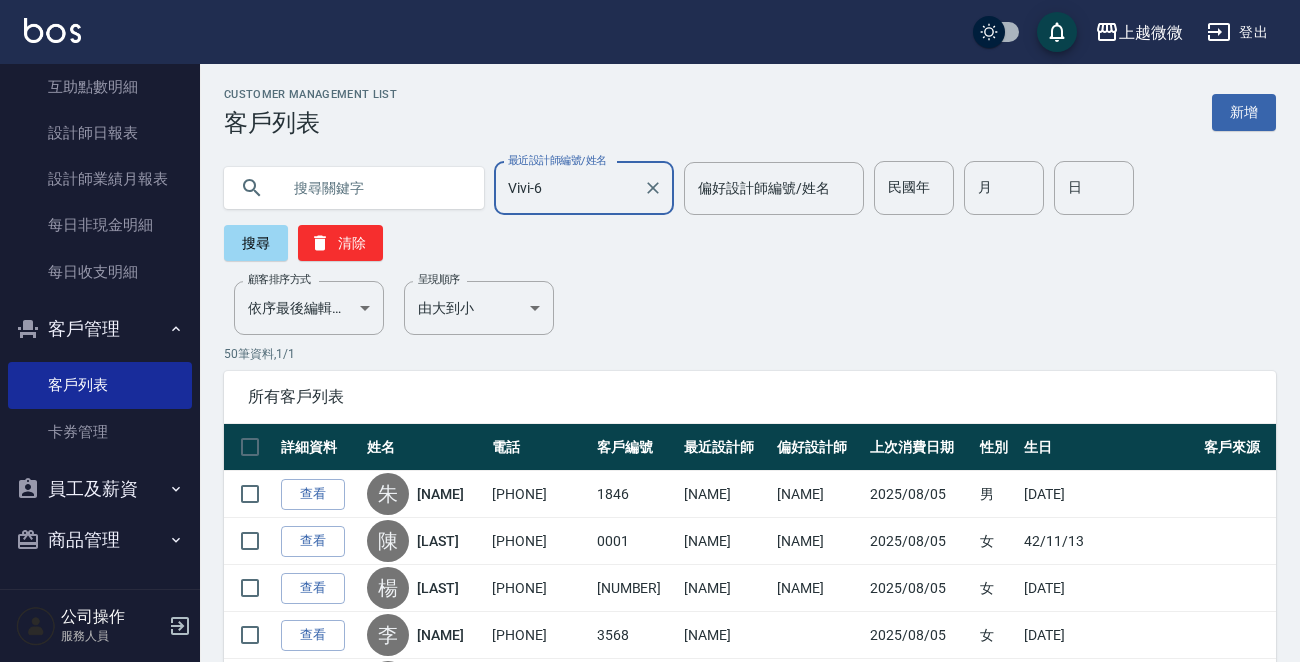 click at bounding box center [374, 188] 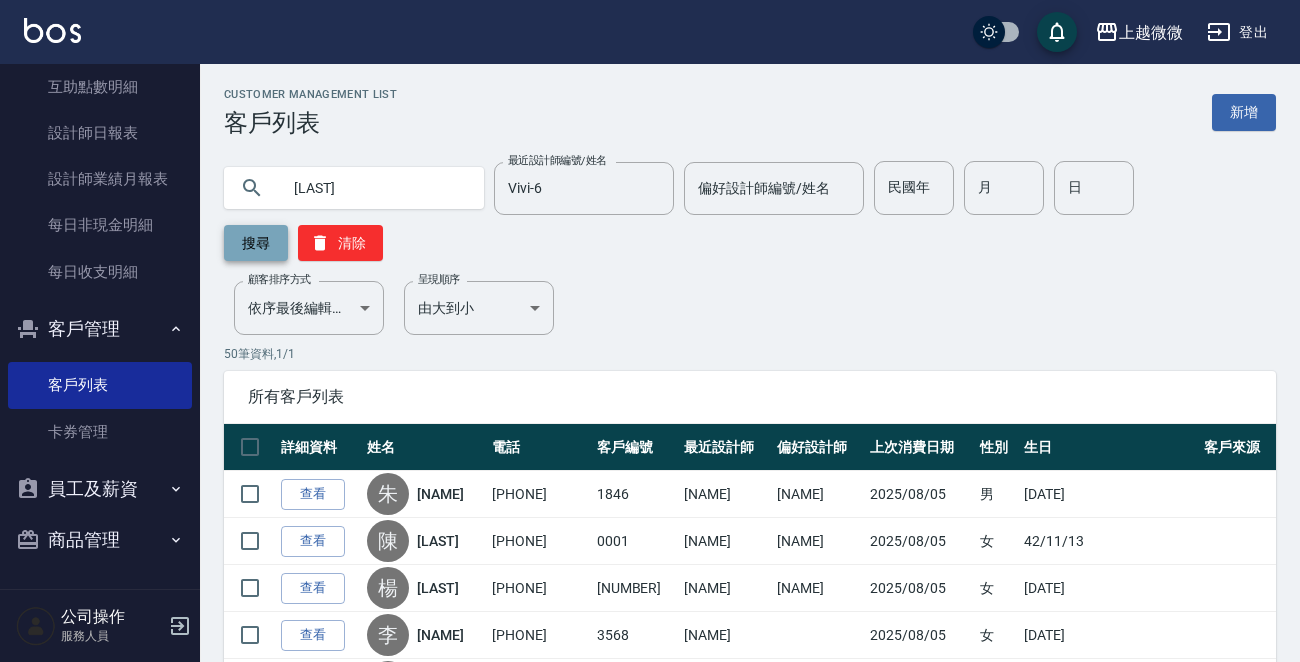 type on "[LAST]" 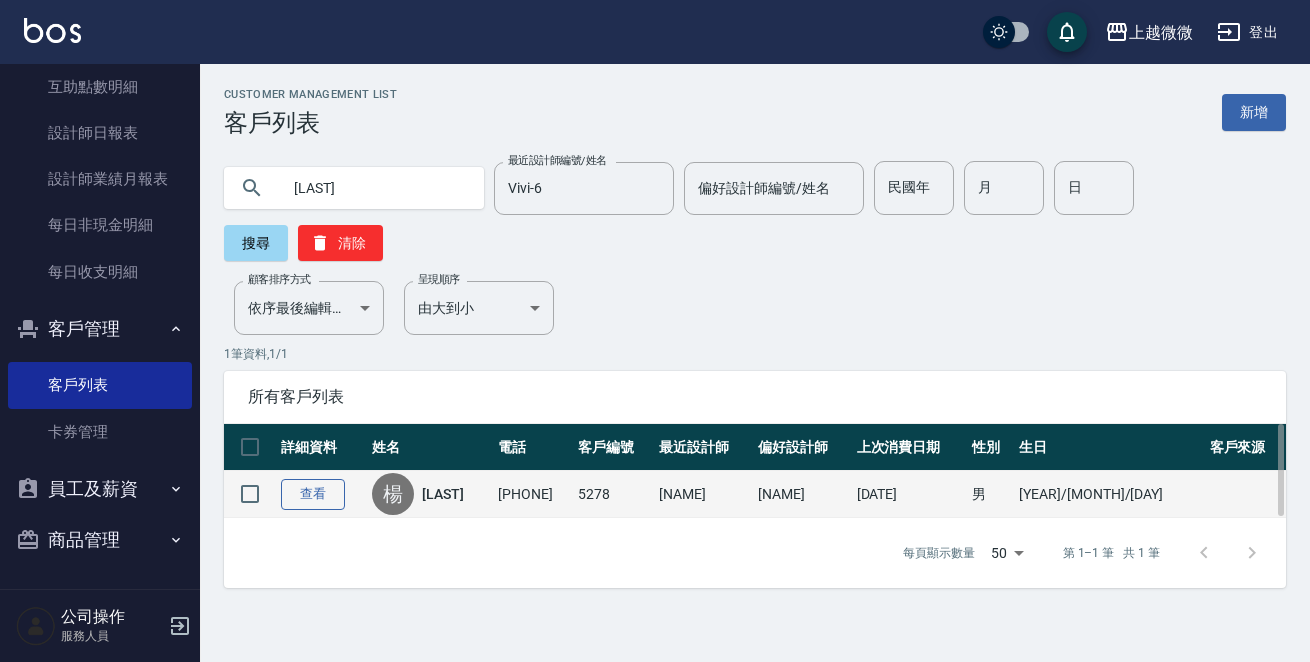 click on "查看" at bounding box center [313, 494] 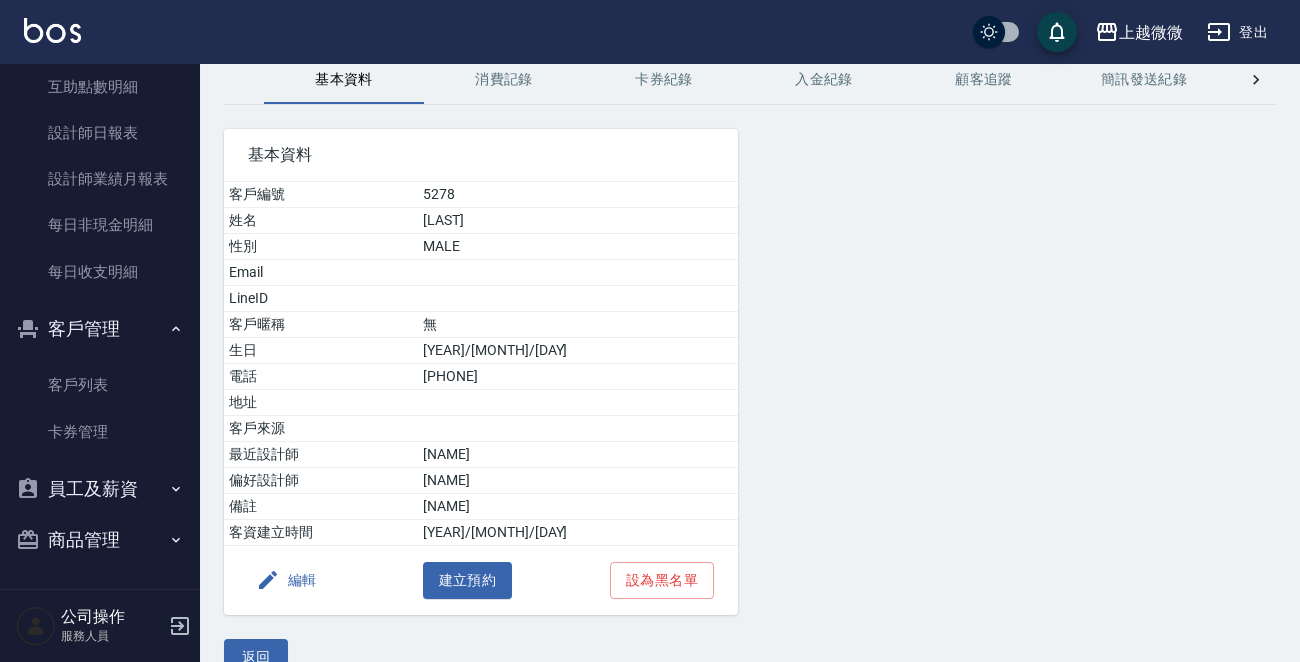 scroll, scrollTop: 124, scrollLeft: 0, axis: vertical 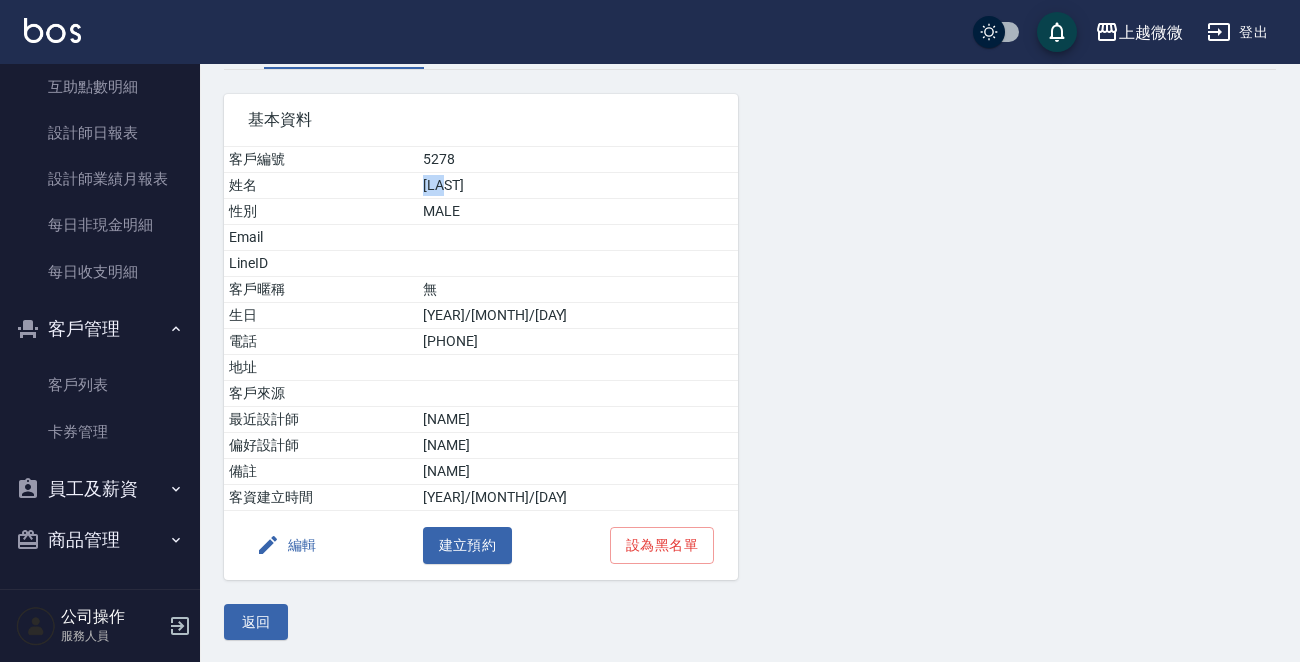 drag, startPoint x: 503, startPoint y: 185, endPoint x: 563, endPoint y: 185, distance: 60 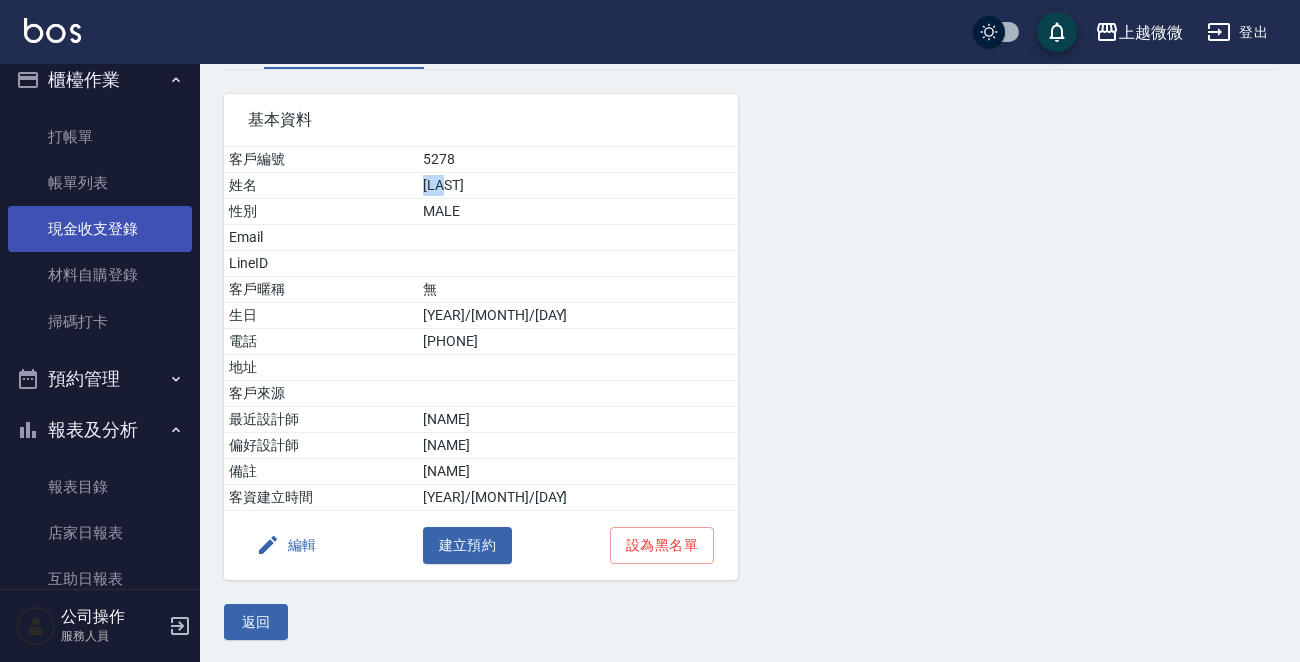 scroll, scrollTop: 0, scrollLeft: 0, axis: both 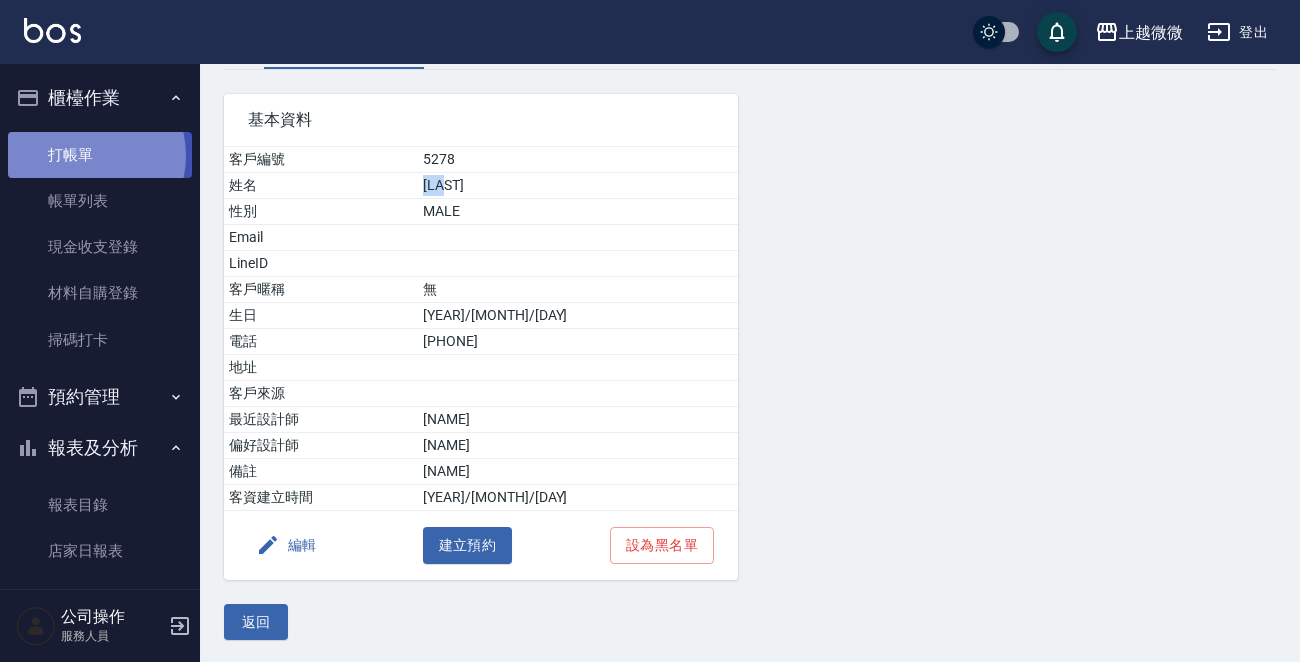 click on "打帳單" at bounding box center [100, 155] 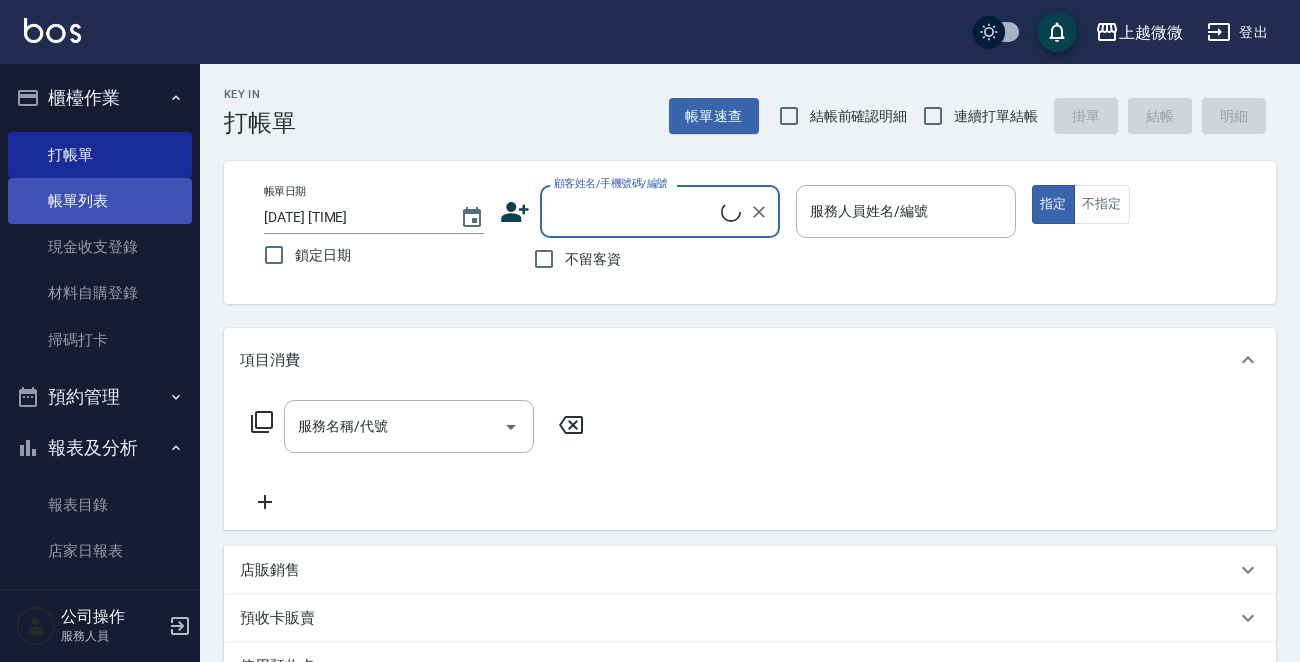 click on "帳單列表" at bounding box center [100, 201] 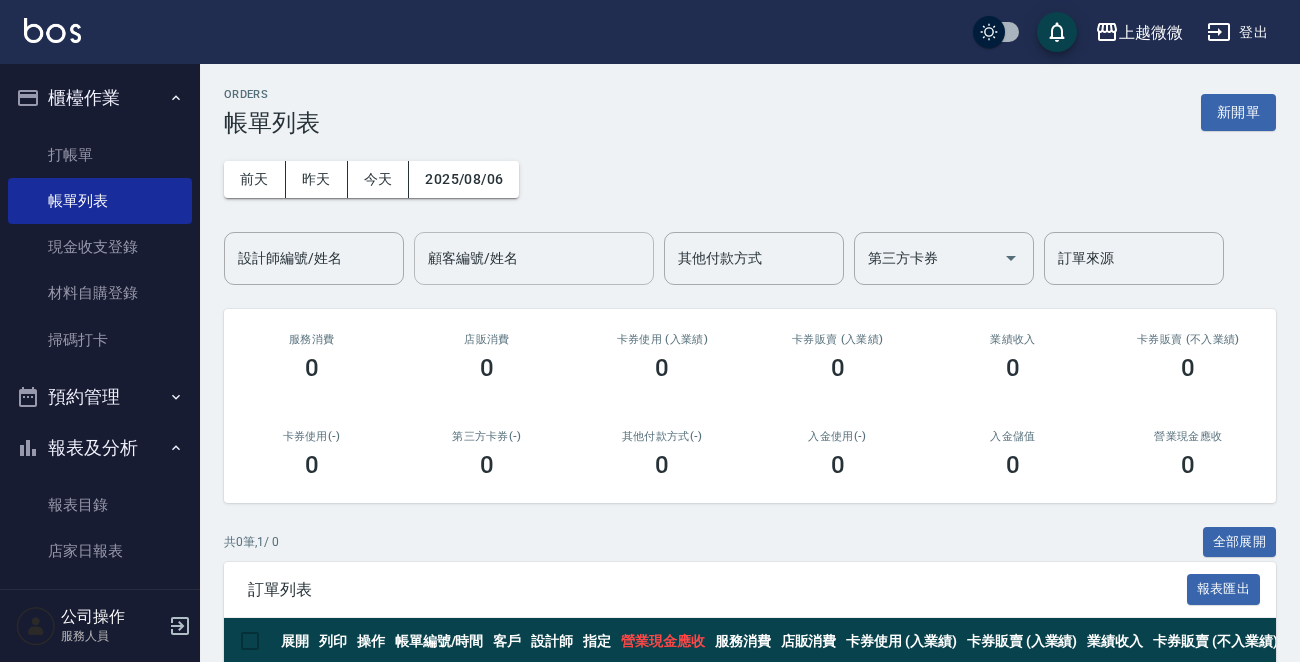 click on "顧客編號/姓名" at bounding box center (534, 258) 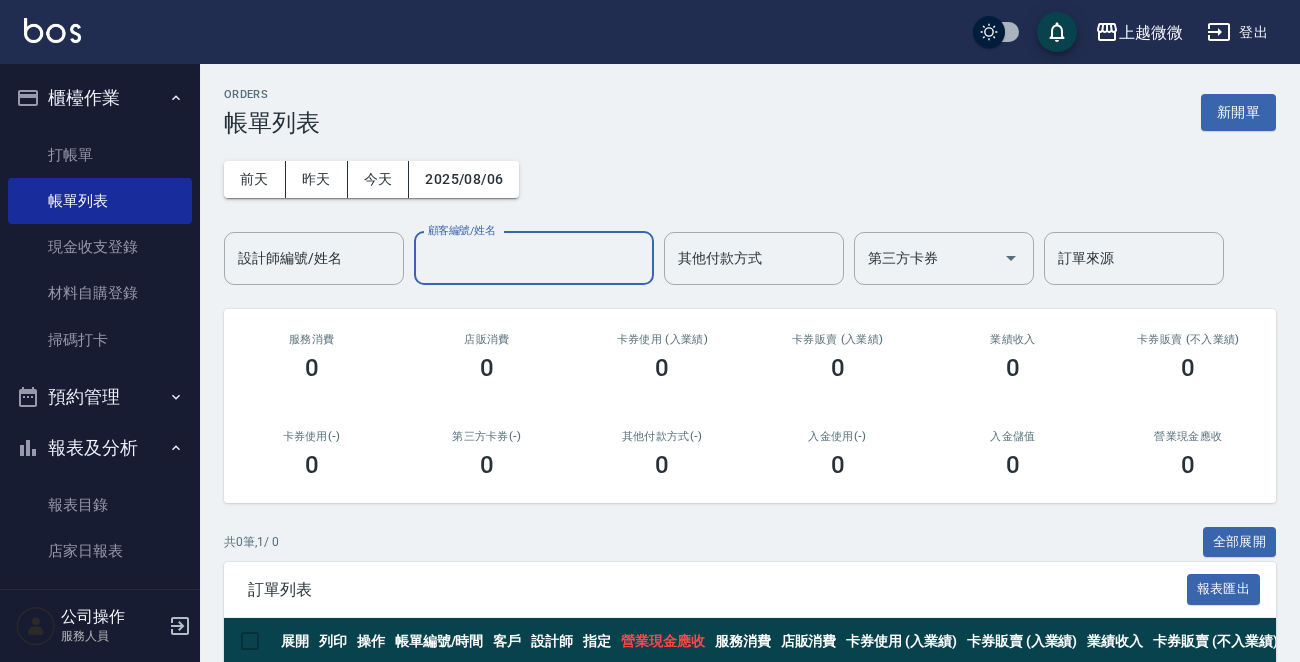 paste on "[LAST]" 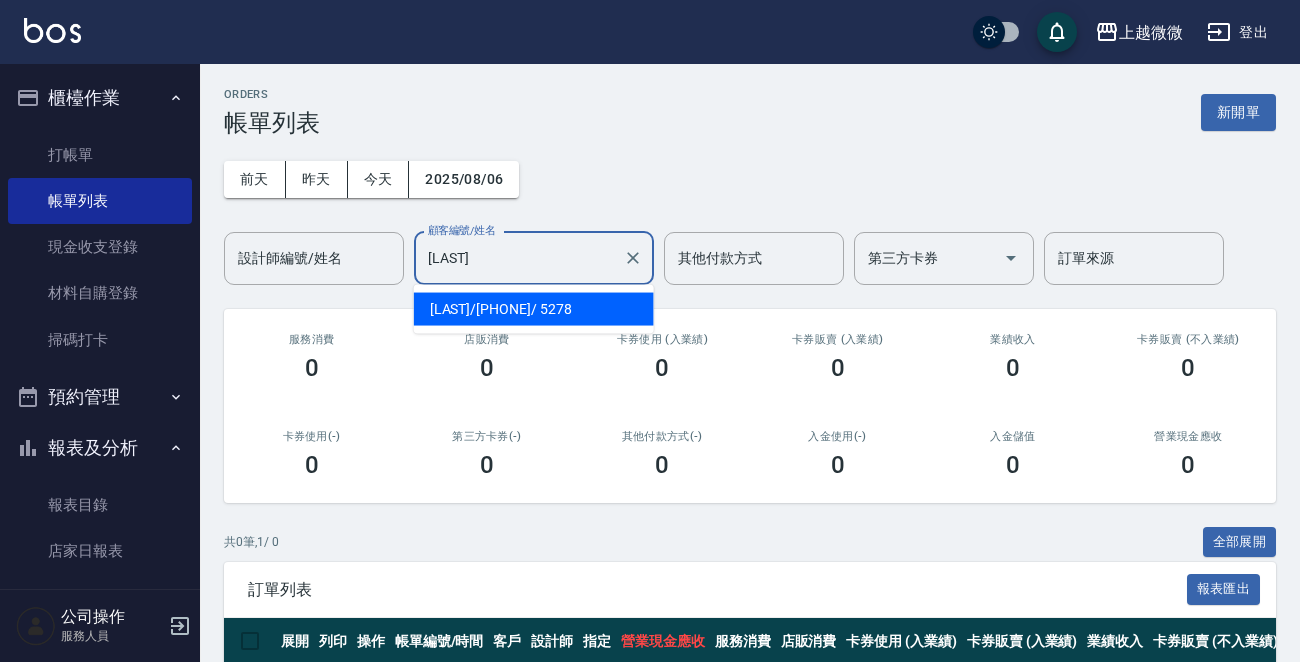 click on "[LAST] / [PHONE] / [NUMBER]" at bounding box center (534, 309) 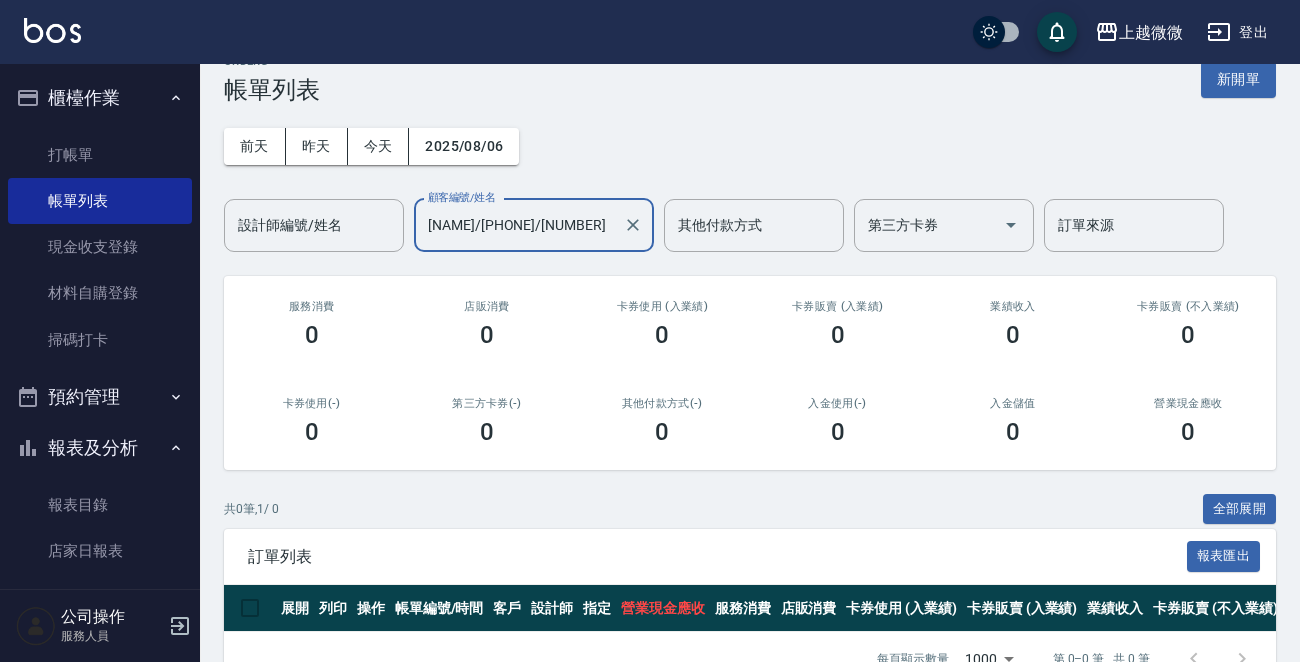 scroll, scrollTop: 0, scrollLeft: 0, axis: both 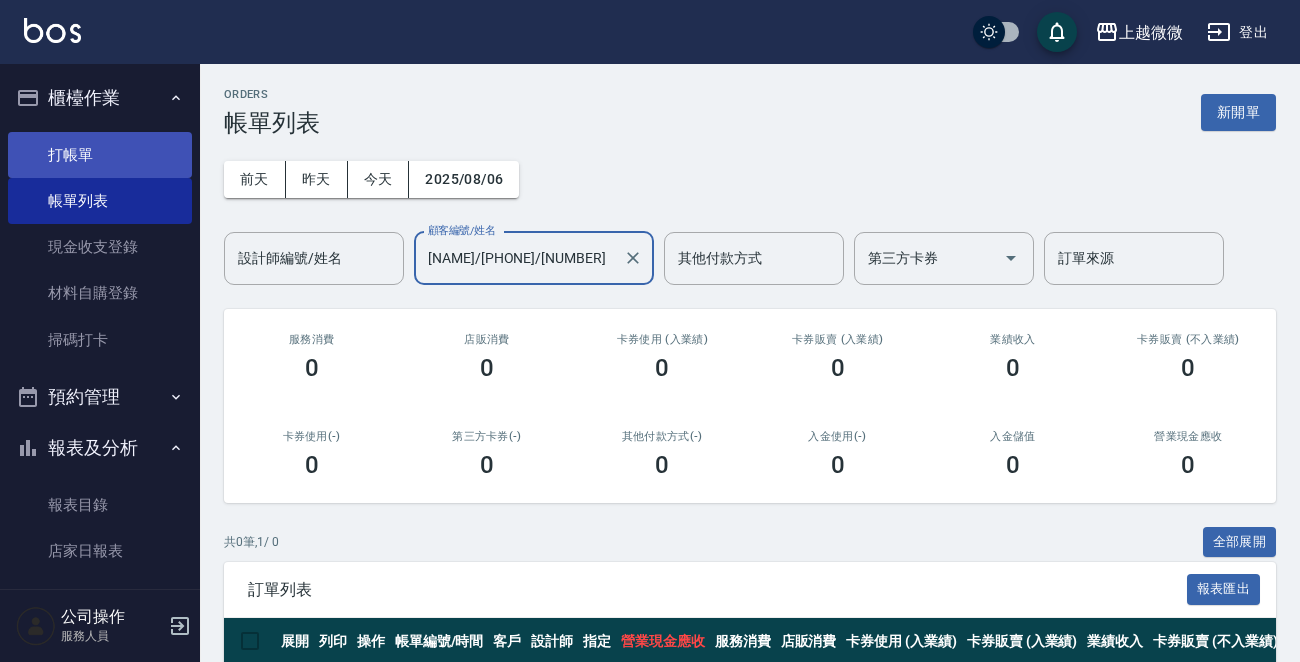 type on "[NAME]/[PHONE]/[NUMBER]" 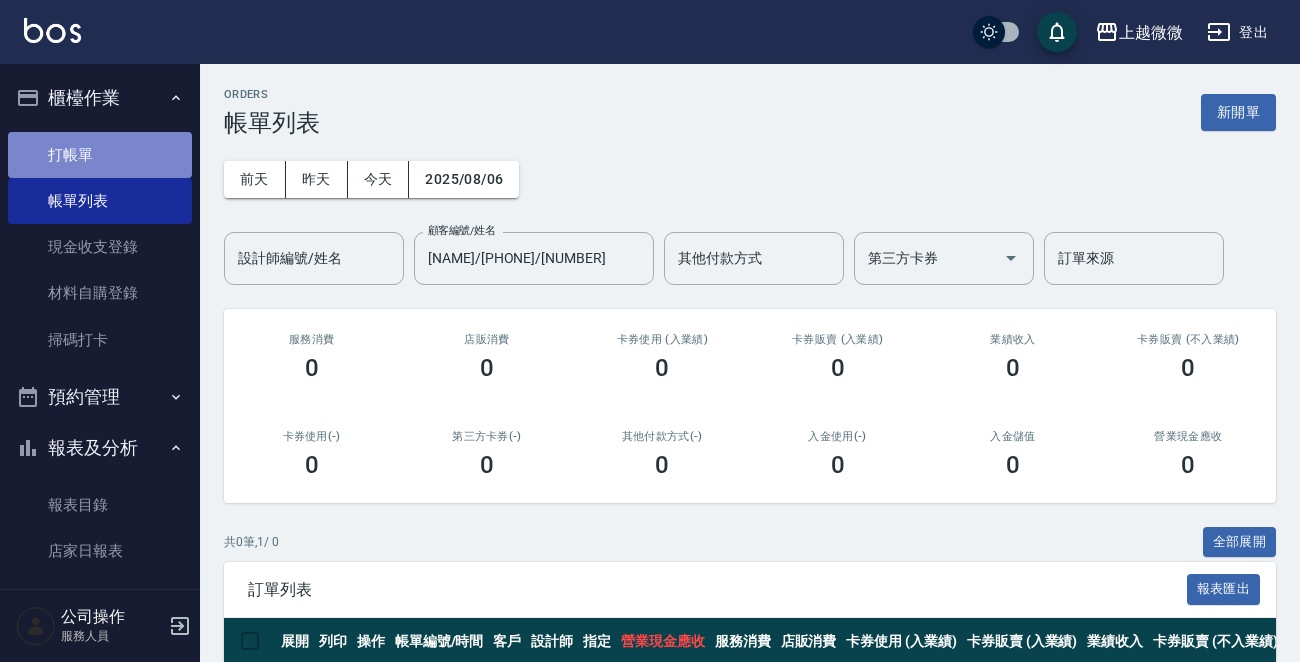 click on "打帳單" at bounding box center [100, 155] 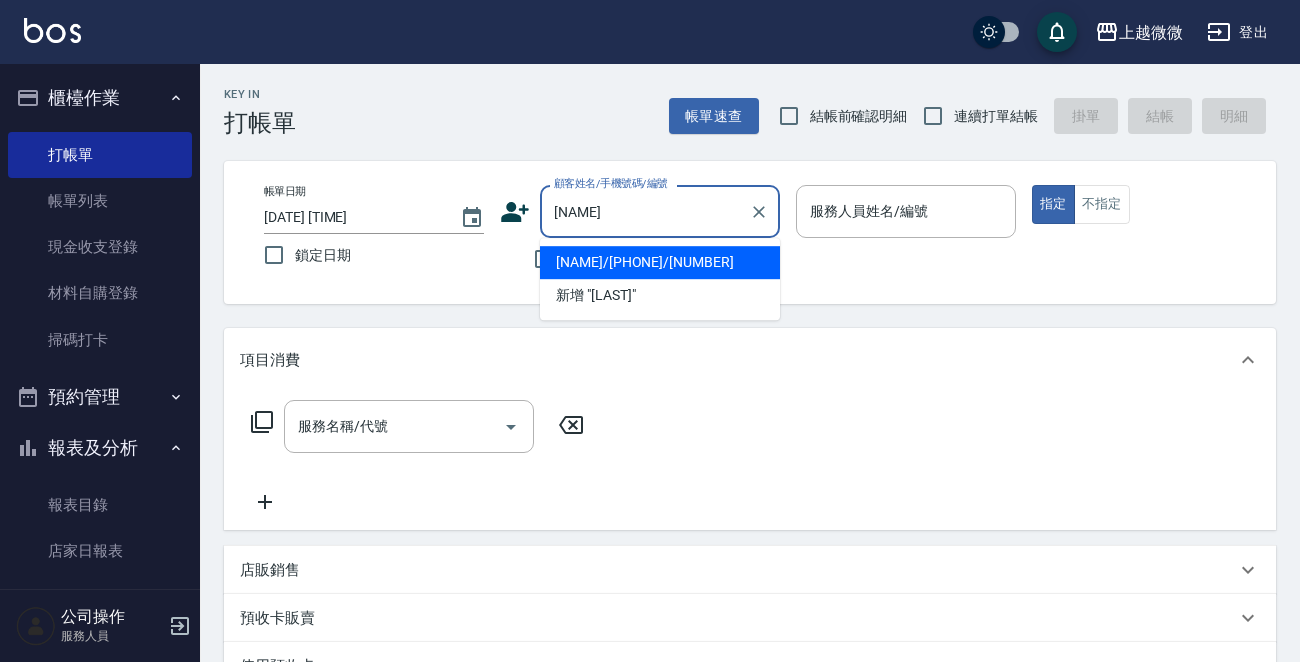 click on "[NAME]/[PHONE]/[NUMBER]" at bounding box center (660, 262) 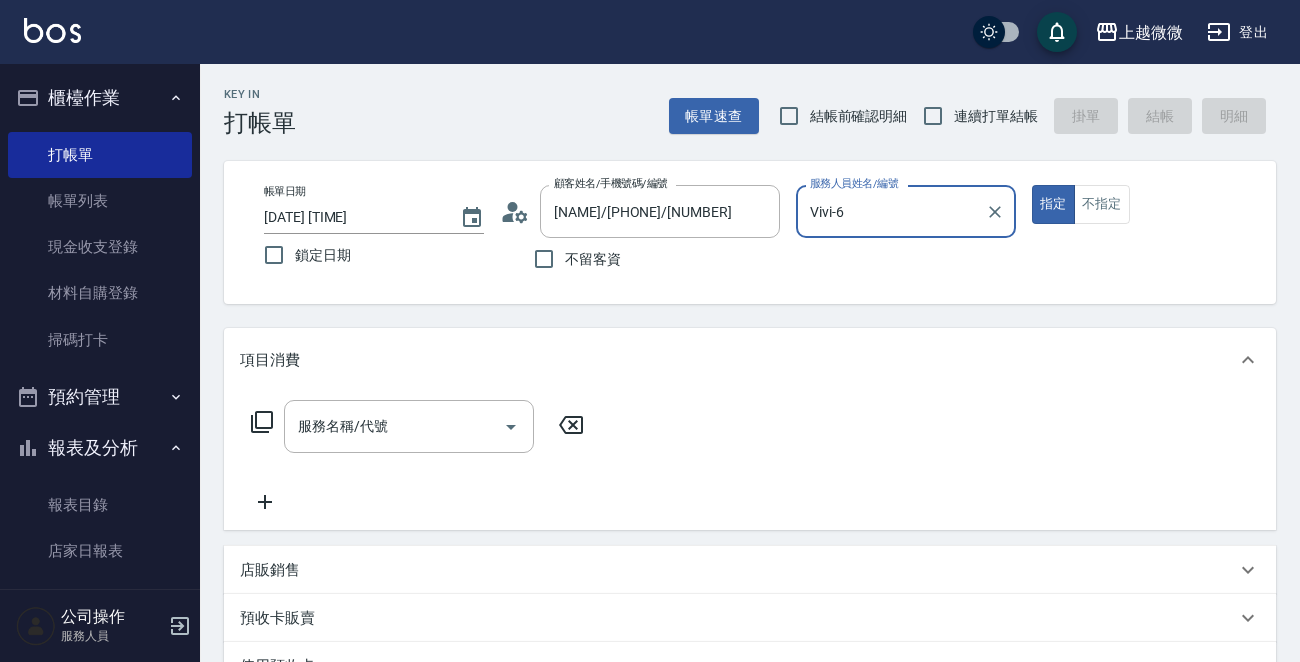 type on "Vivi-6" 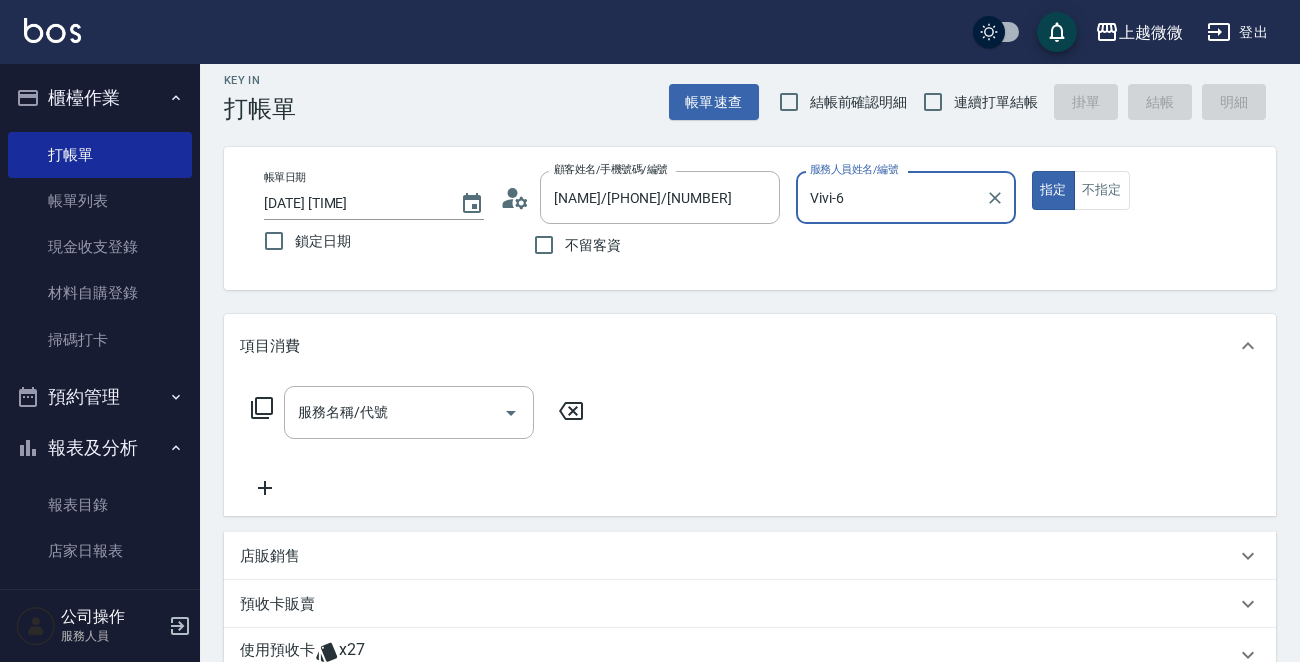 scroll, scrollTop: 200, scrollLeft: 0, axis: vertical 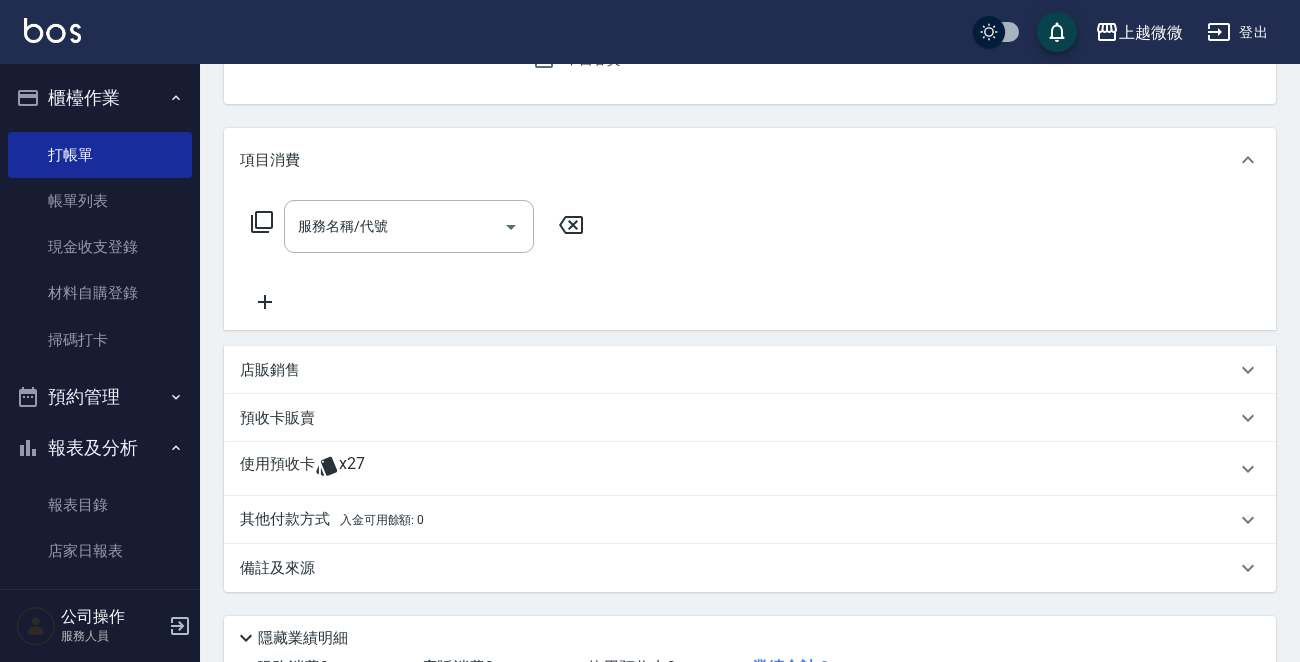 click on "x27" at bounding box center (352, 469) 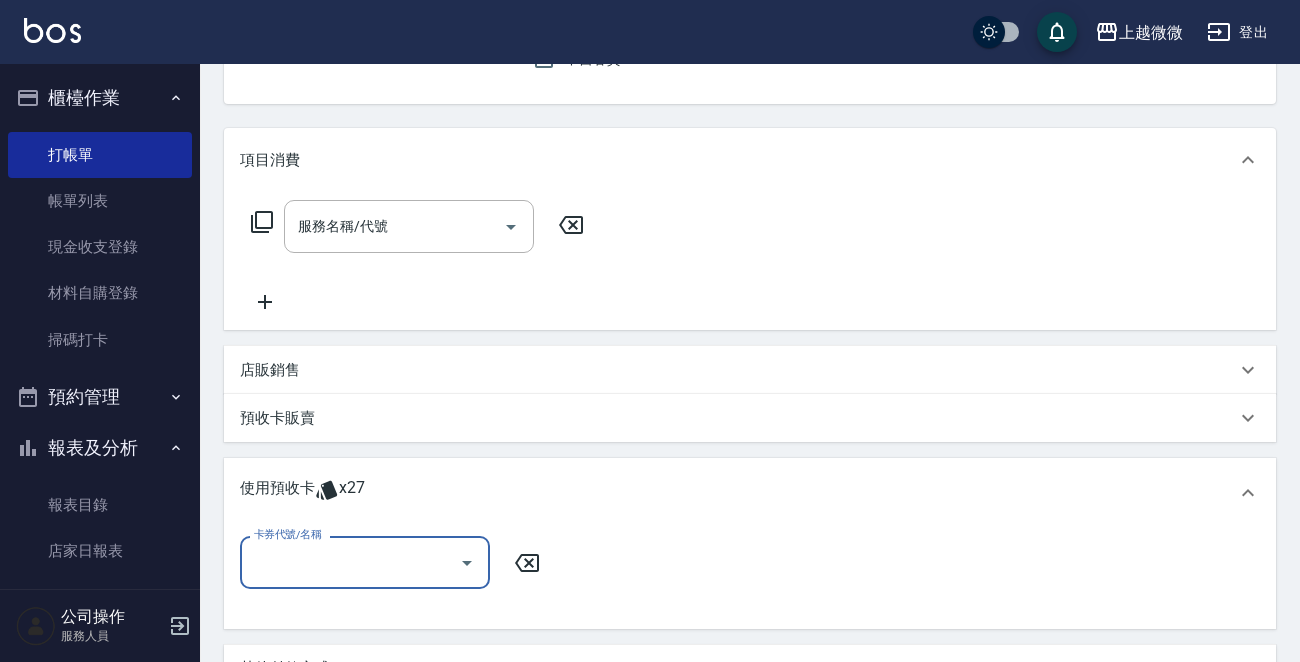 scroll, scrollTop: 0, scrollLeft: 0, axis: both 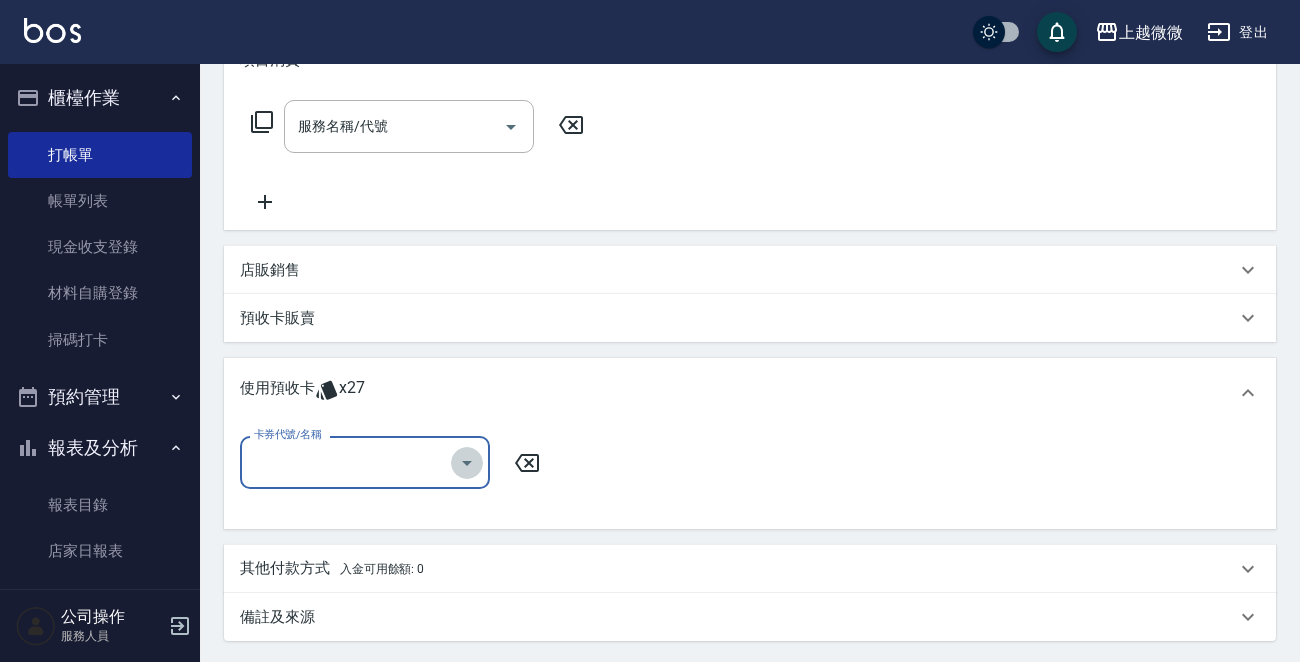 click 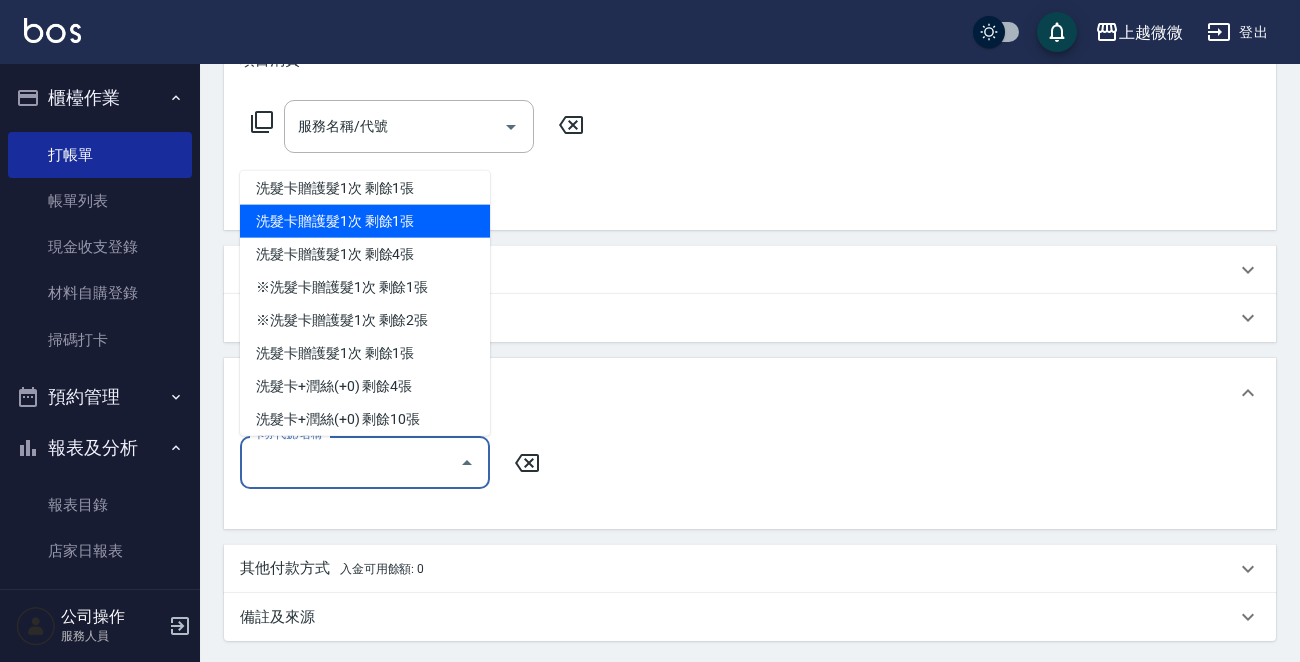 scroll, scrollTop: 114, scrollLeft: 0, axis: vertical 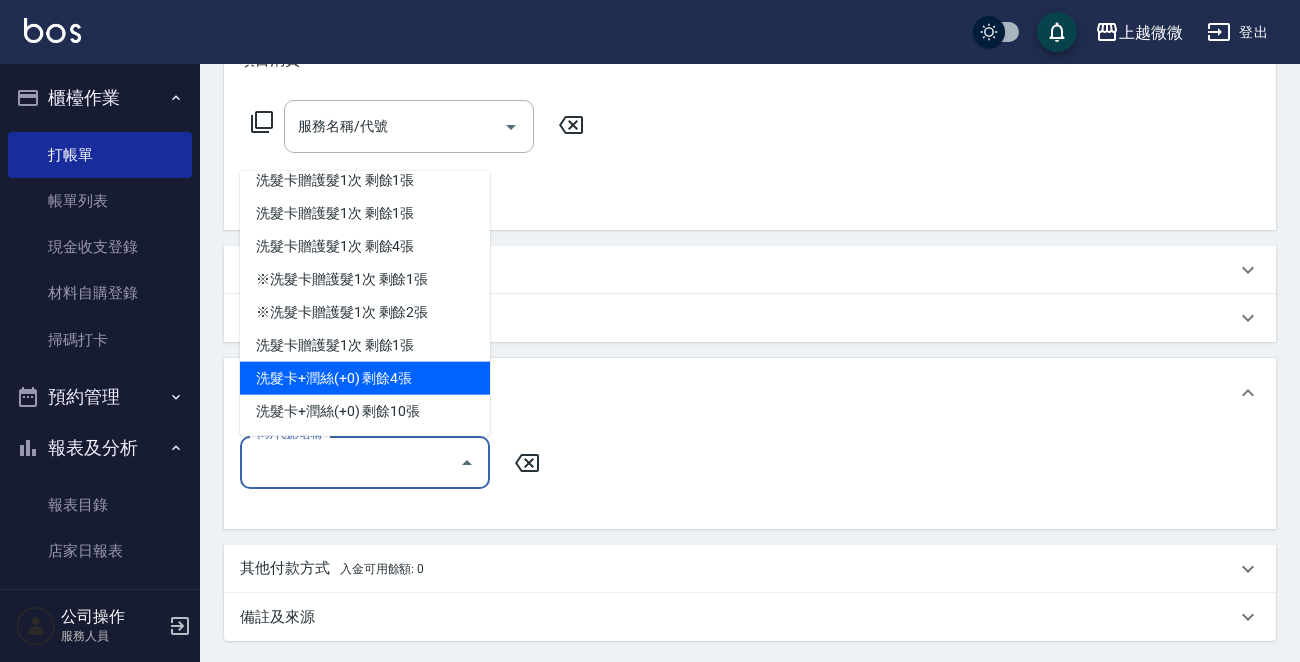 click on "洗髮卡+潤絲(+0) 剩餘4張" at bounding box center (365, 378) 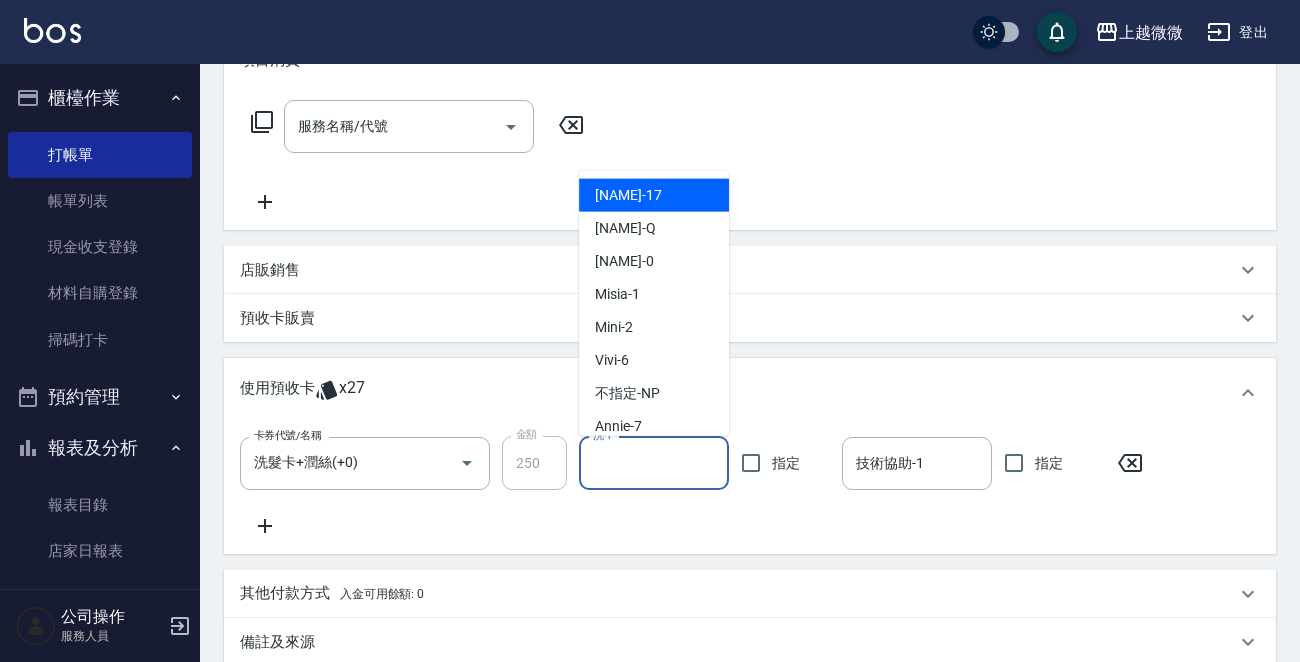 click on "洗-1" at bounding box center [654, 463] 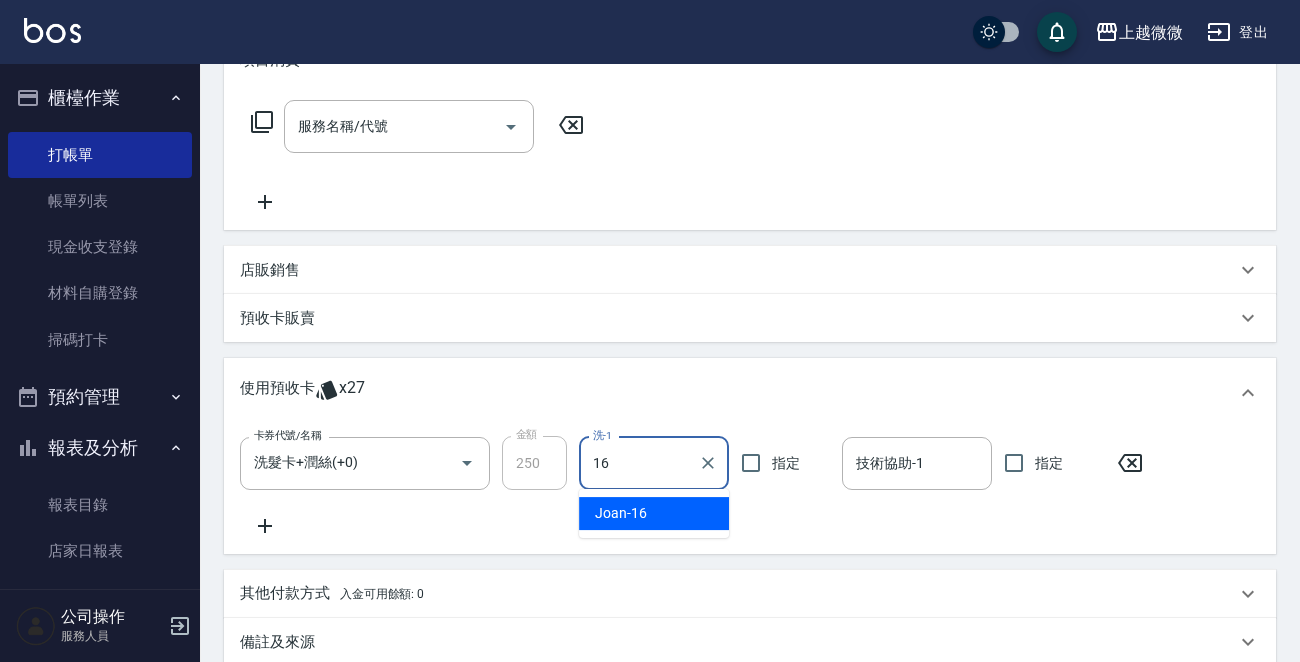 type on "[NAME]" 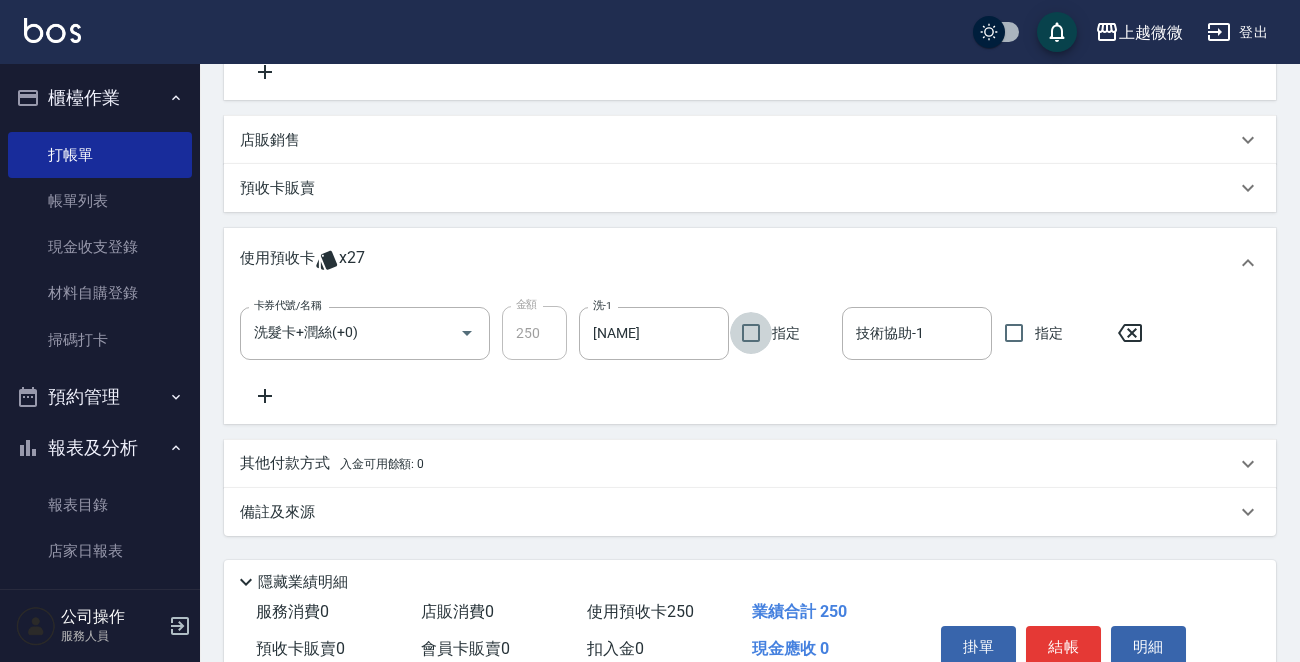 scroll, scrollTop: 526, scrollLeft: 0, axis: vertical 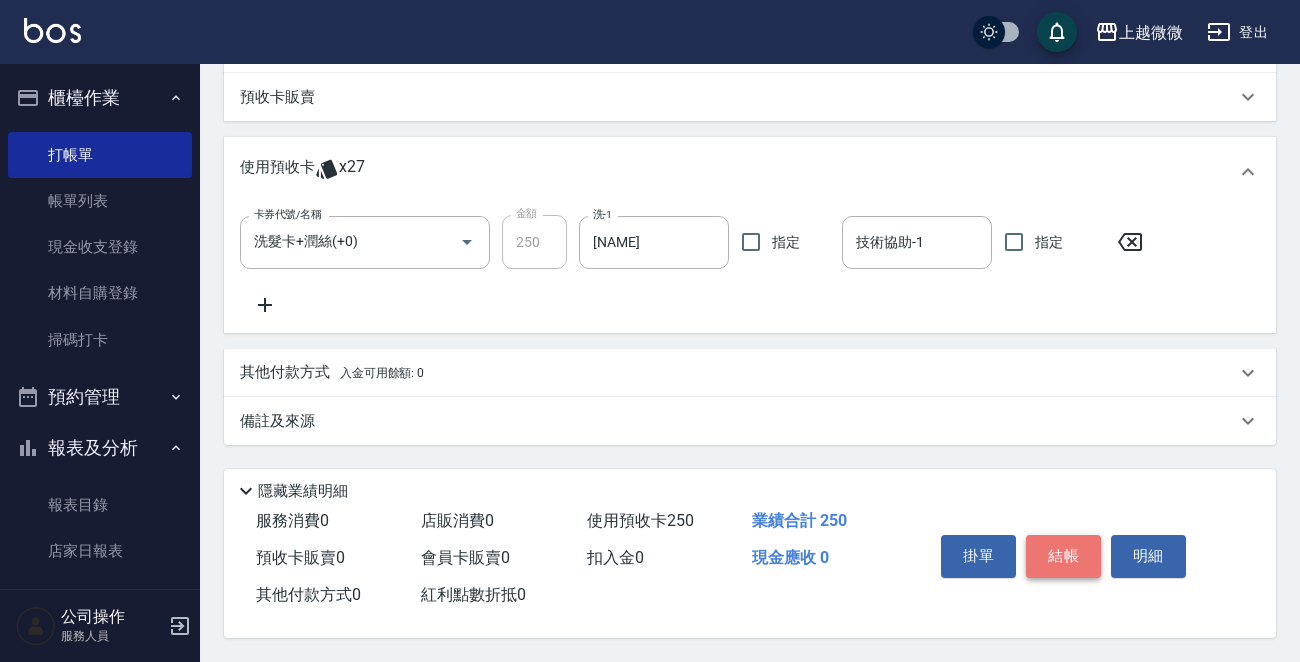 click on "結帳" at bounding box center (1063, 556) 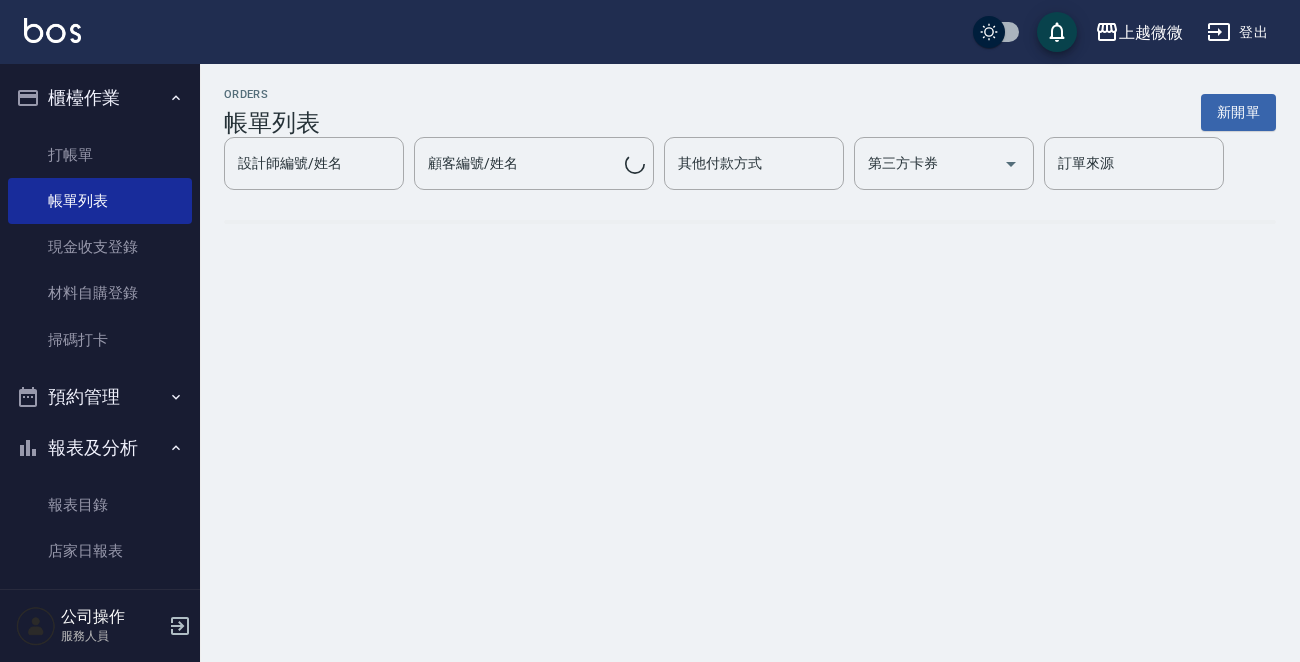 scroll, scrollTop: 0, scrollLeft: 0, axis: both 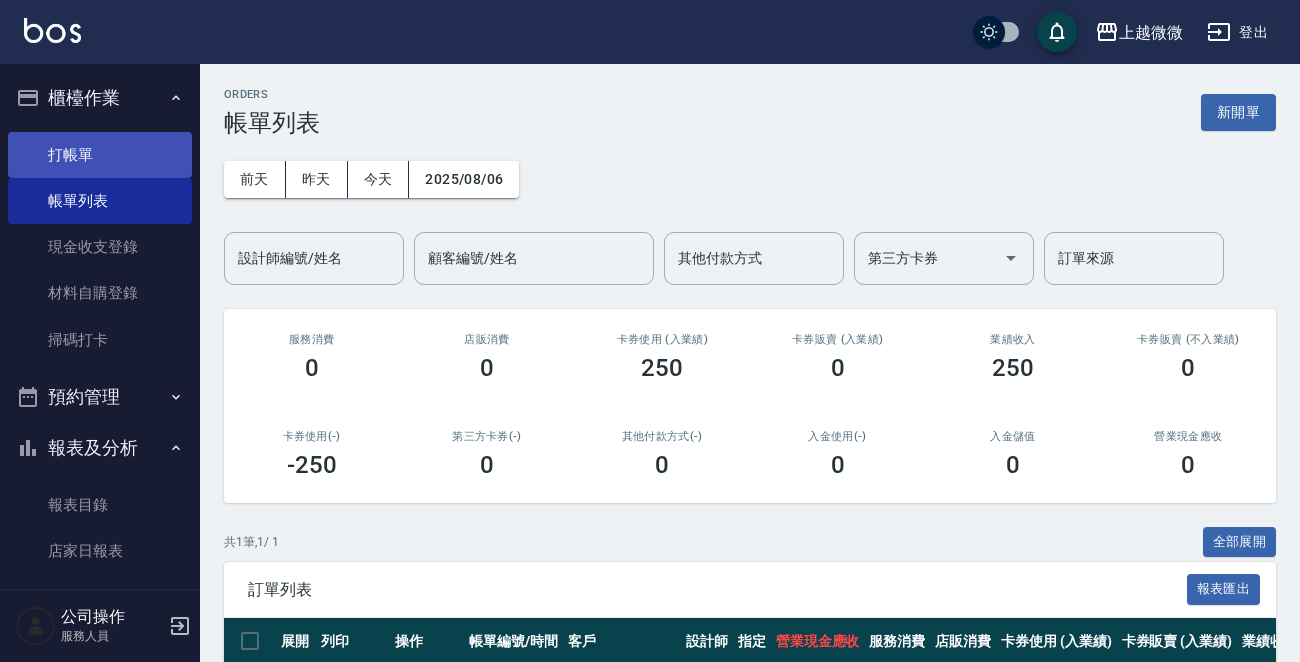 click on "打帳單" at bounding box center (100, 155) 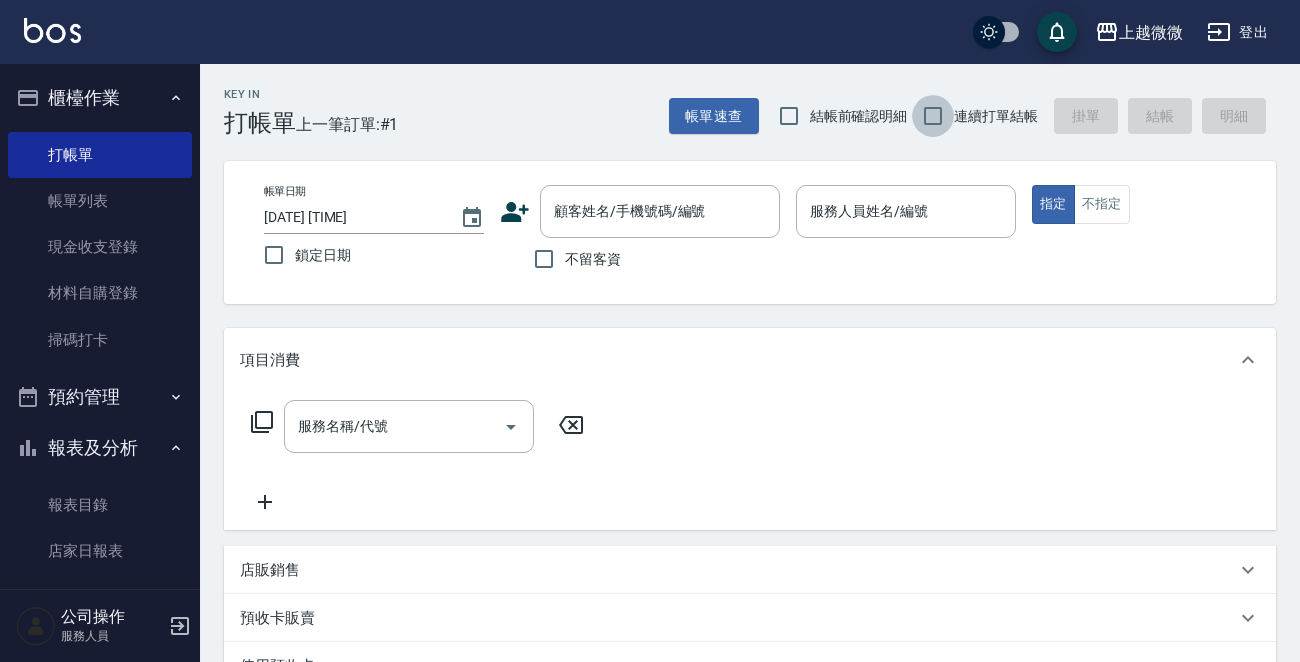 click on "連續打單結帳" at bounding box center (933, 116) 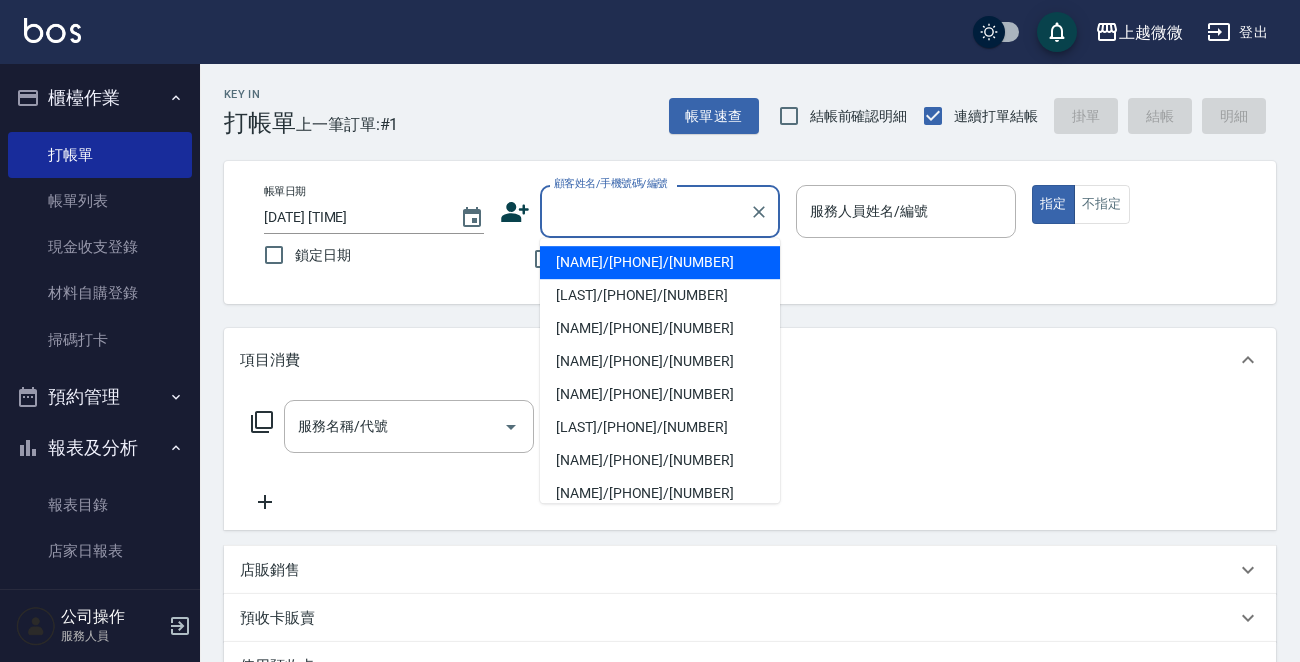 click on "顧客姓名/手機號碼/編號" at bounding box center [645, 211] 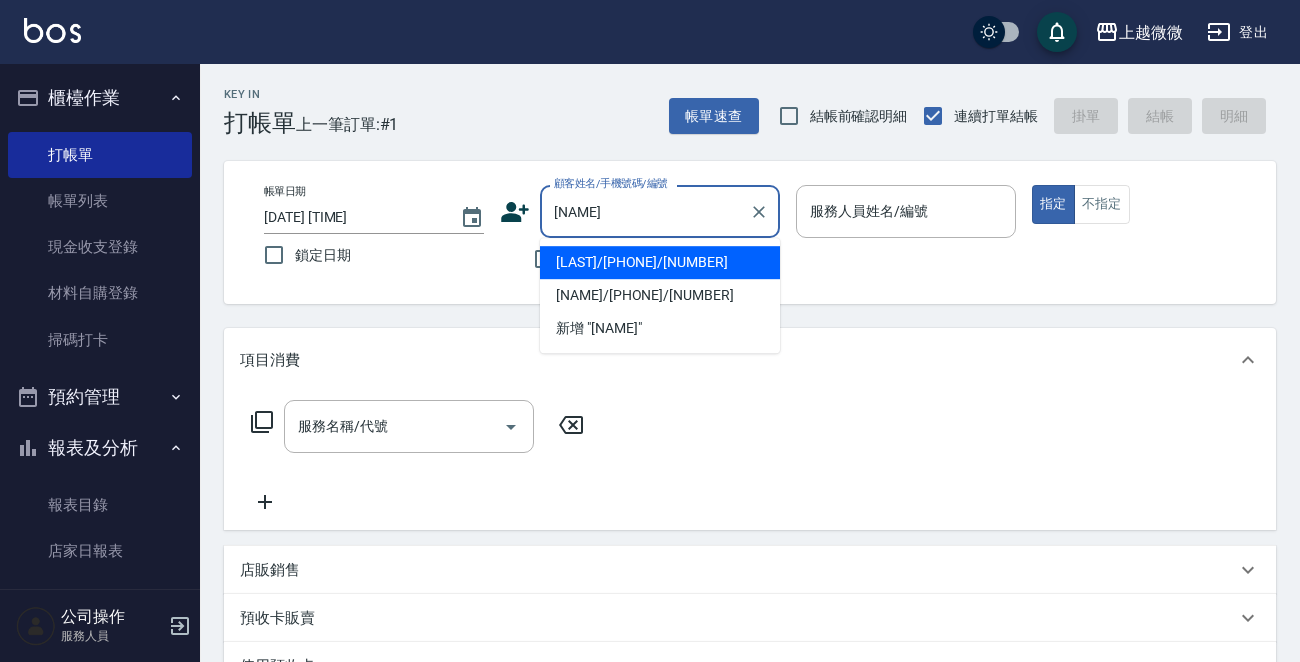 drag, startPoint x: 600, startPoint y: 217, endPoint x: 539, endPoint y: 217, distance: 61 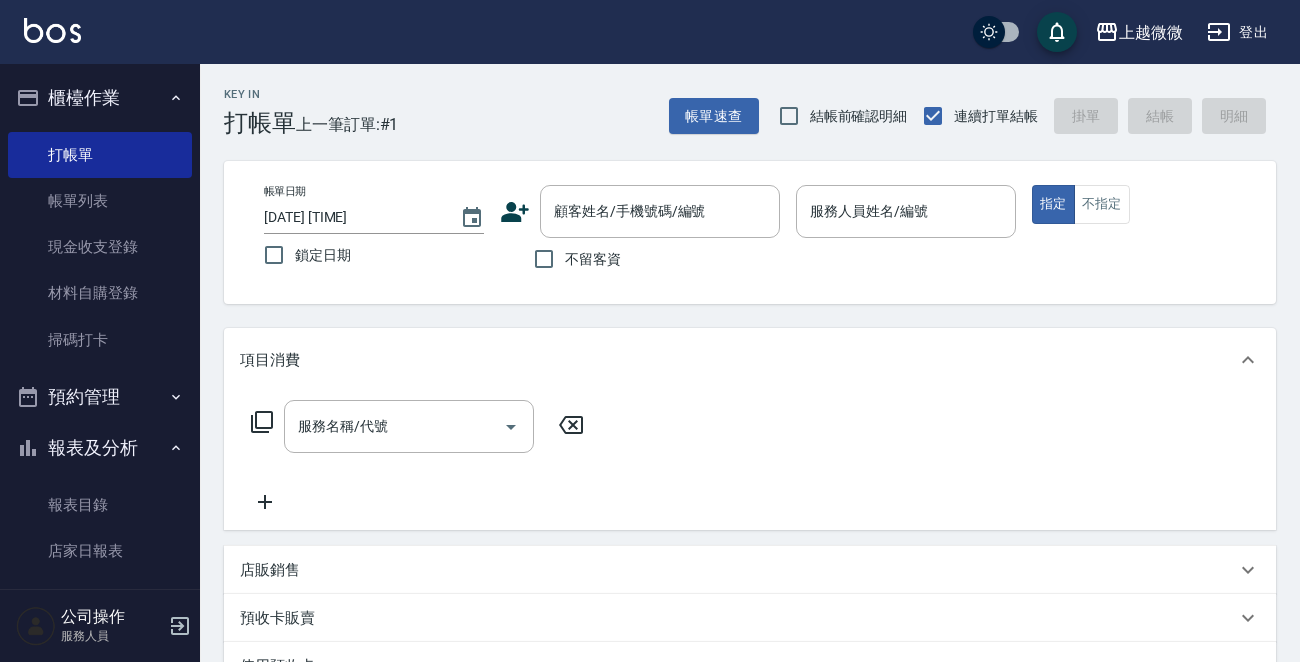 drag, startPoint x: 539, startPoint y: 213, endPoint x: 864, endPoint y: 309, distance: 338.882 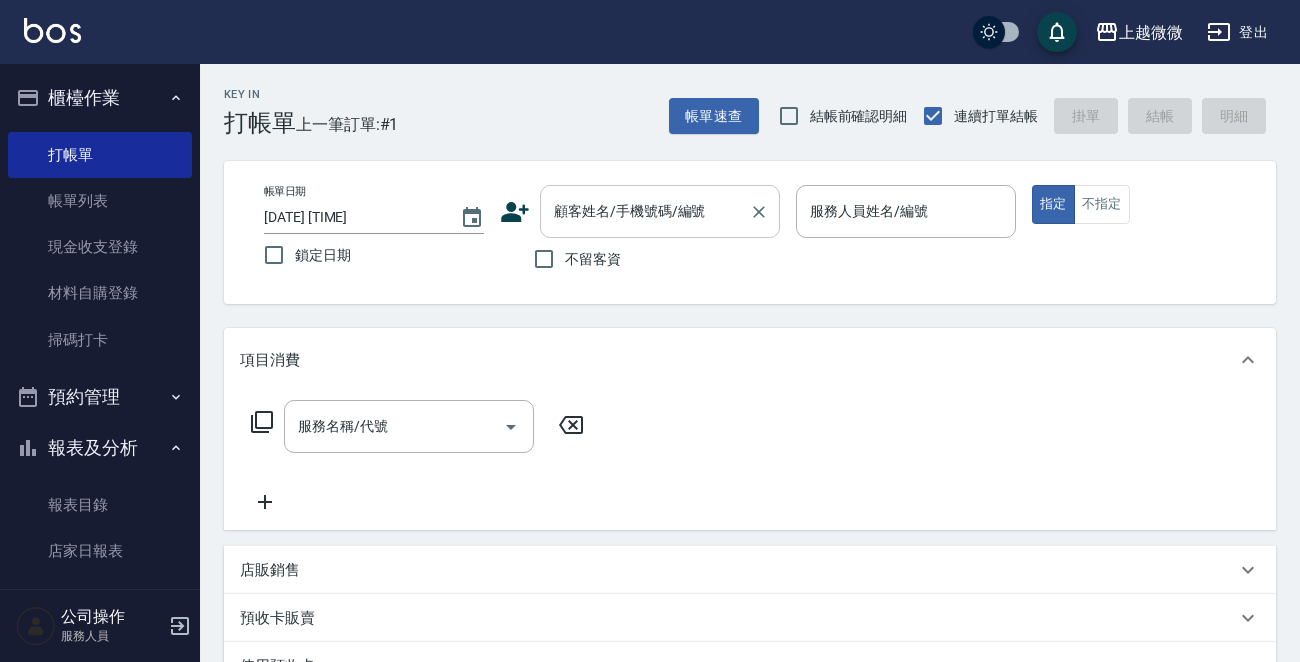 drag, startPoint x: 864, startPoint y: 309, endPoint x: 603, endPoint y: 208, distance: 279.8607 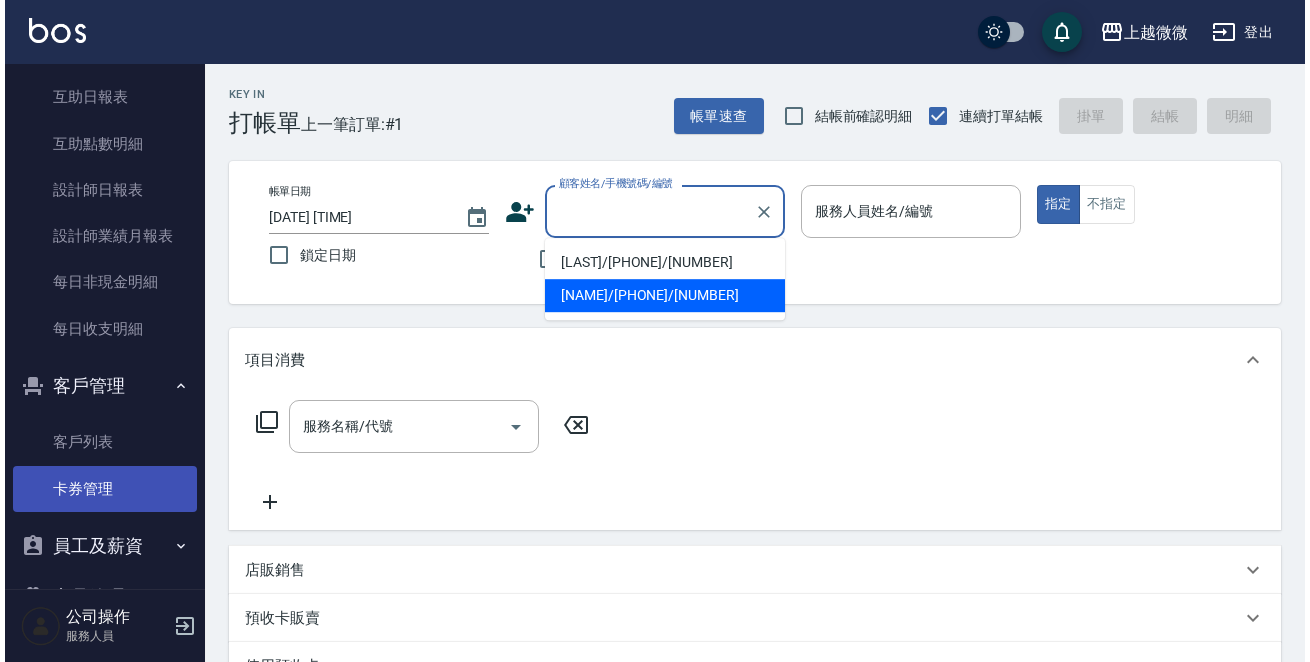 scroll, scrollTop: 557, scrollLeft: 0, axis: vertical 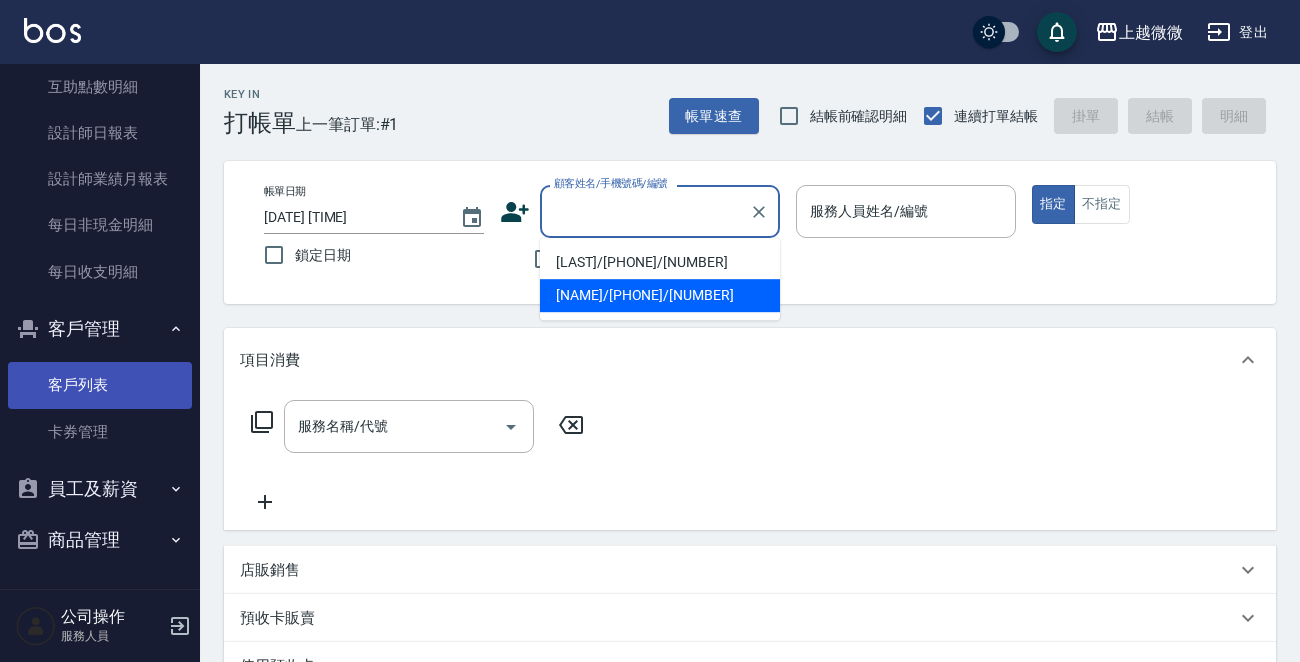 click on "客戶列表" at bounding box center [100, 385] 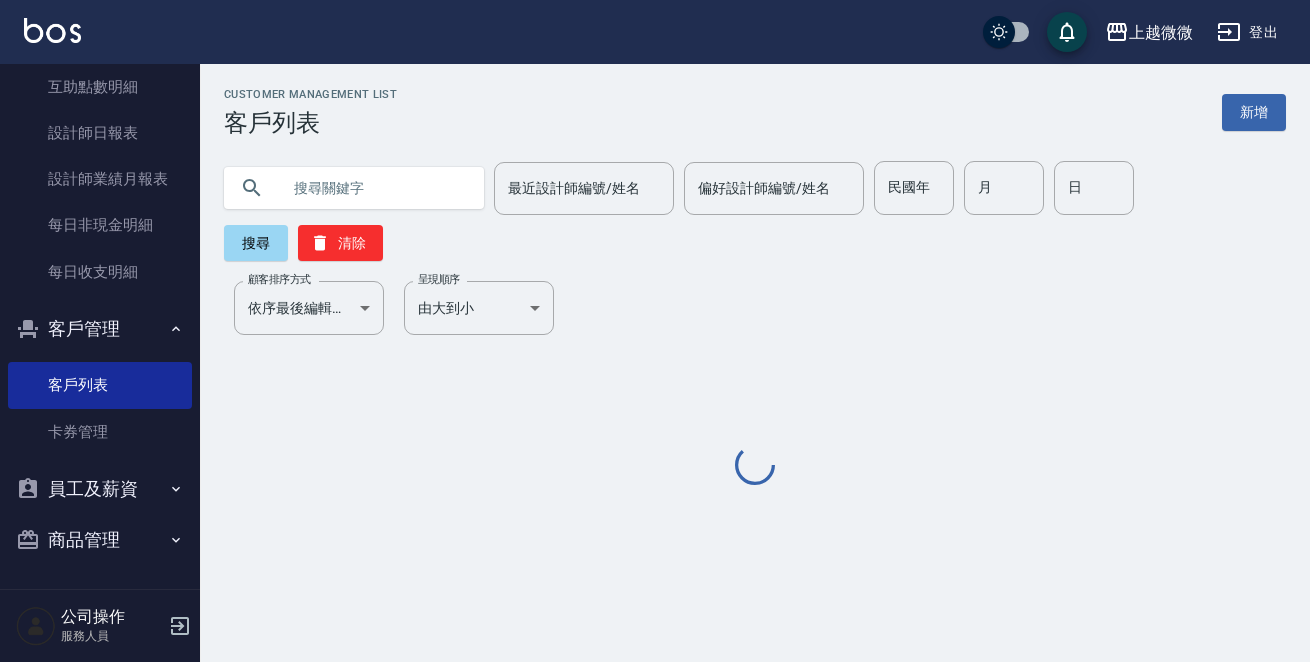 click at bounding box center [374, 188] 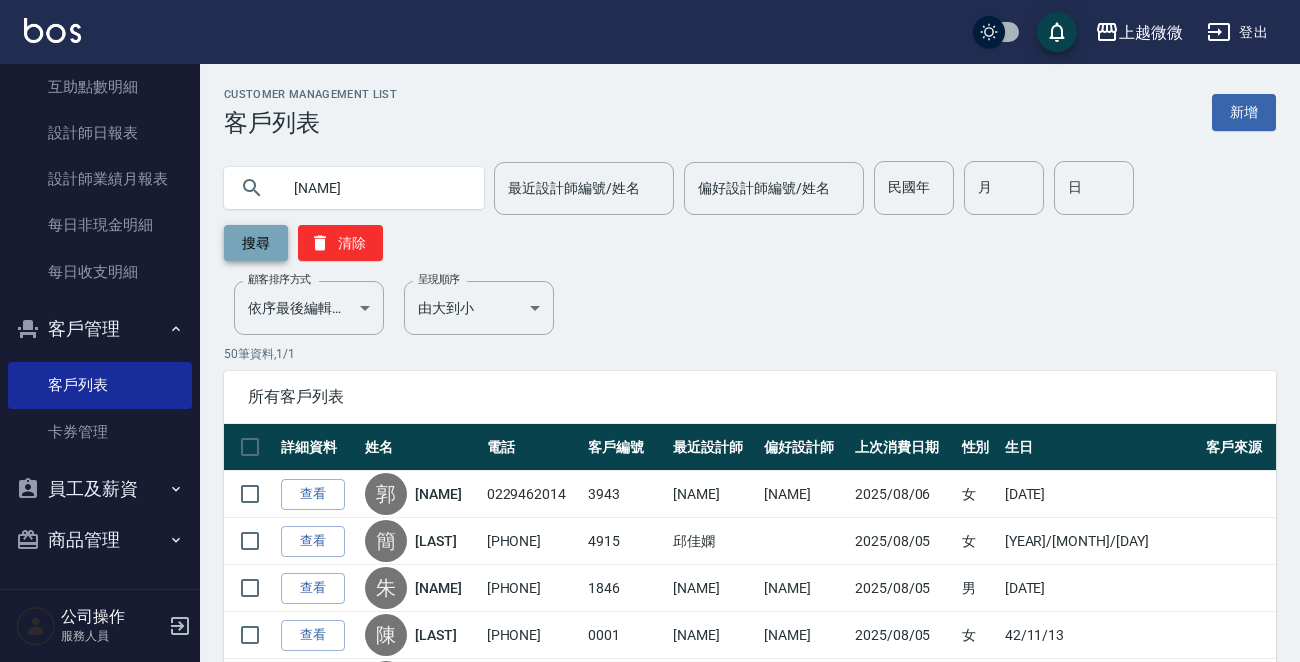 type on "[NAME]" 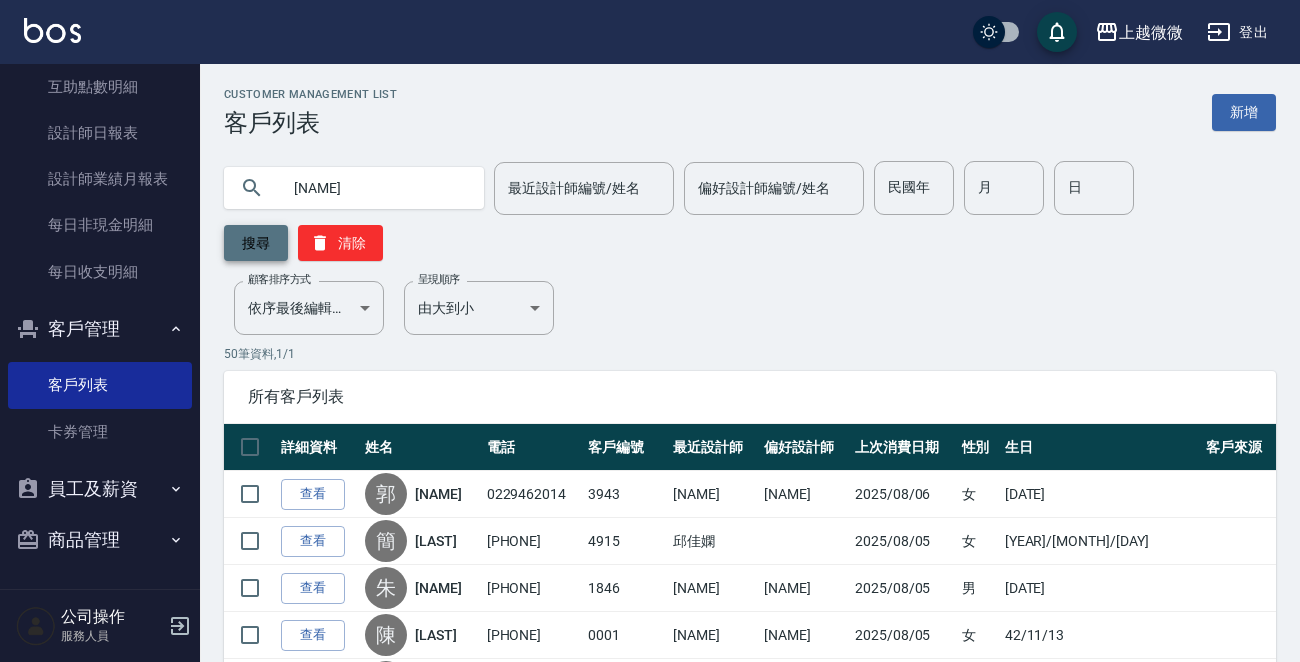 click on "搜尋" at bounding box center (256, 243) 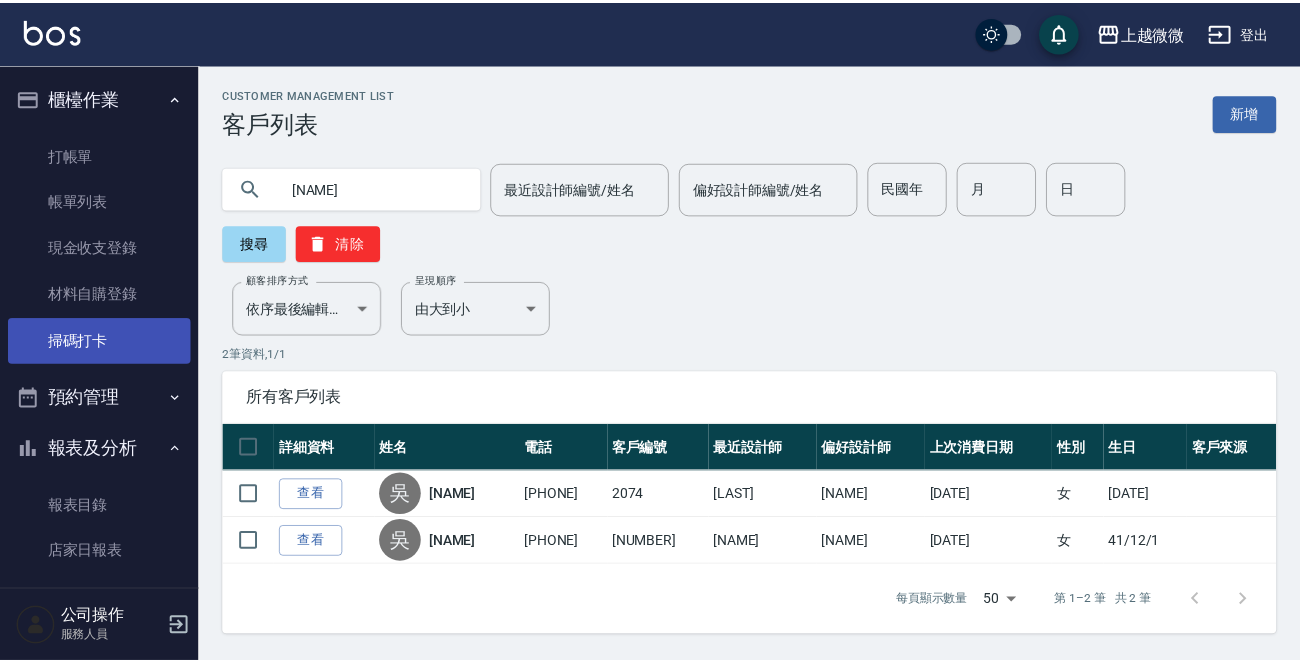 scroll, scrollTop: 0, scrollLeft: 0, axis: both 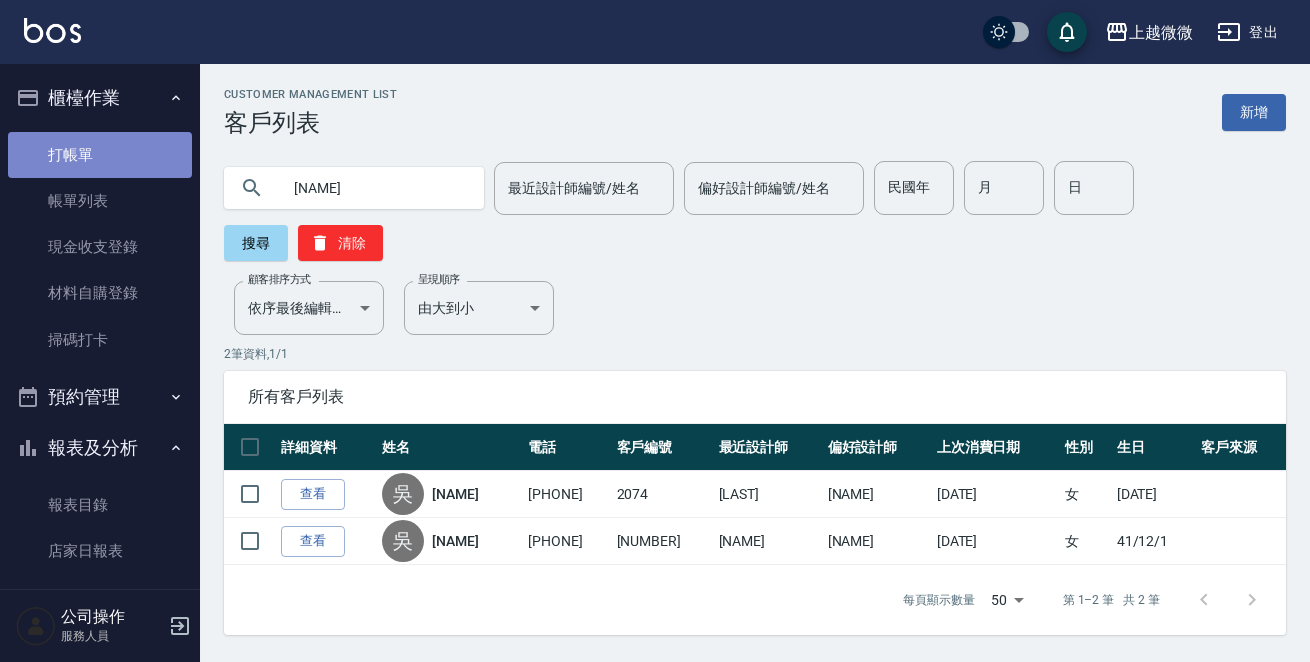 click on "打帳單" at bounding box center [100, 155] 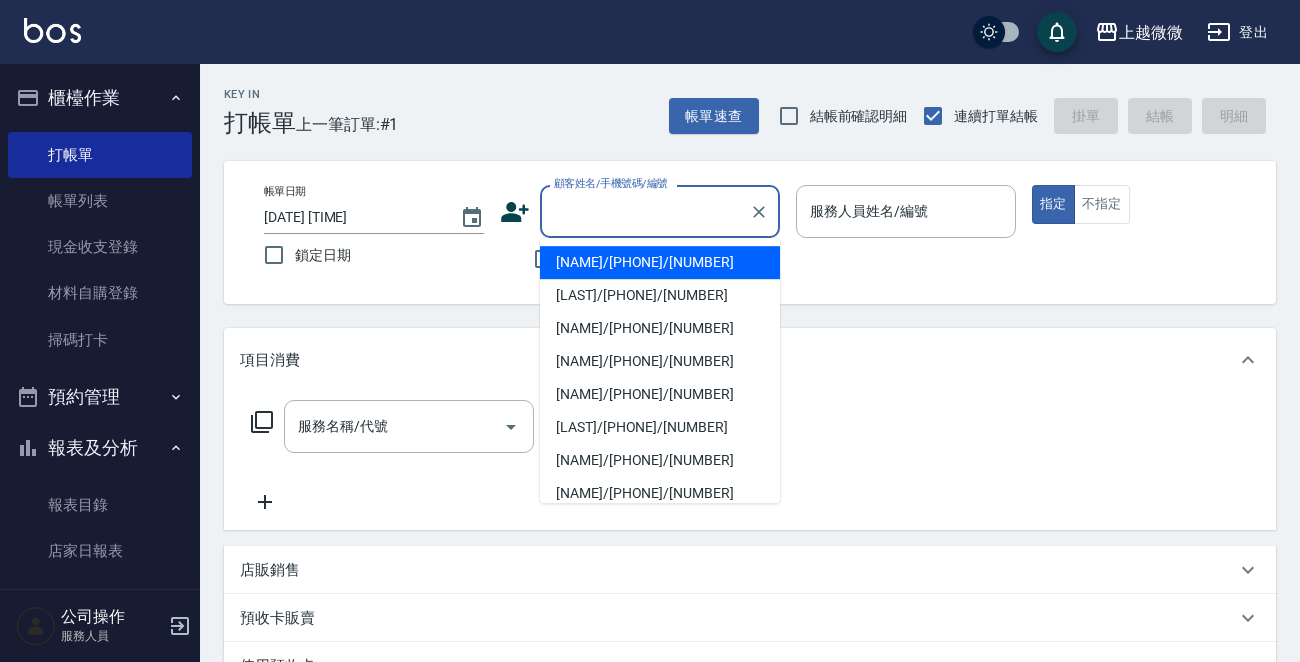 click on "顧客姓名/手機號碼/編號" at bounding box center (645, 211) 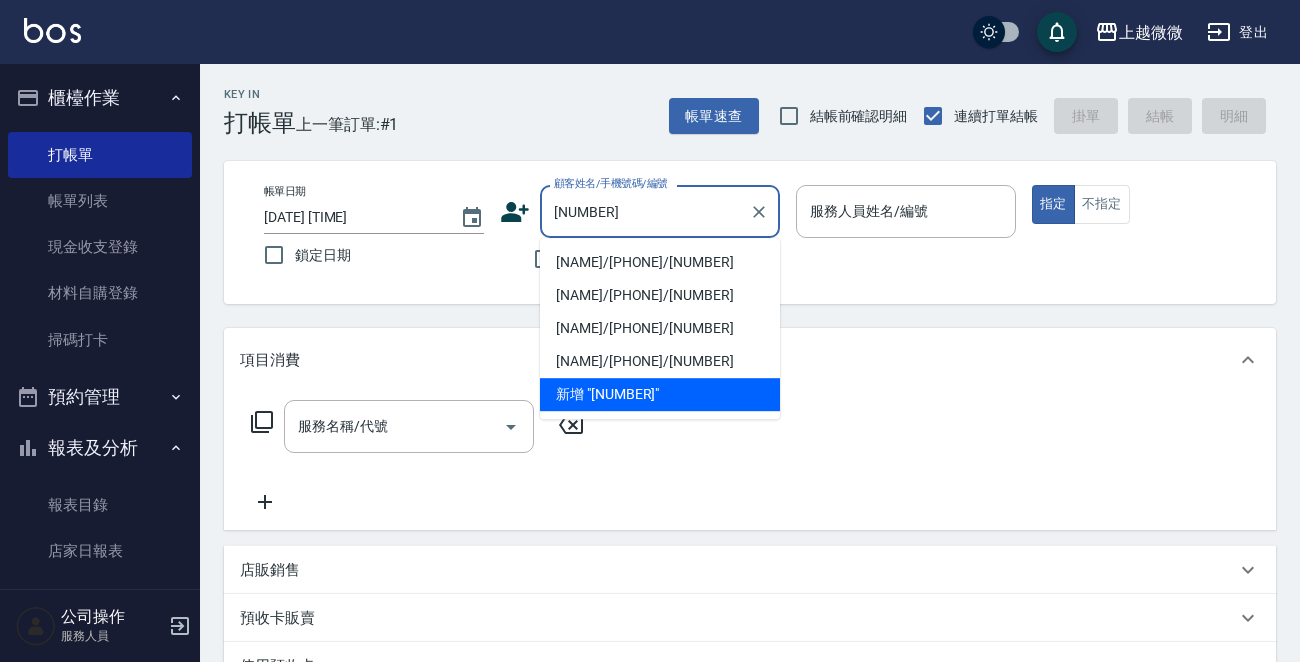 click on "[NAME]/[PHONE]/[NUMBER]" at bounding box center (660, 262) 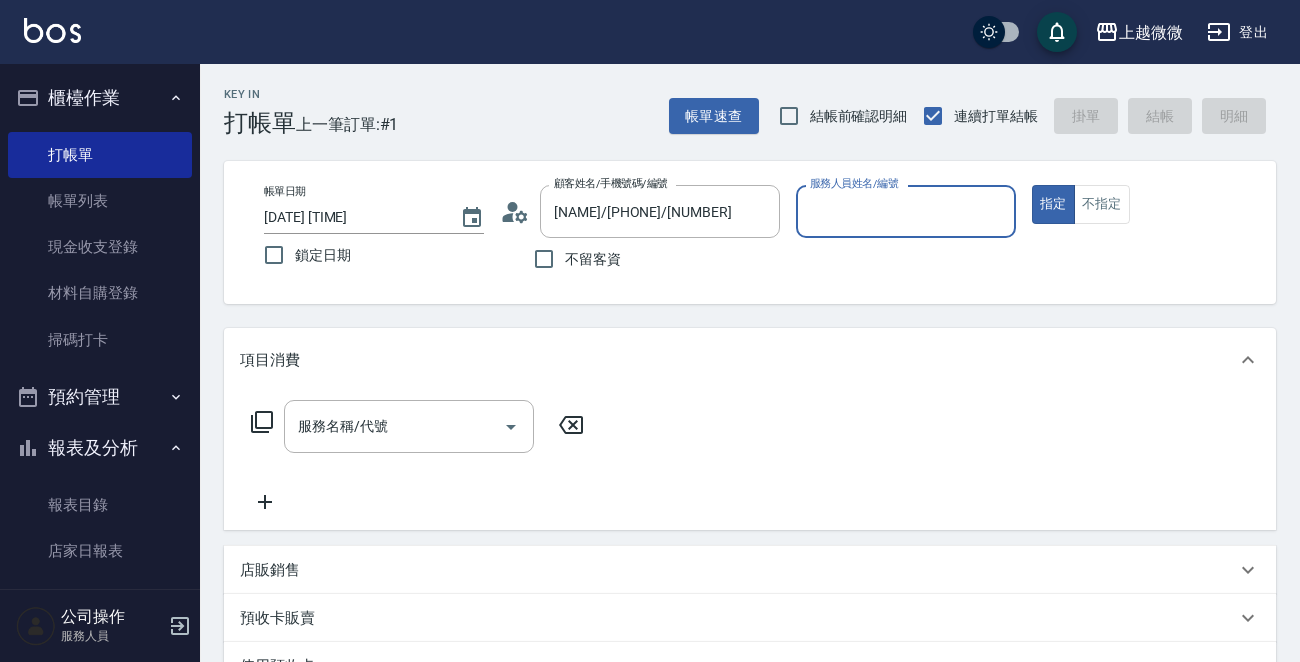 type on "Vivi-6" 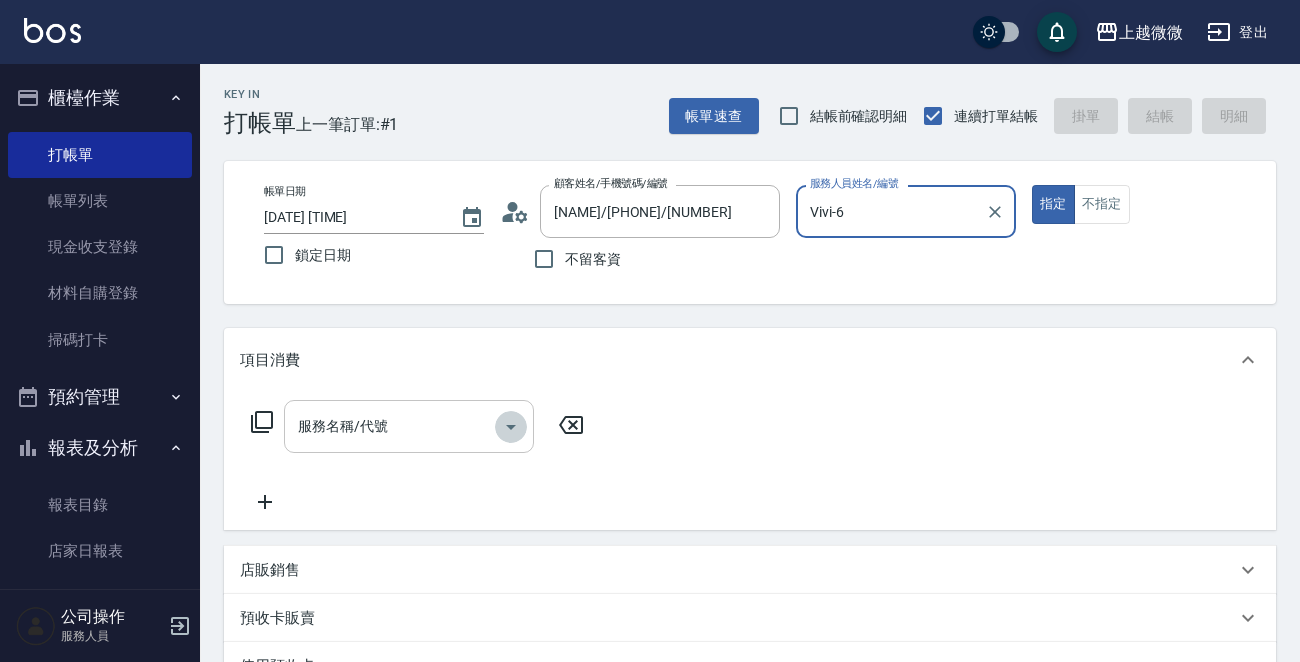 click 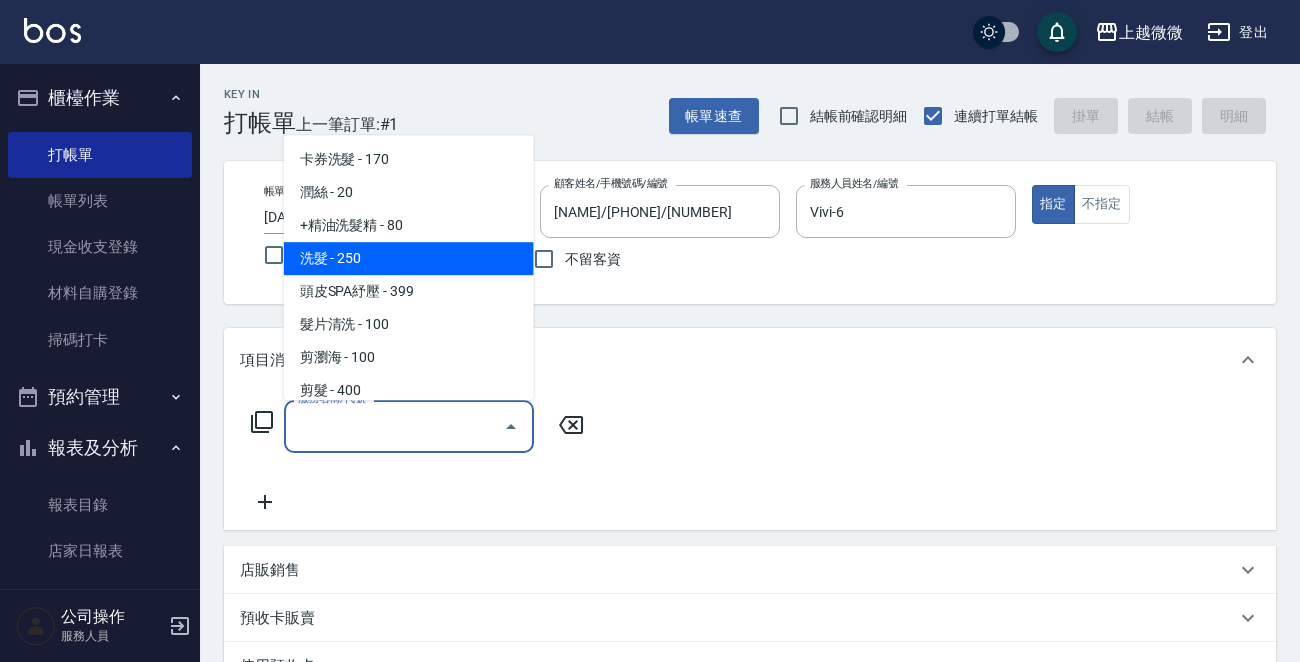 click on "洗髮 - 250" at bounding box center [409, 258] 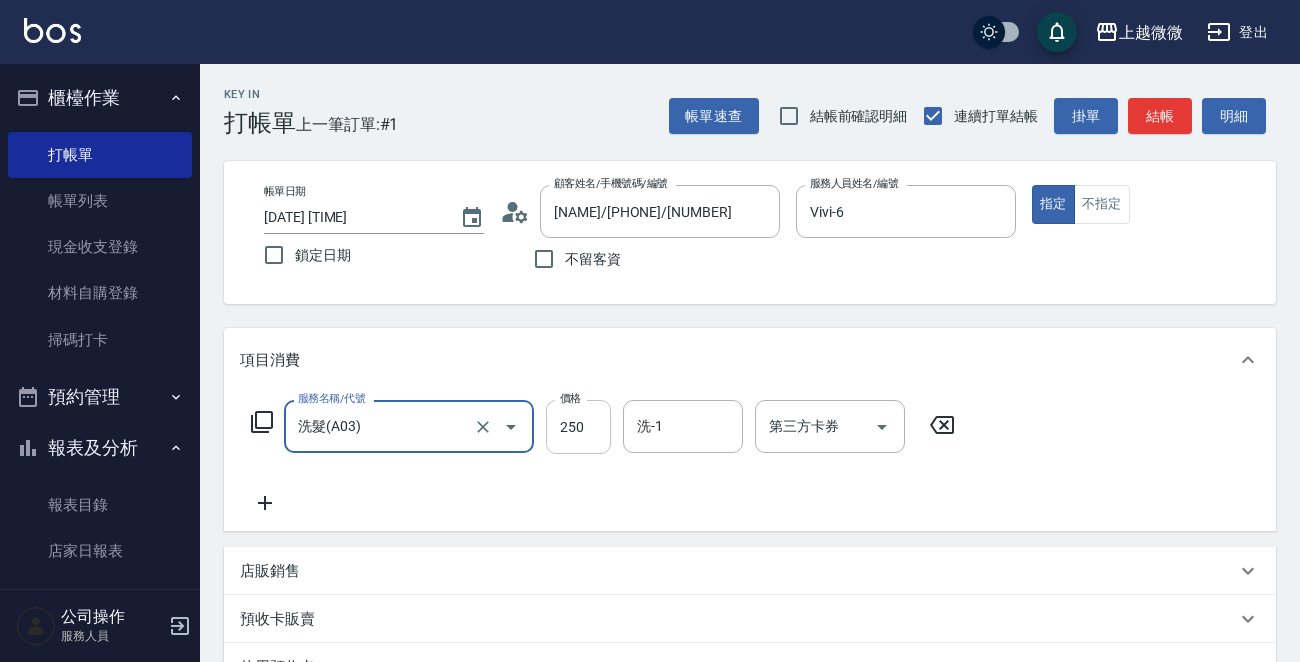 click on "250" at bounding box center (578, 427) 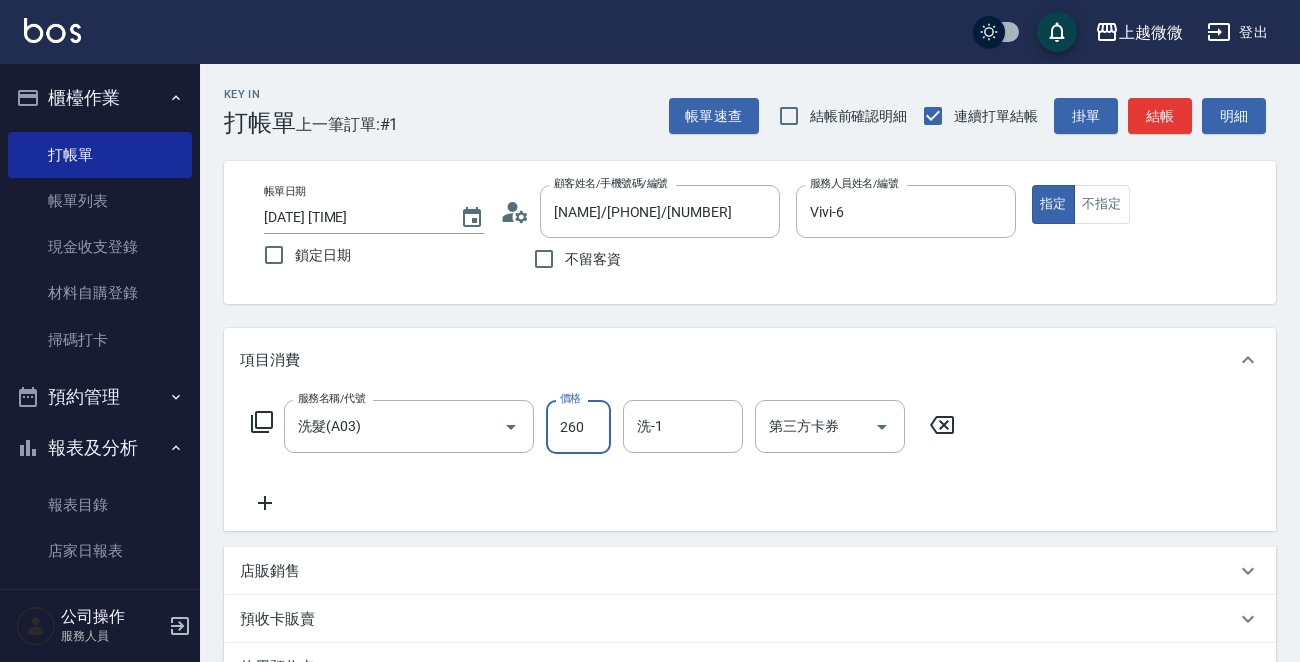 type on "260" 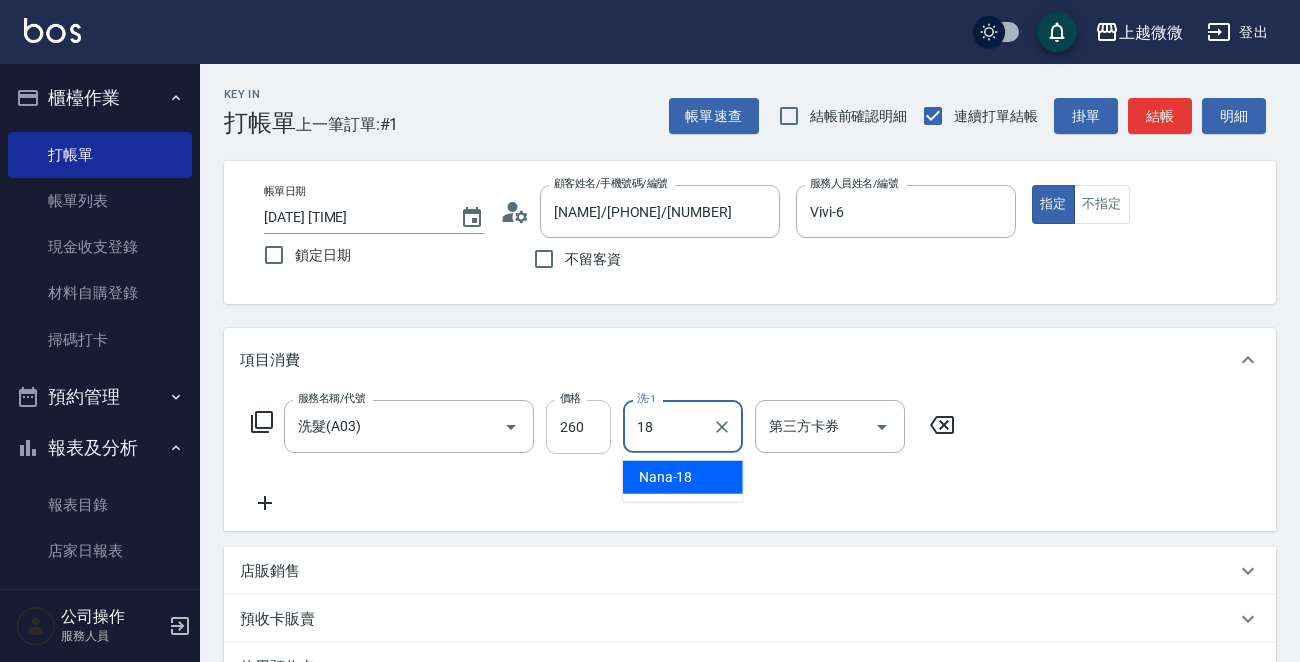 type on "[NAME]" 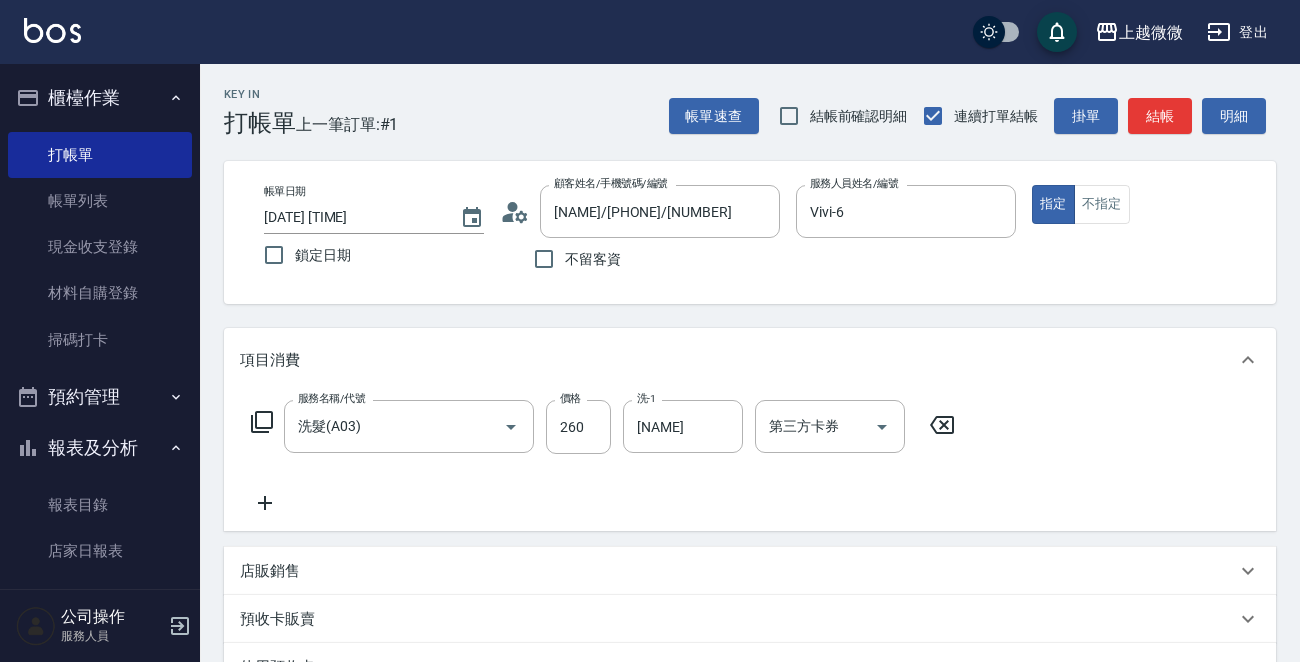 click 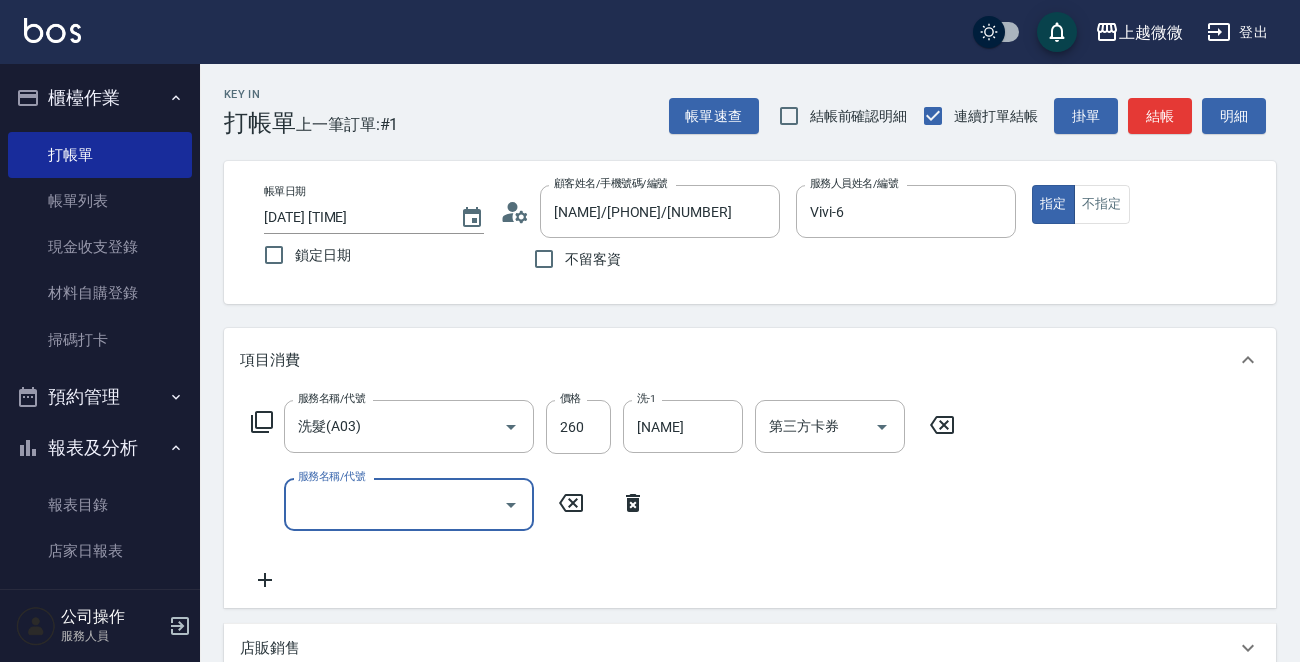 click 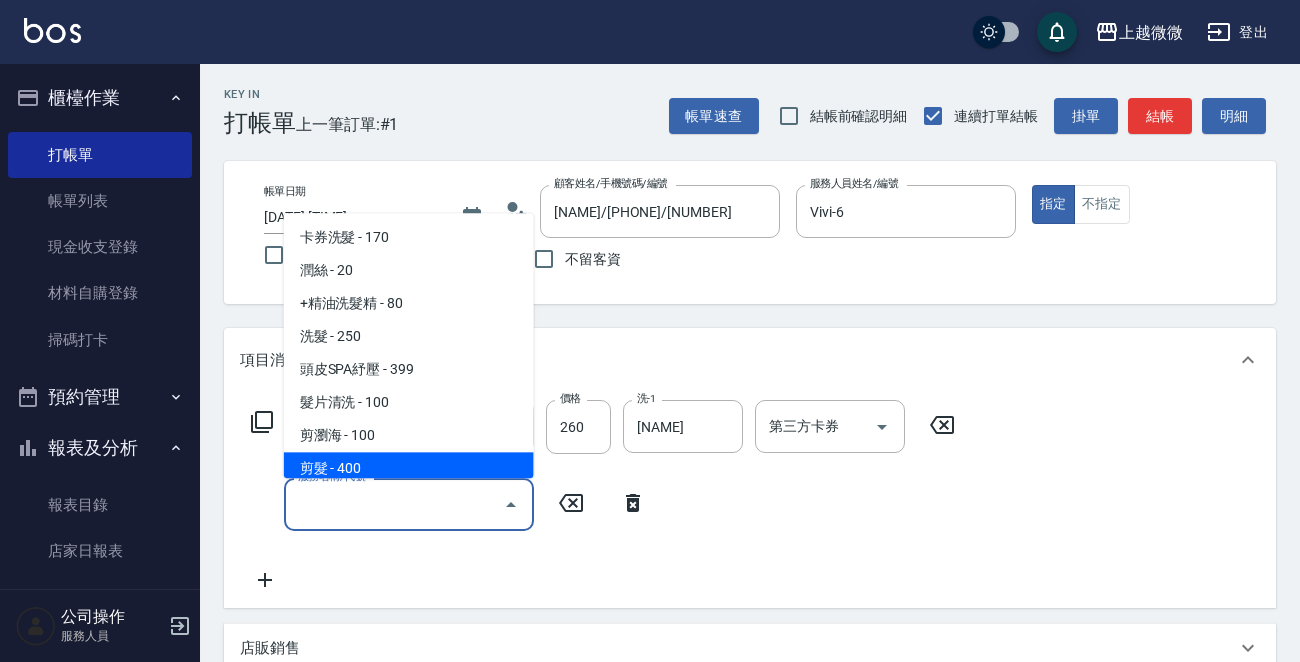 click on "剪髮 - 400" at bounding box center (409, 469) 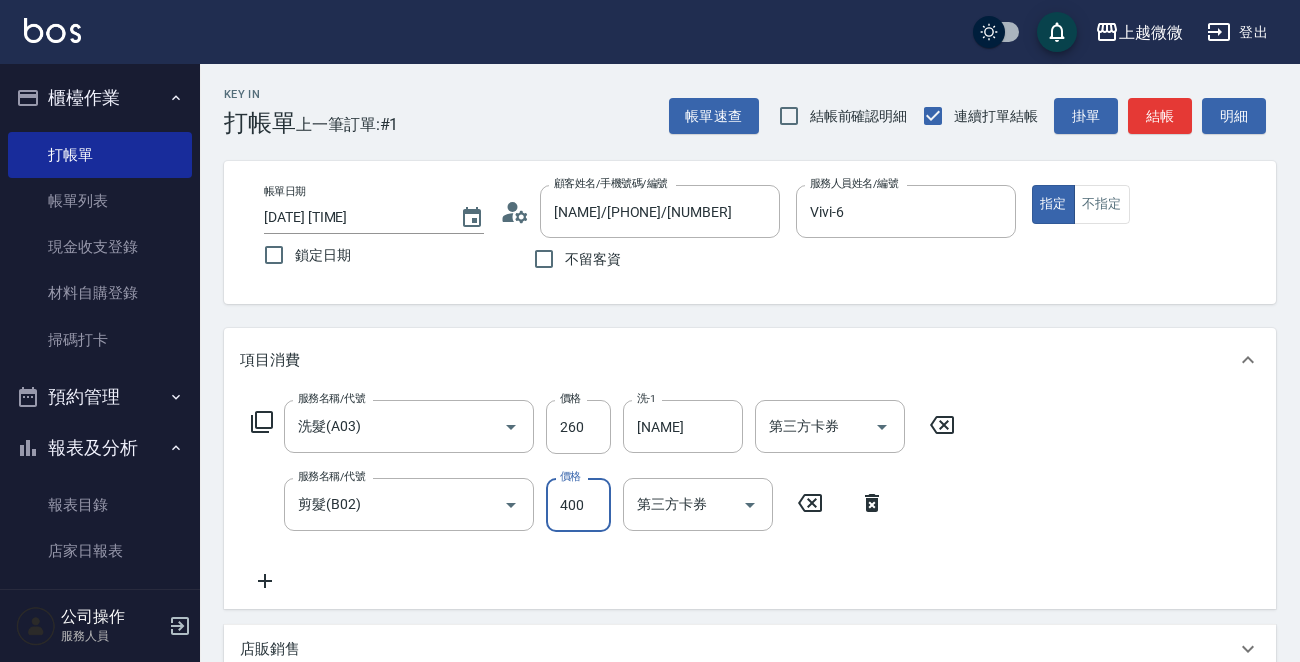 click on "400" at bounding box center [578, 505] 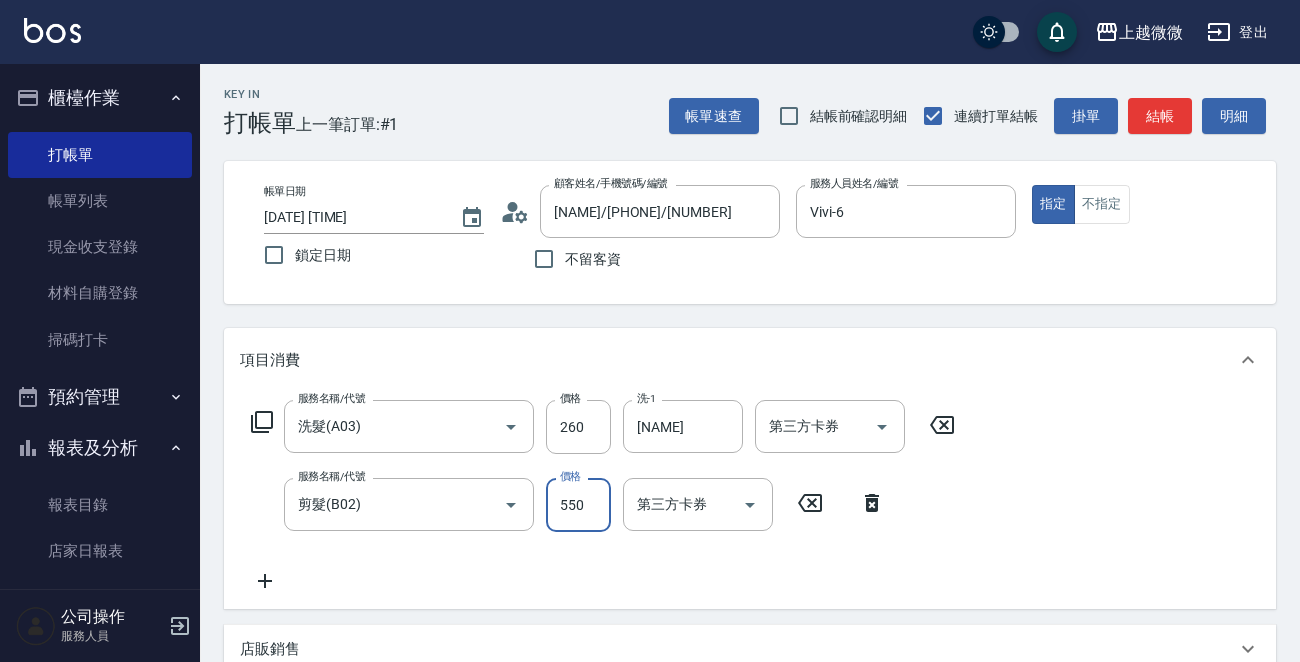 type on "550" 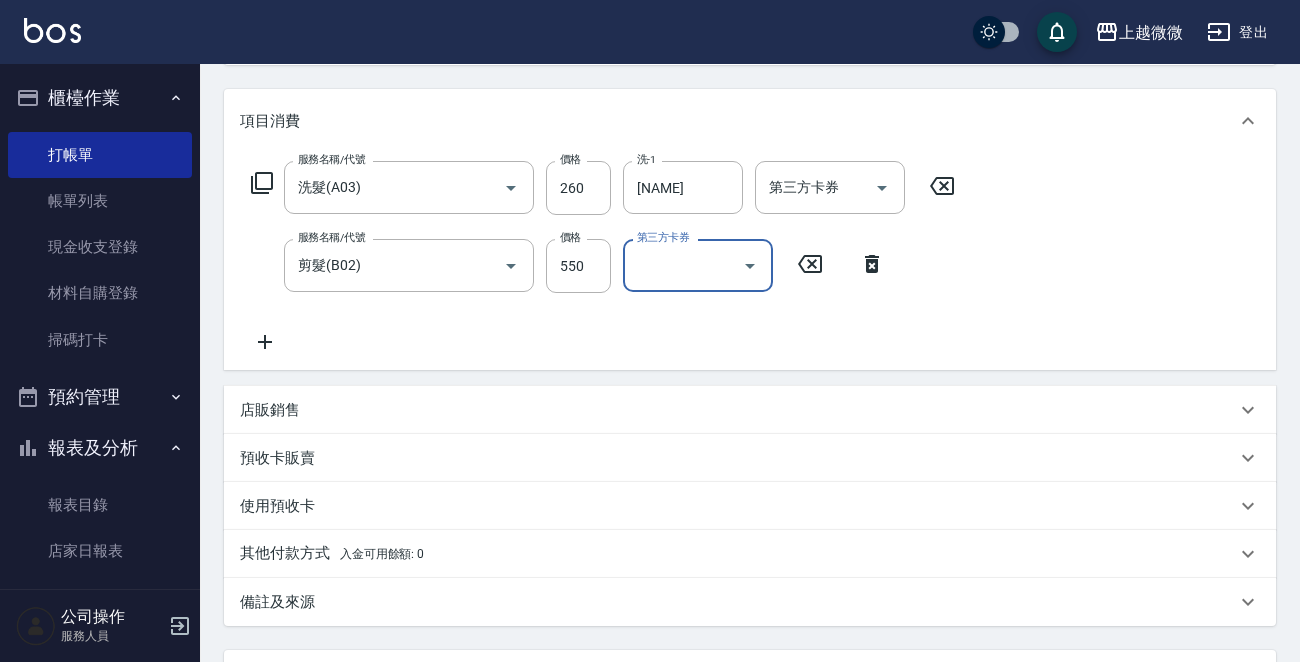 scroll, scrollTop: 425, scrollLeft: 0, axis: vertical 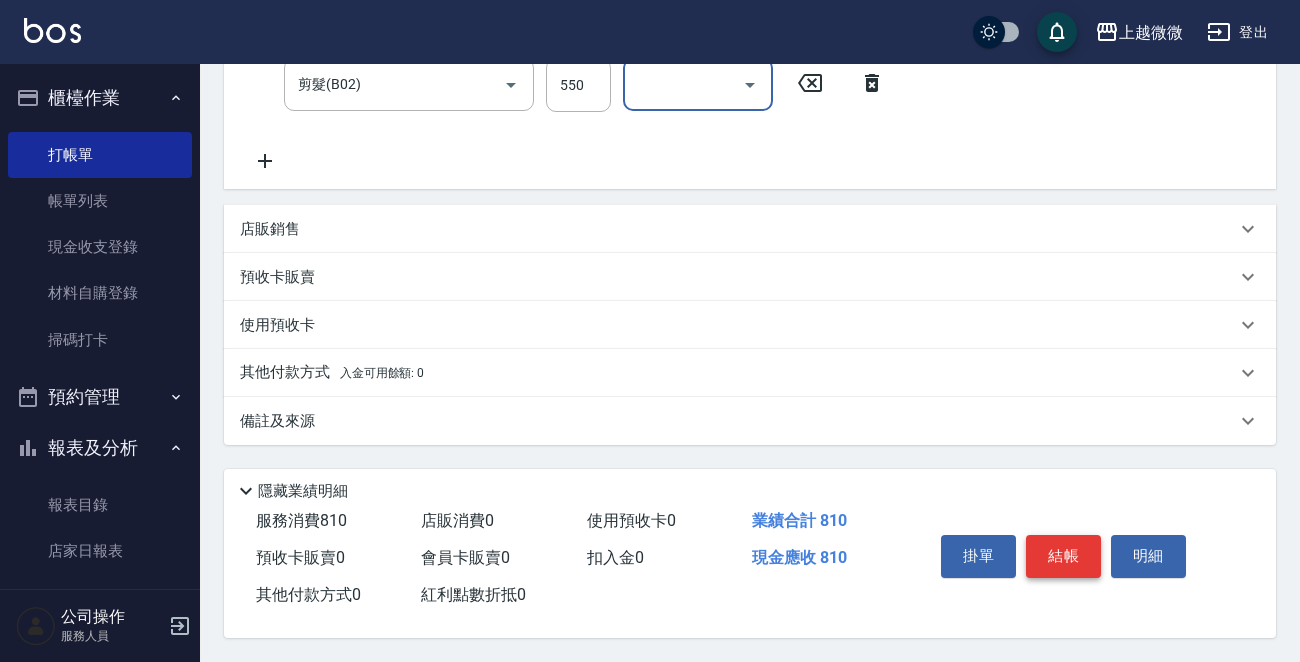 click on "結帳" at bounding box center (1063, 556) 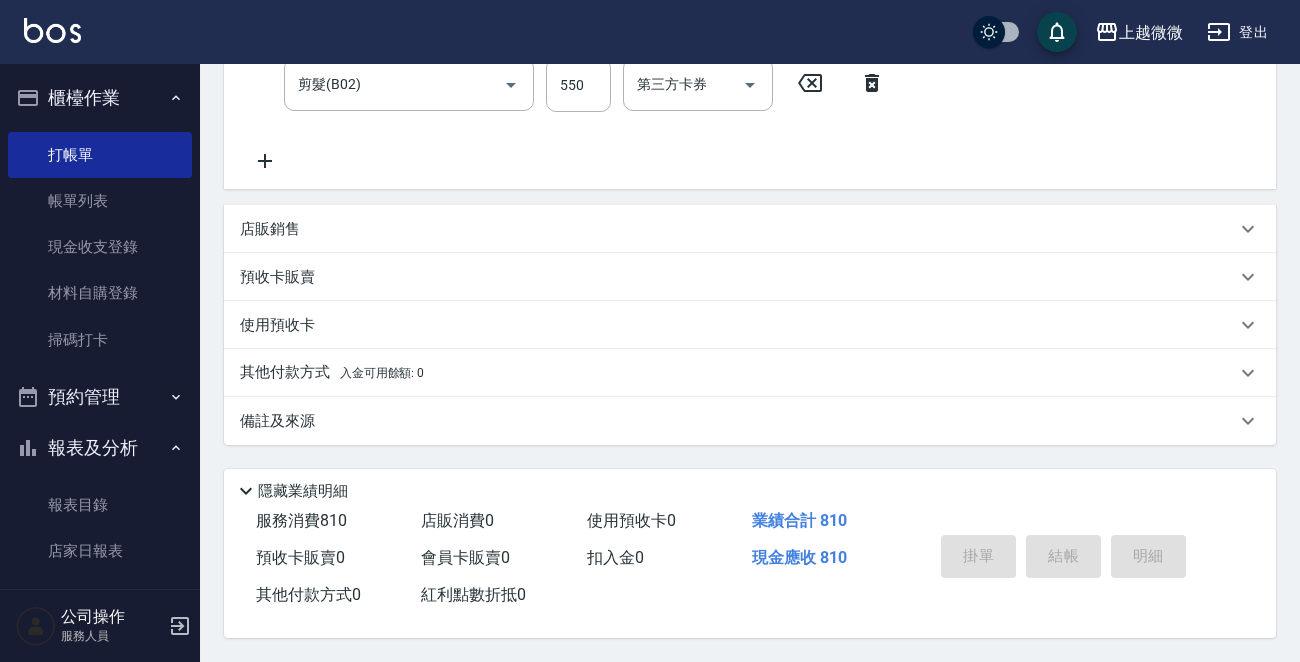 type on "[DATE] [TIME]" 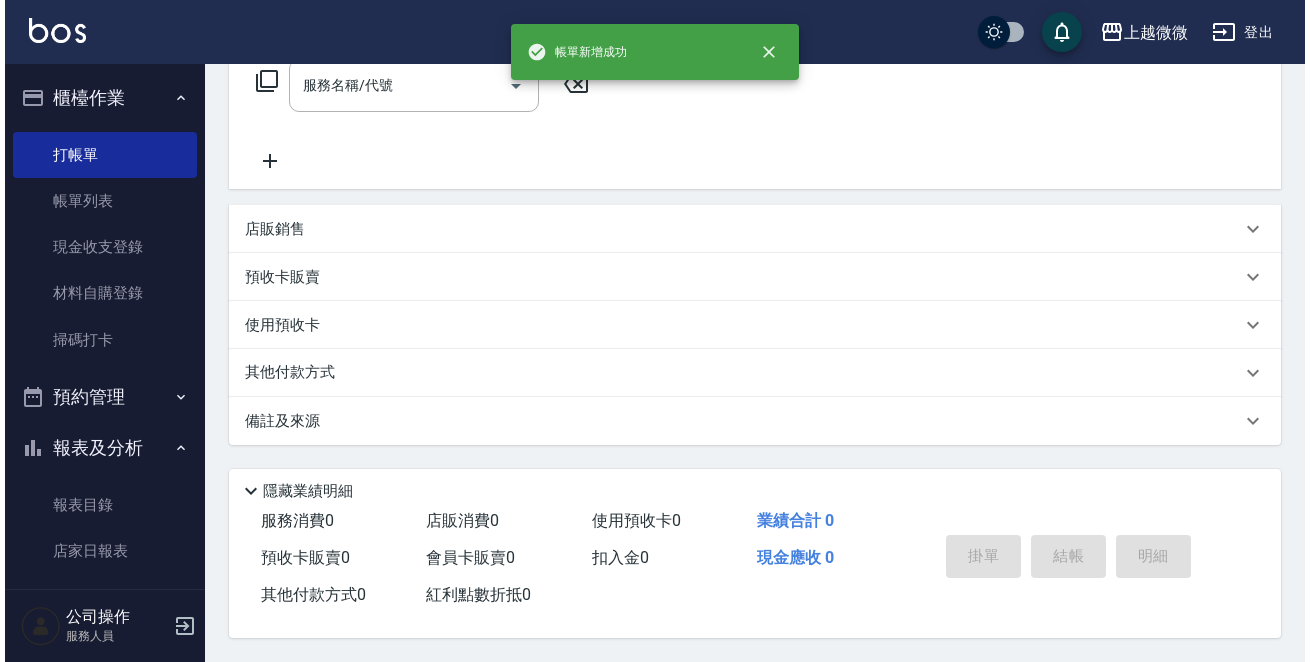 scroll, scrollTop: 0, scrollLeft: 0, axis: both 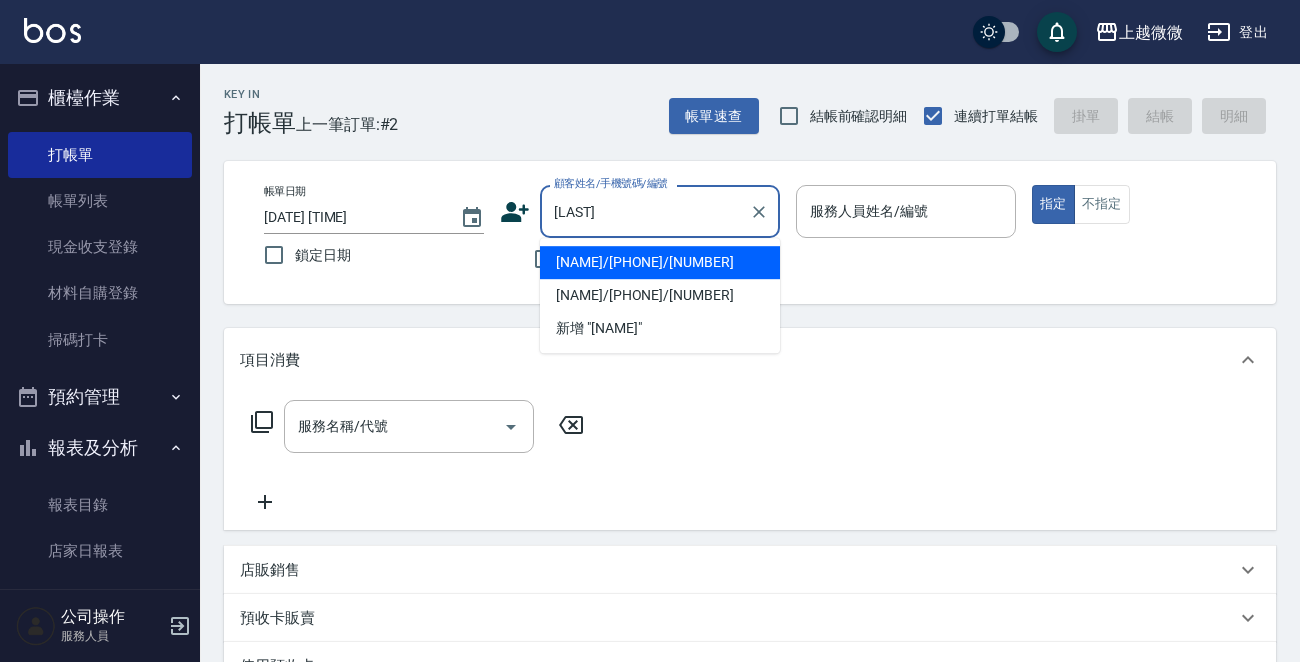 click on "[NAME]/[PHONE]/[NUMBER]" at bounding box center [660, 262] 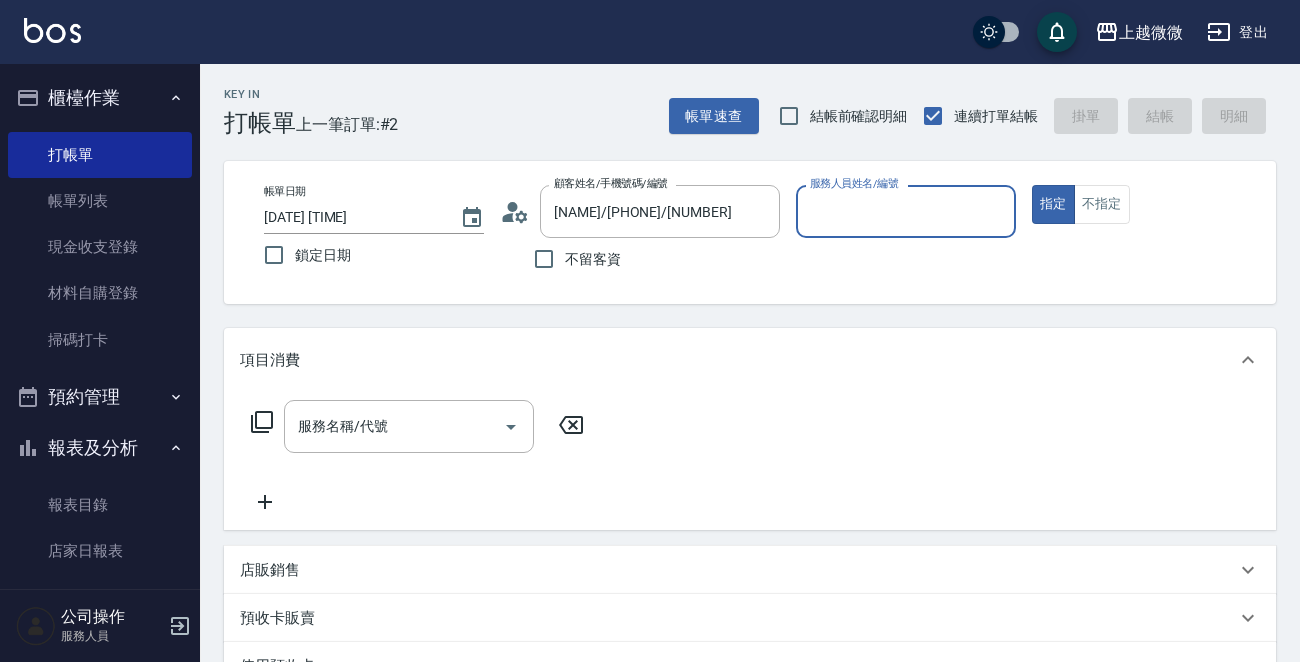 type on "Annie-7" 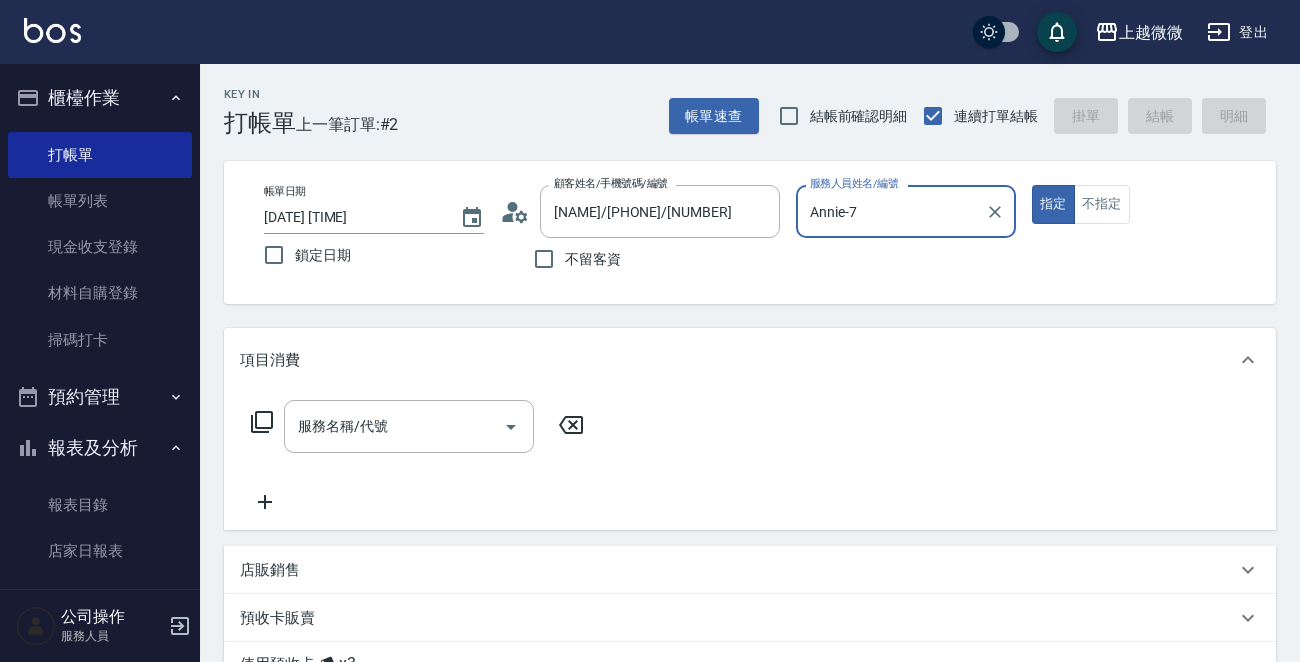 click 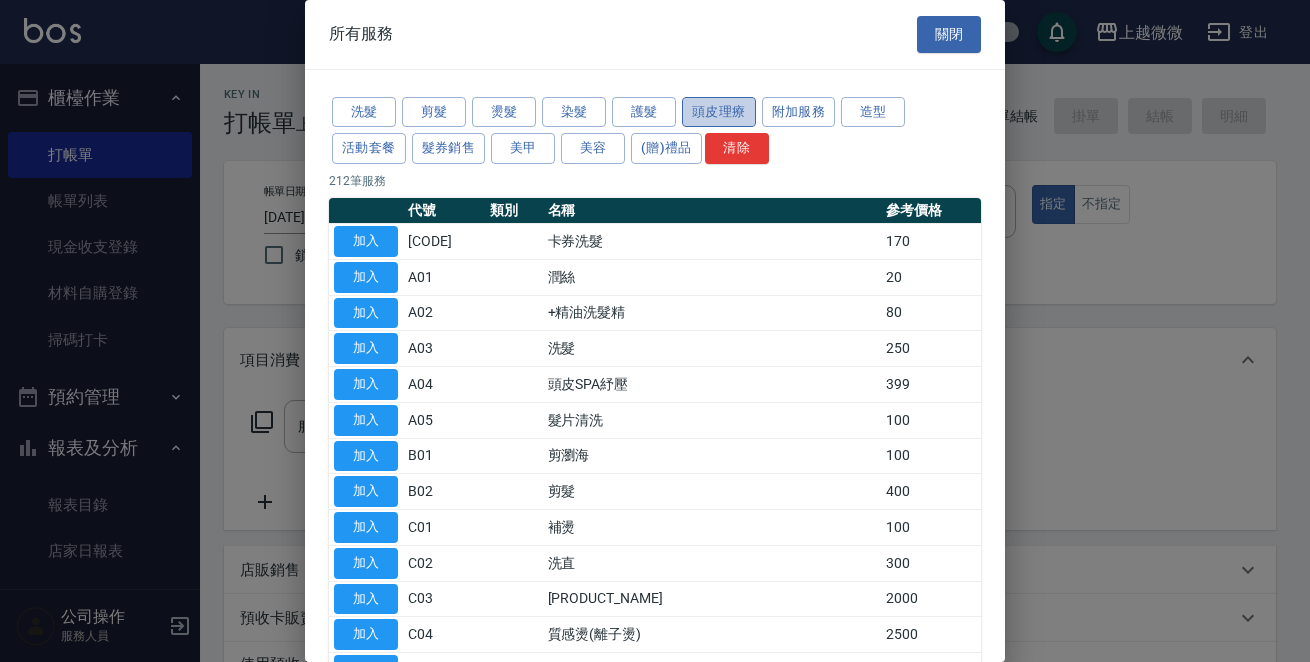 click on "頭皮理療" at bounding box center [719, 112] 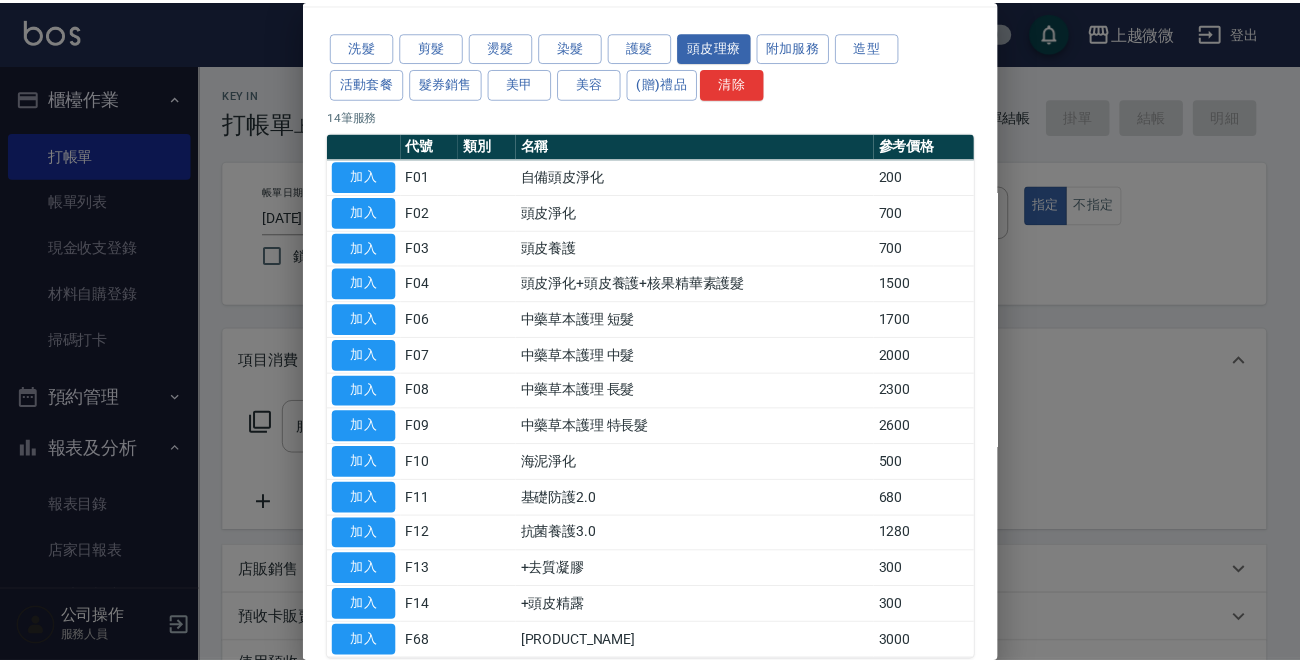 scroll, scrollTop: 100, scrollLeft: 0, axis: vertical 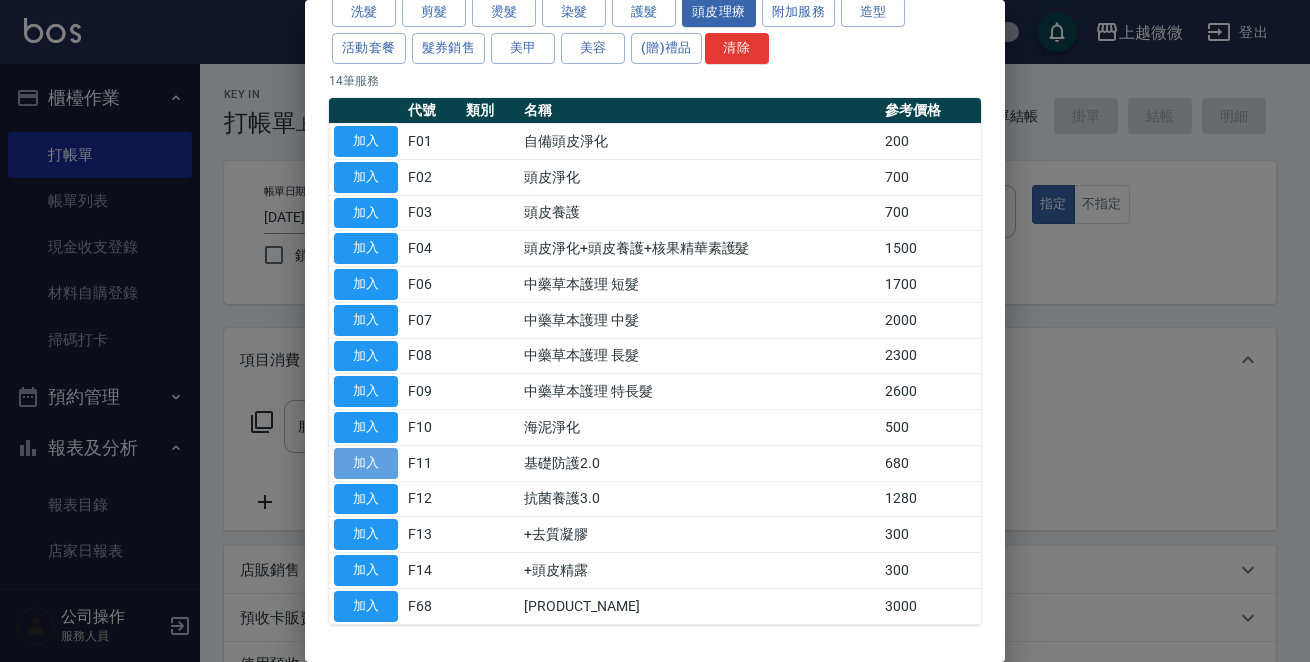 click on "加入" at bounding box center [366, 463] 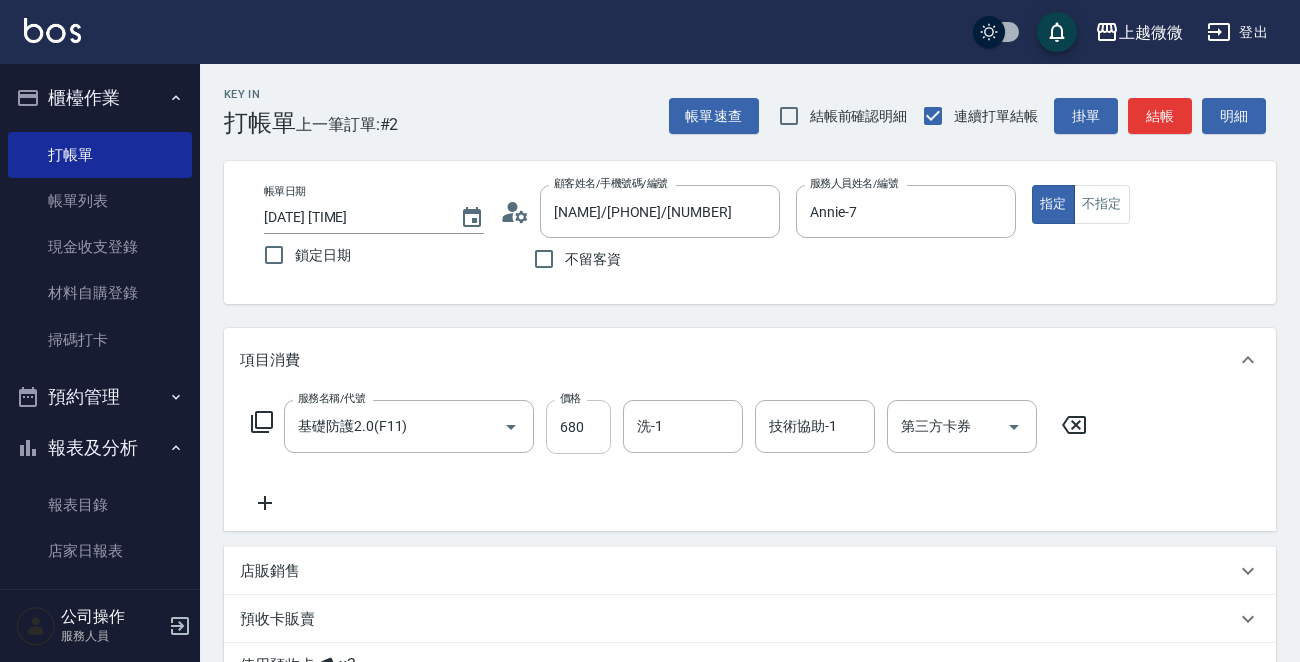 click on "680" at bounding box center (578, 427) 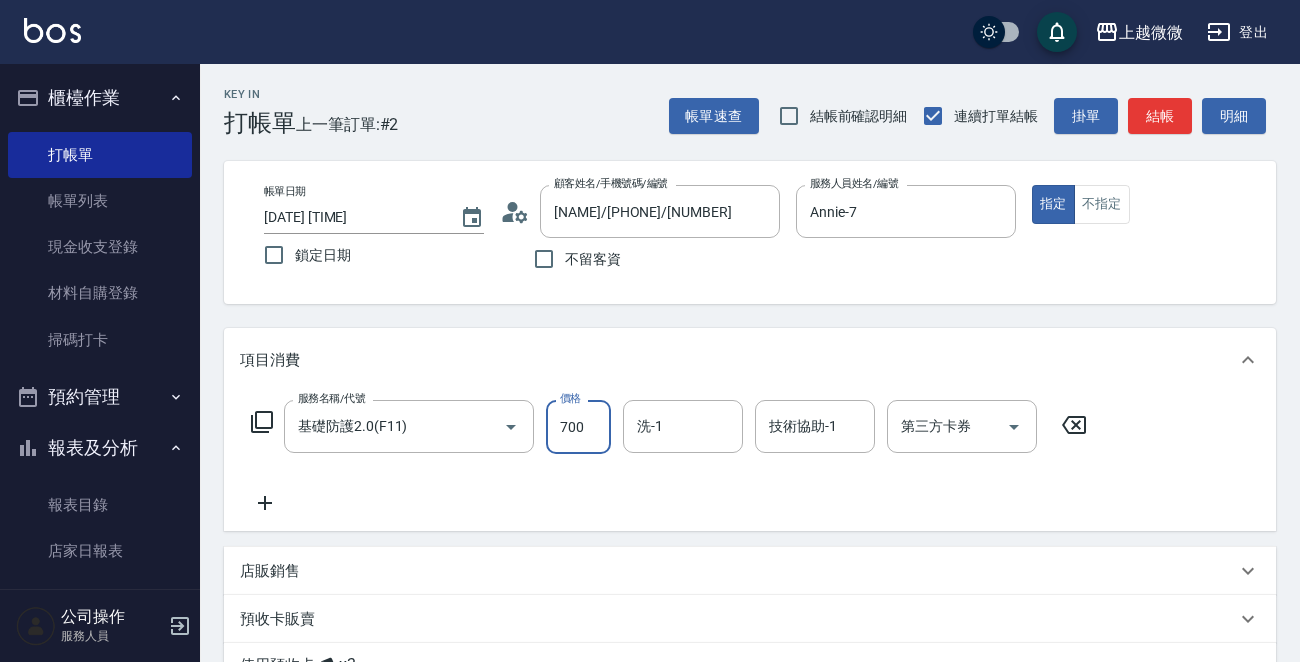 type on "700" 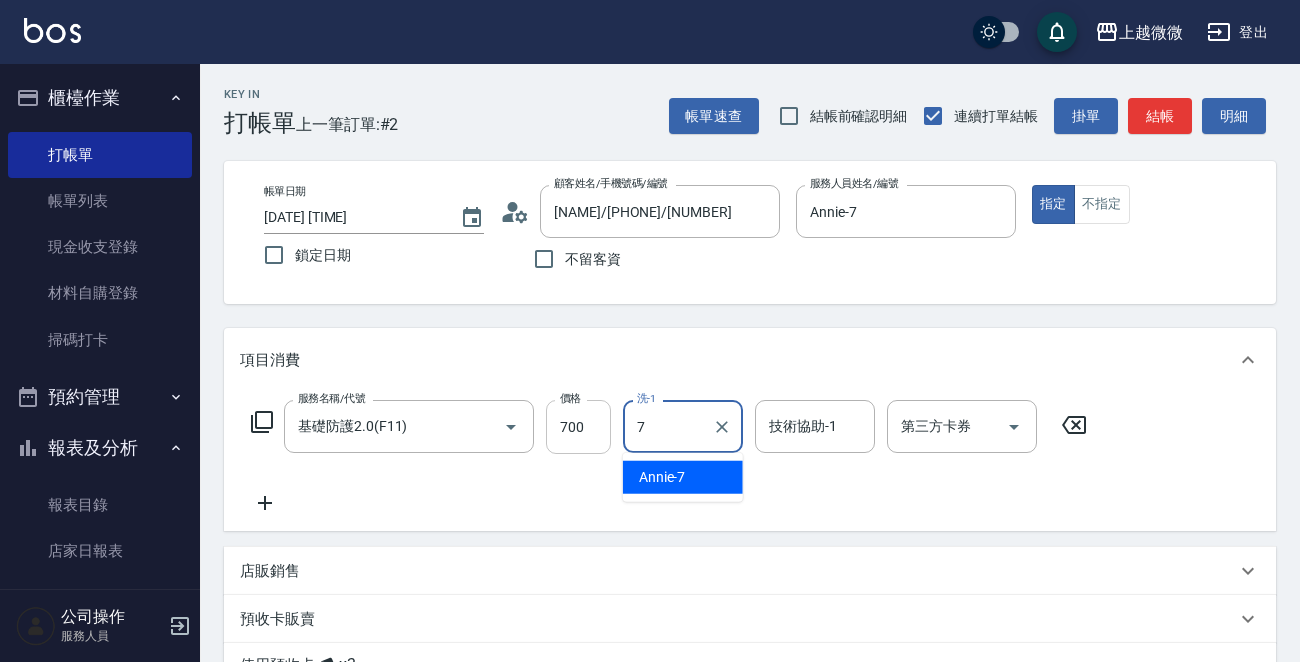type on "Annie-7" 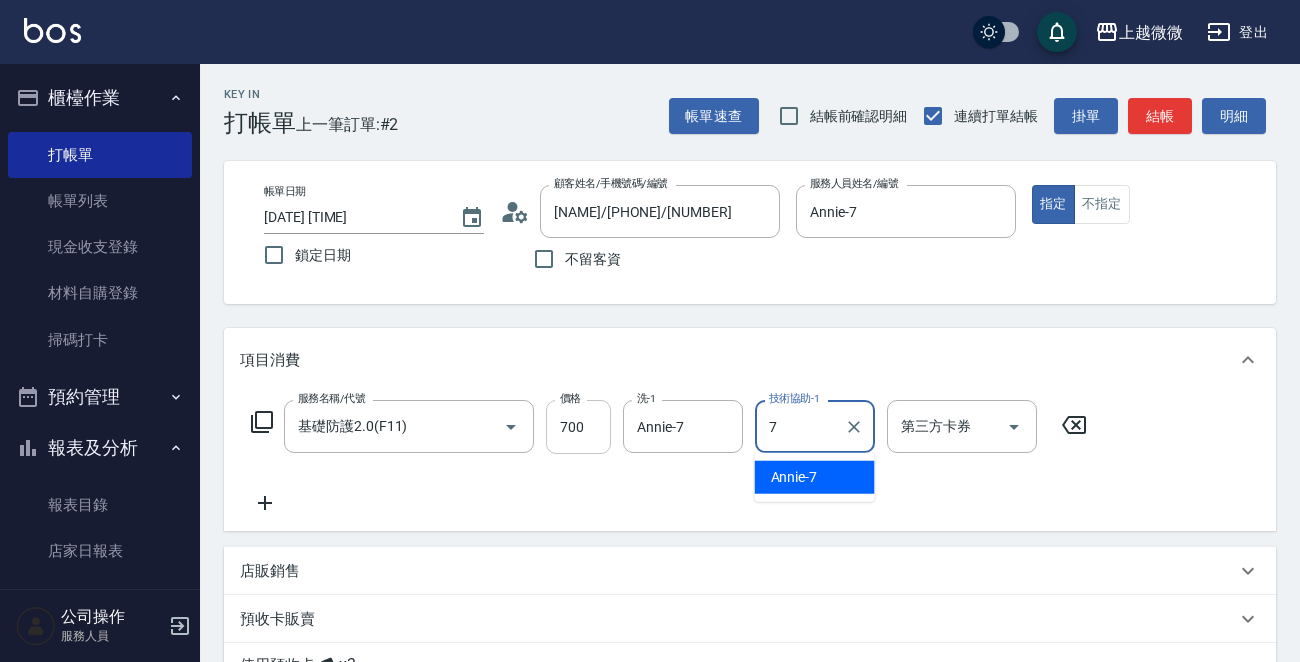 type on "Annie-7" 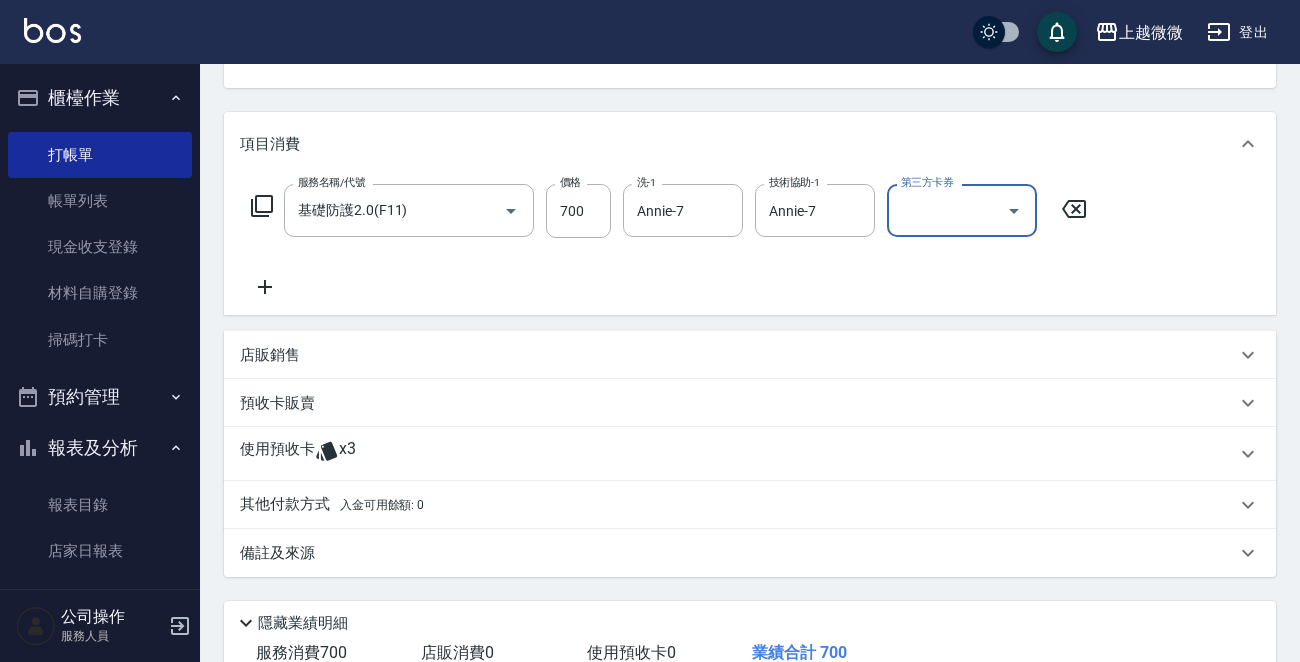 scroll, scrollTop: 352, scrollLeft: 0, axis: vertical 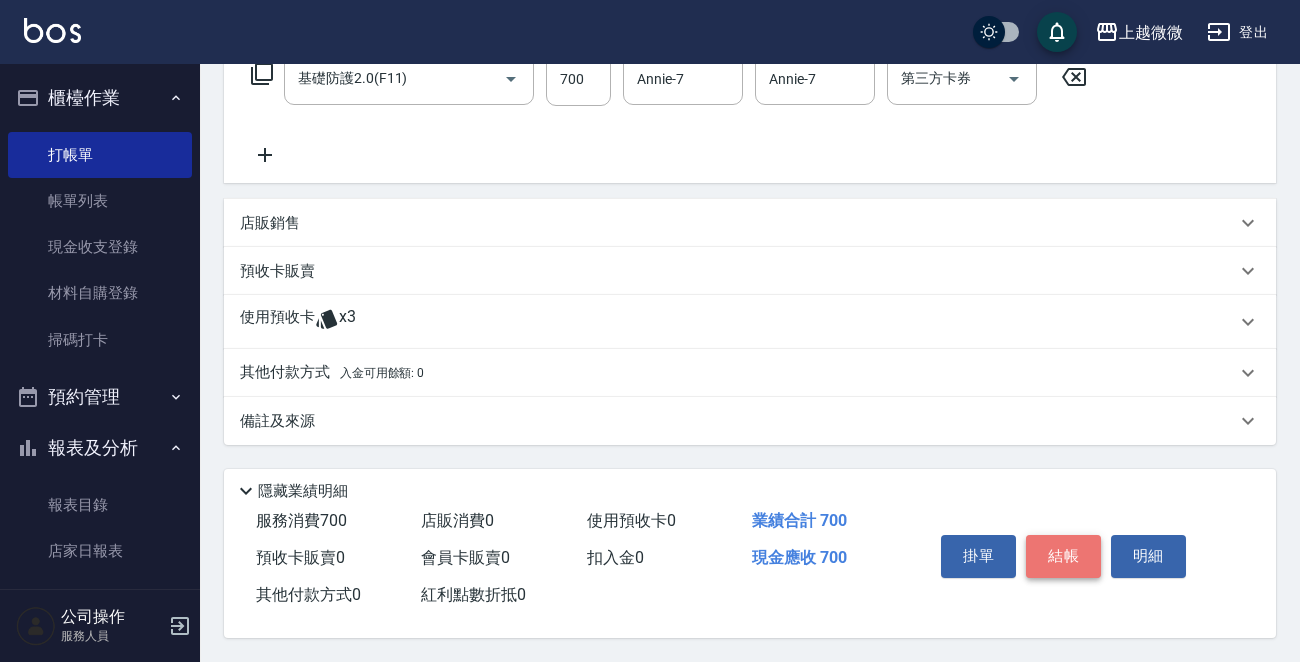 click on "結帳" at bounding box center (1063, 556) 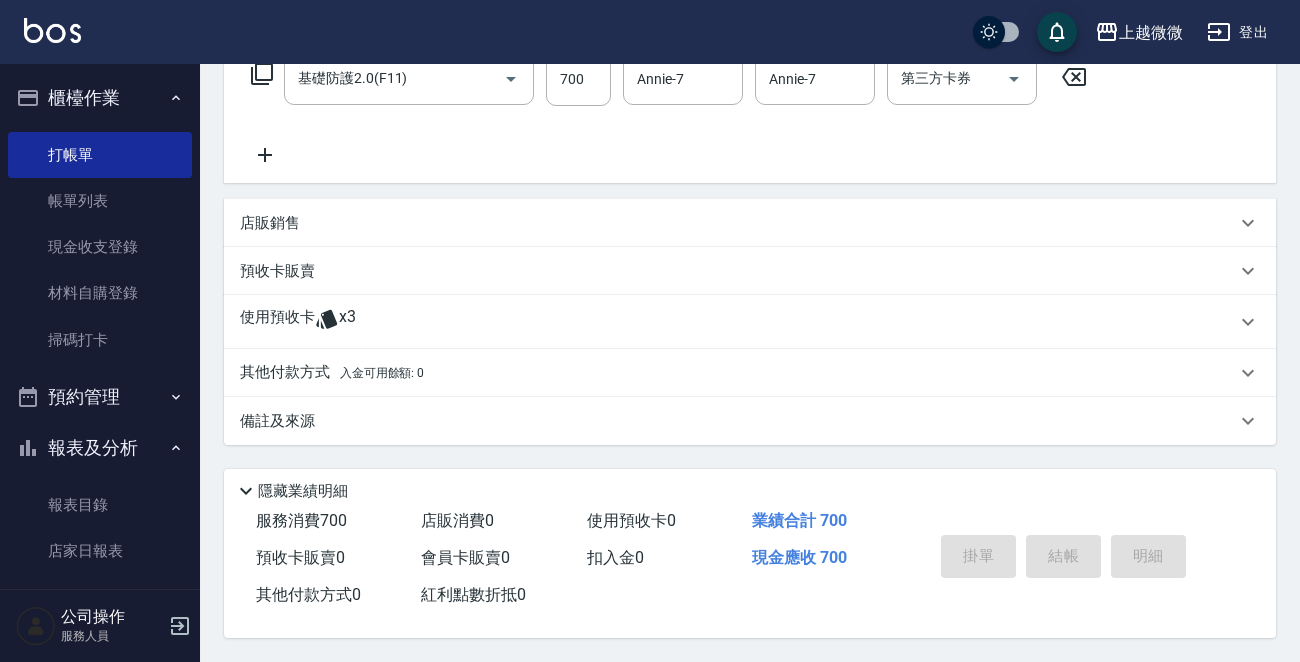 type 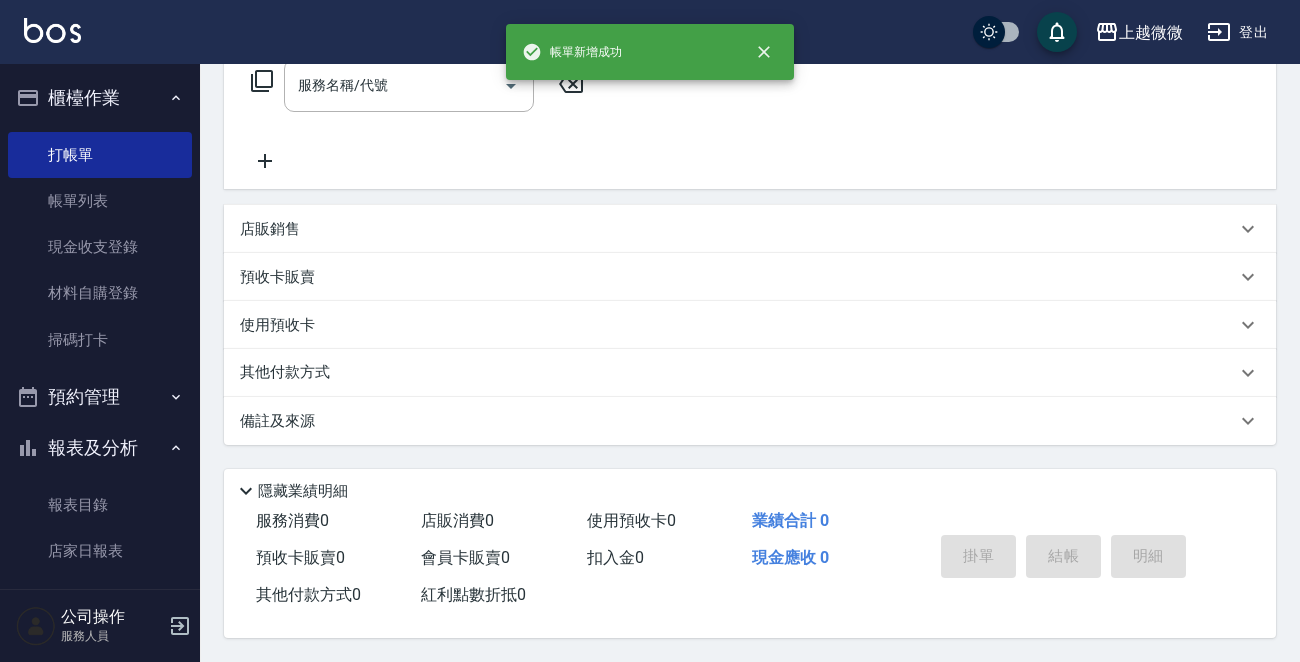 scroll, scrollTop: 0, scrollLeft: 0, axis: both 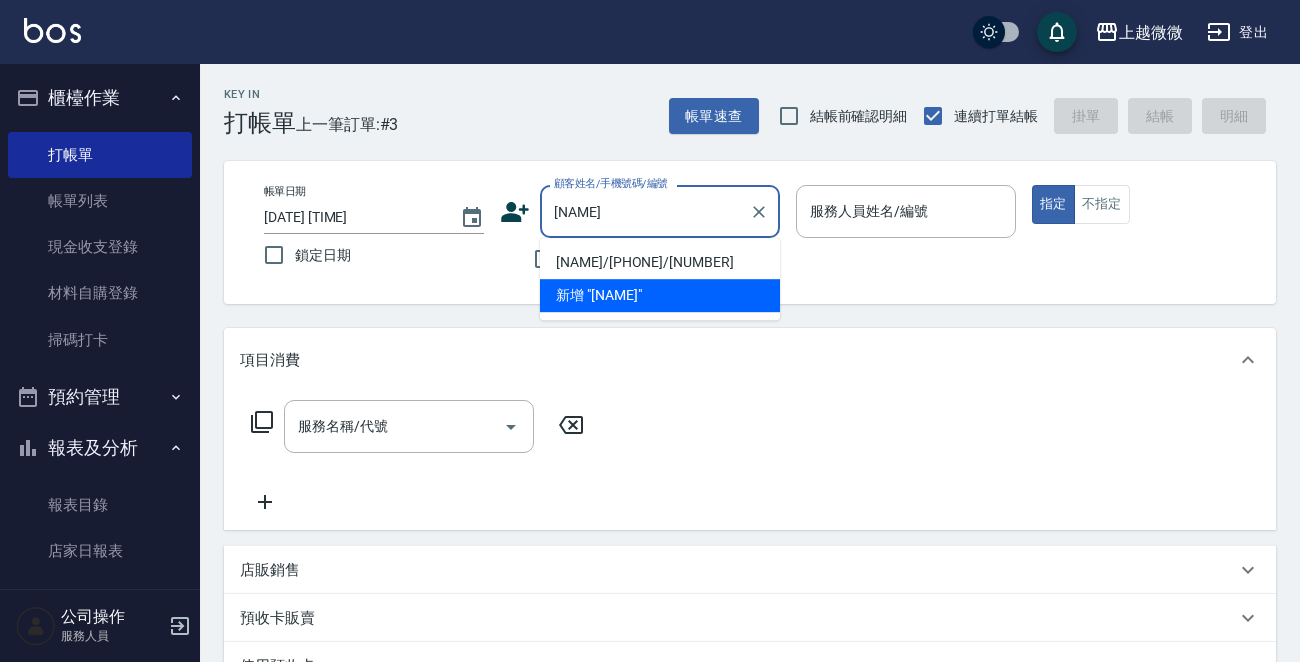 click on "[NAME]/[PHONE]/[NUMBER]" at bounding box center [660, 262] 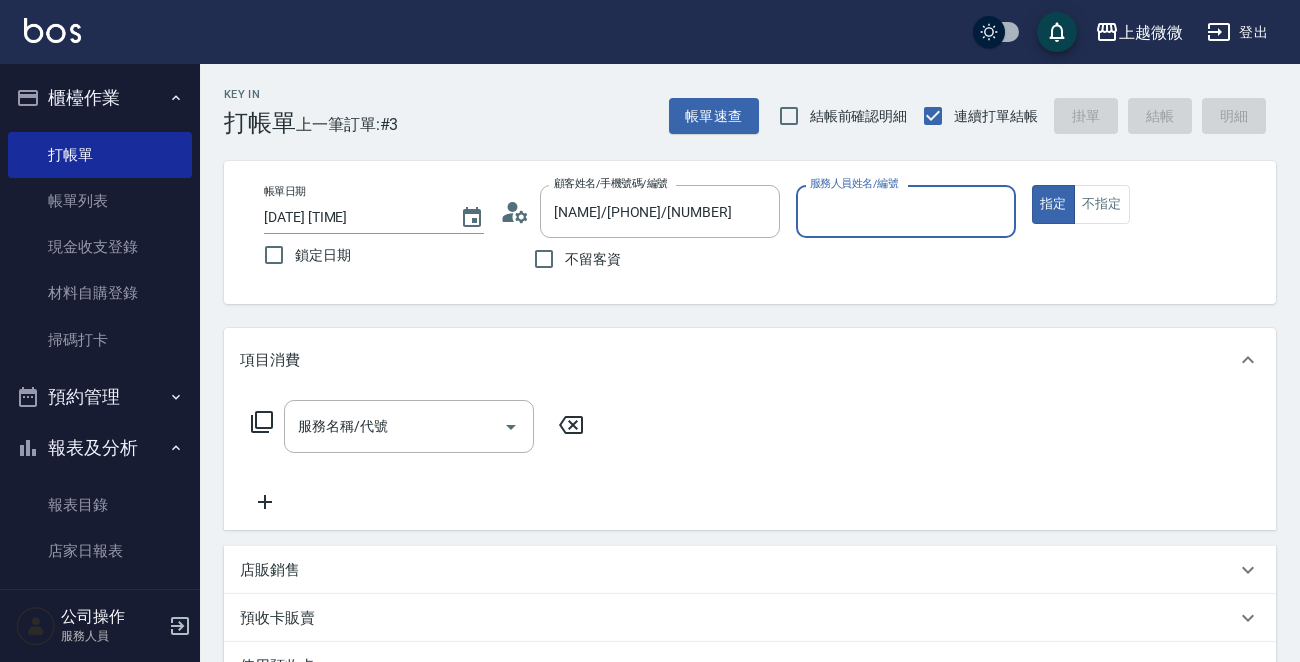 type on "Annie-7" 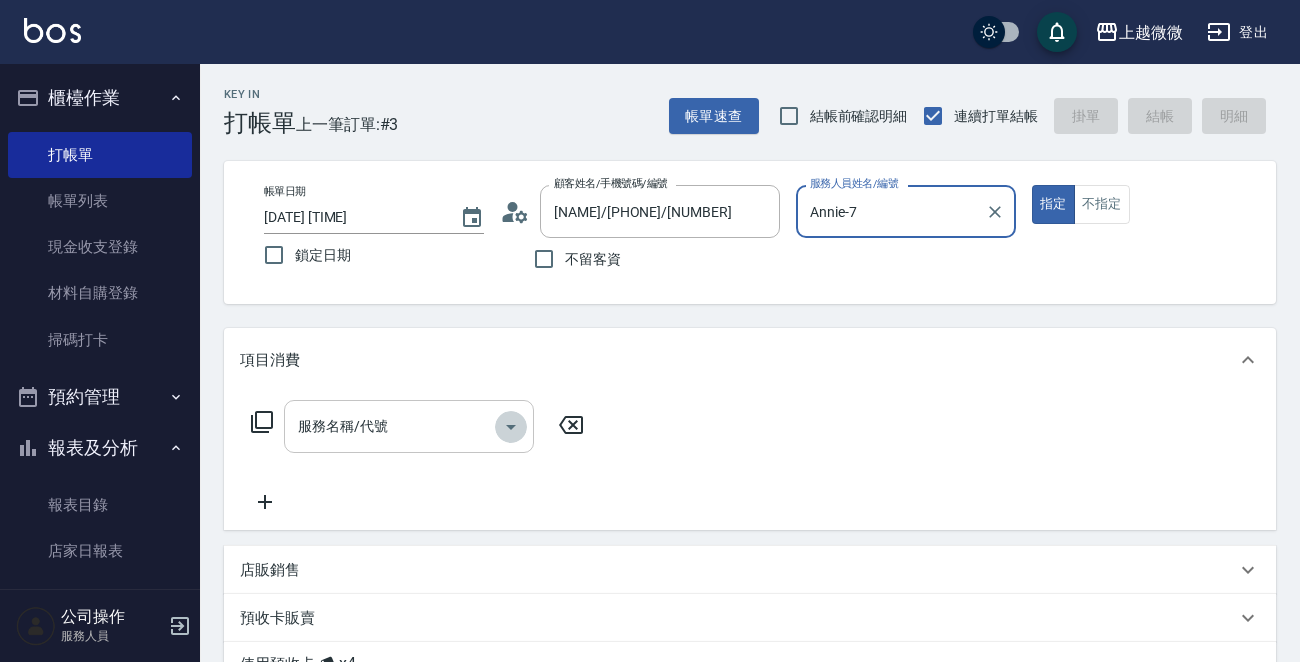 click 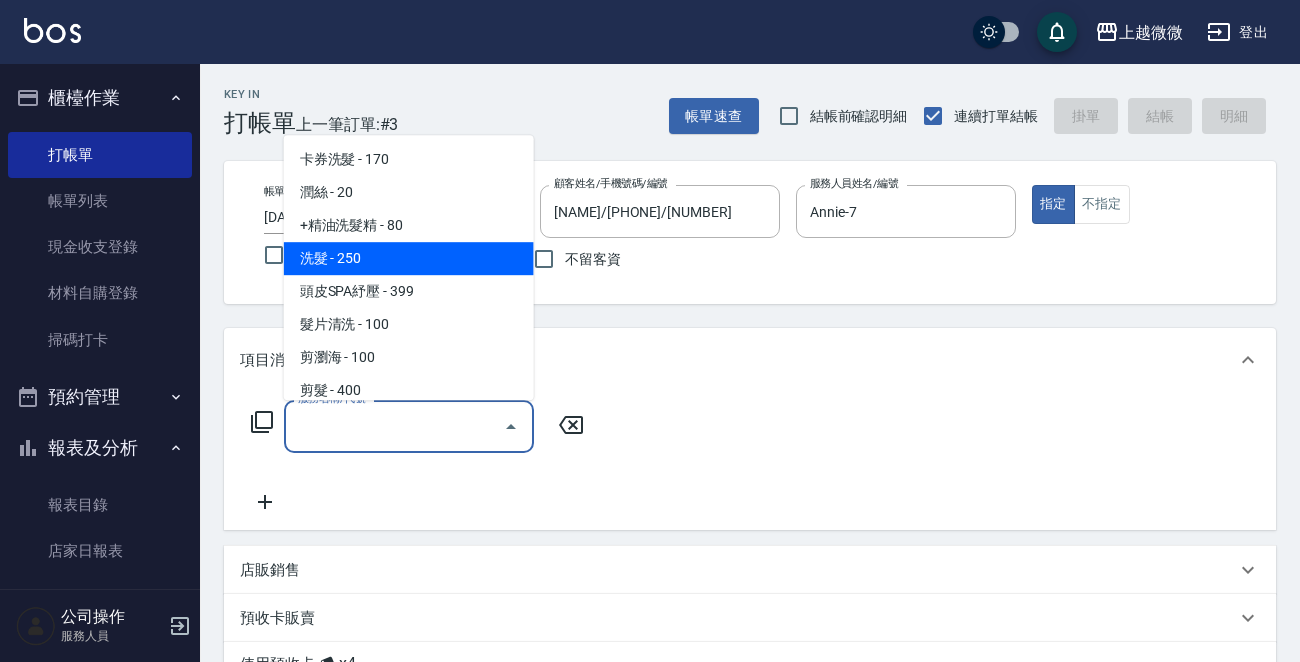 click on "洗髮 - 250" at bounding box center (409, 258) 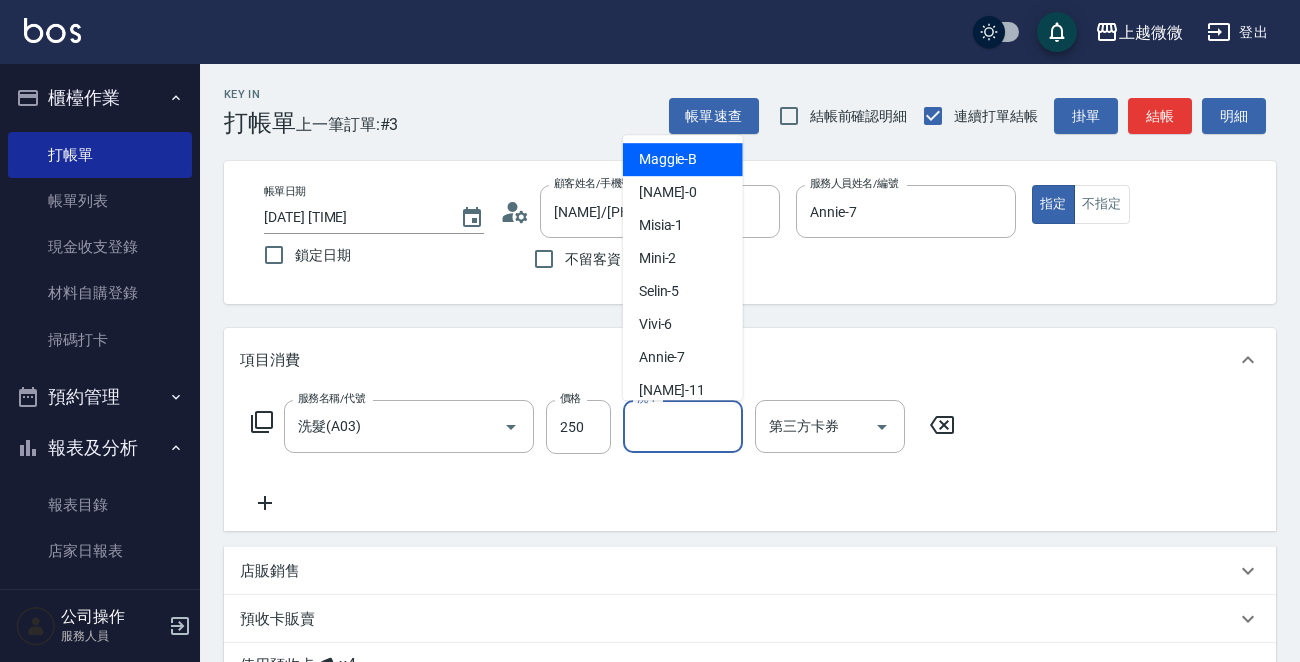 click on "洗-1" at bounding box center [683, 426] 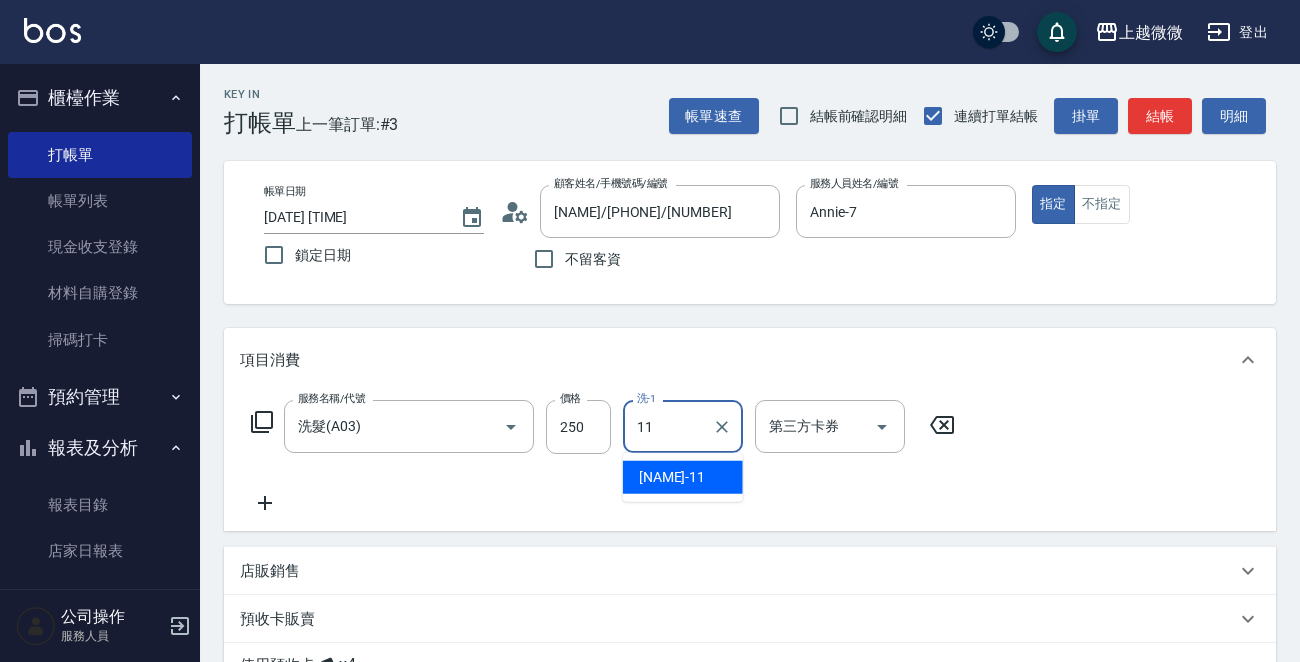 type on "[NAME]" 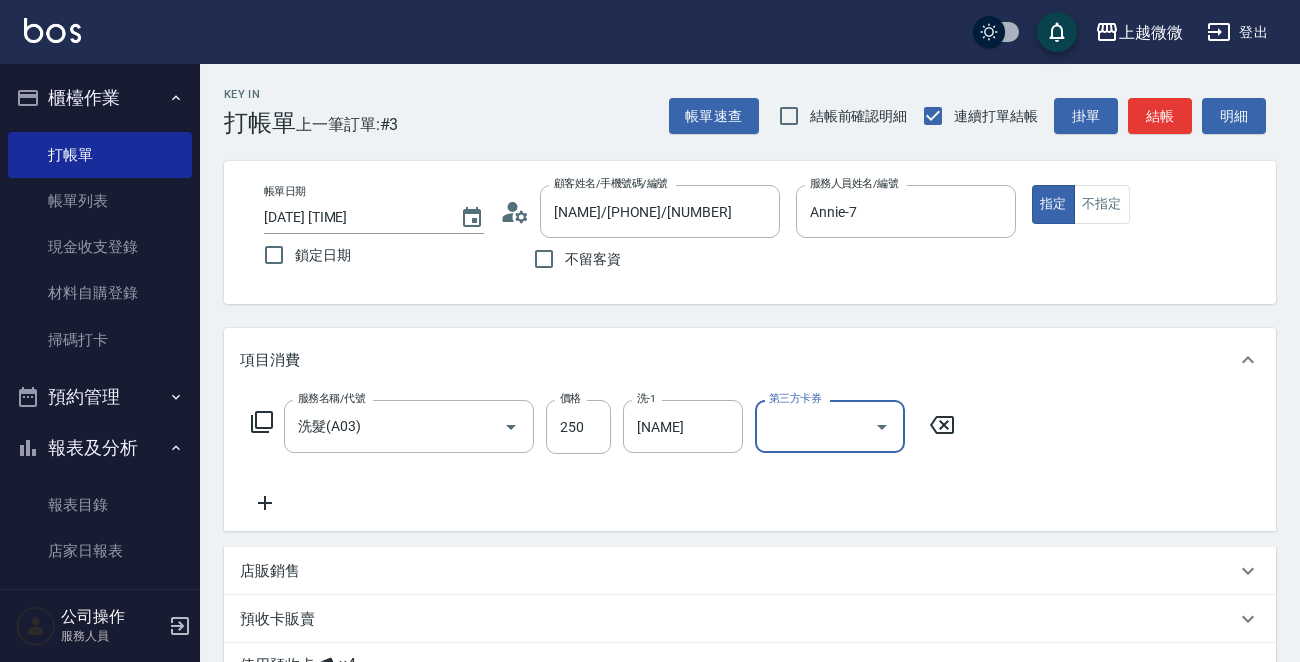 click 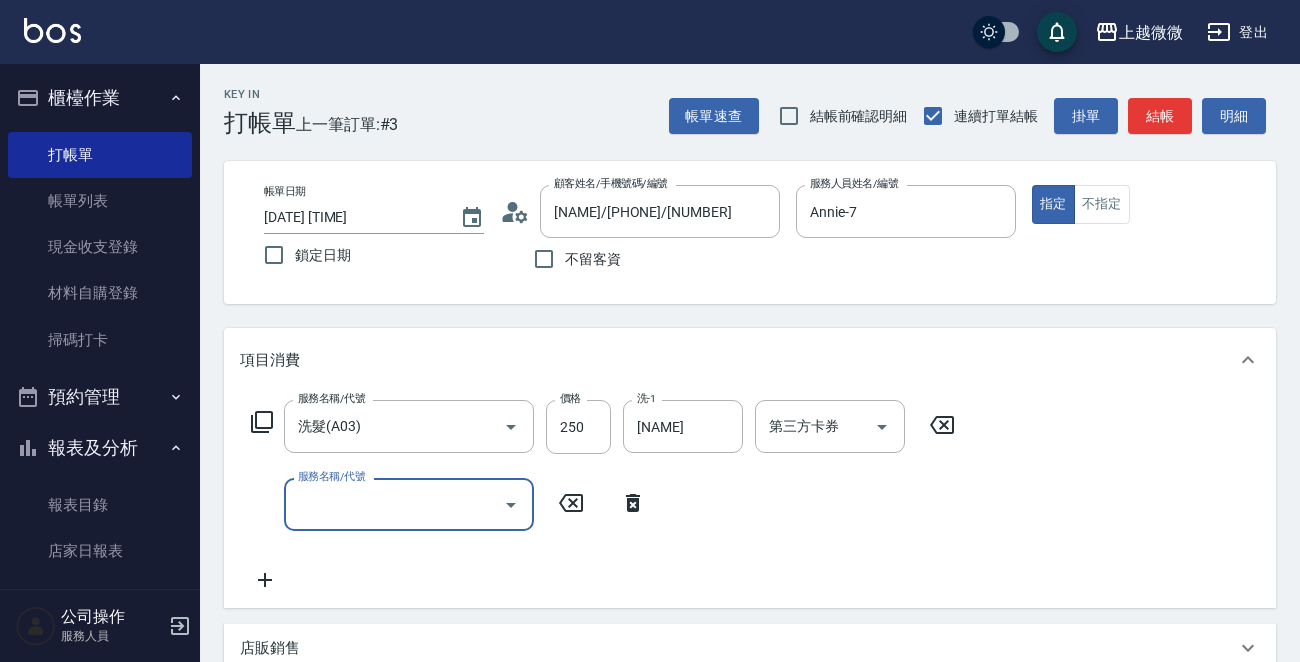 click 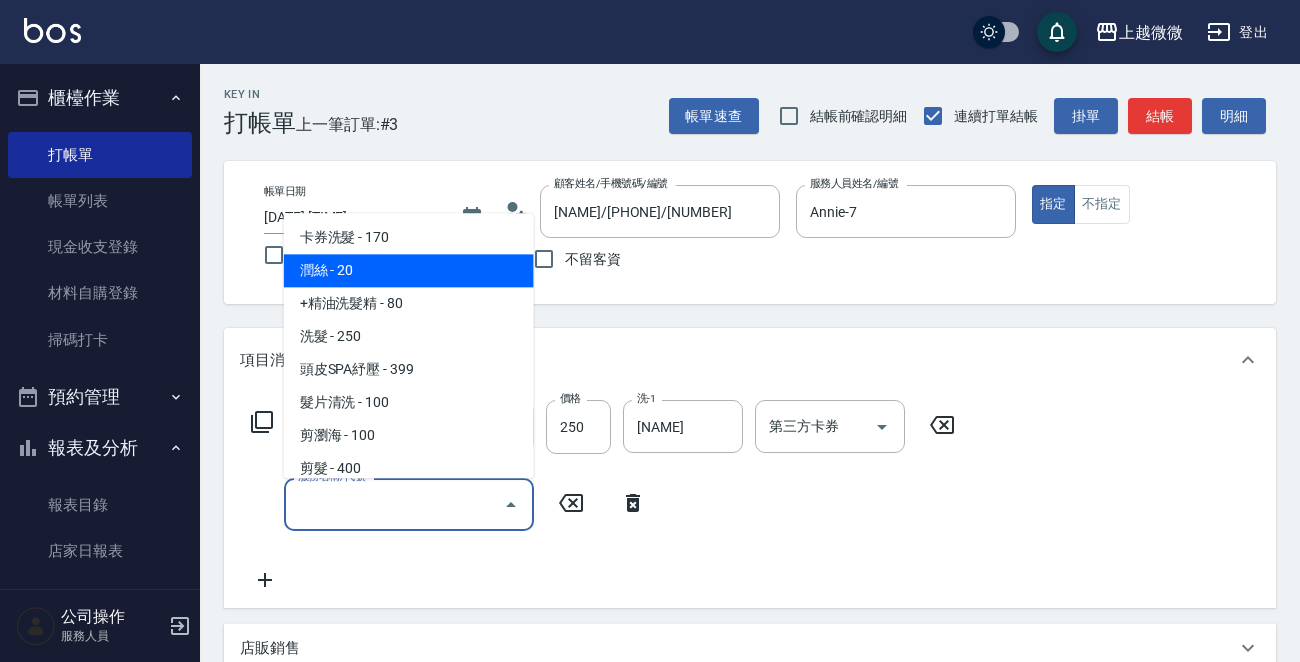 click on "潤絲 - 20" at bounding box center (409, 271) 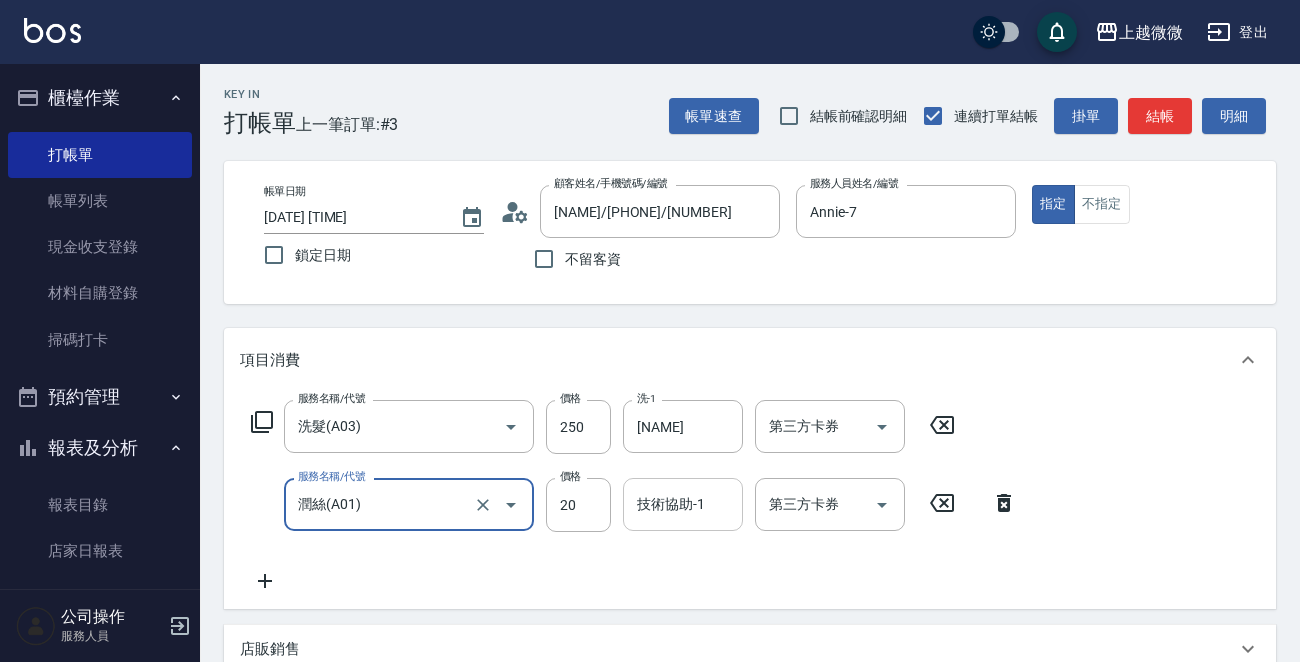 click on "技術協助-1 技術協助-1" at bounding box center [683, 504] 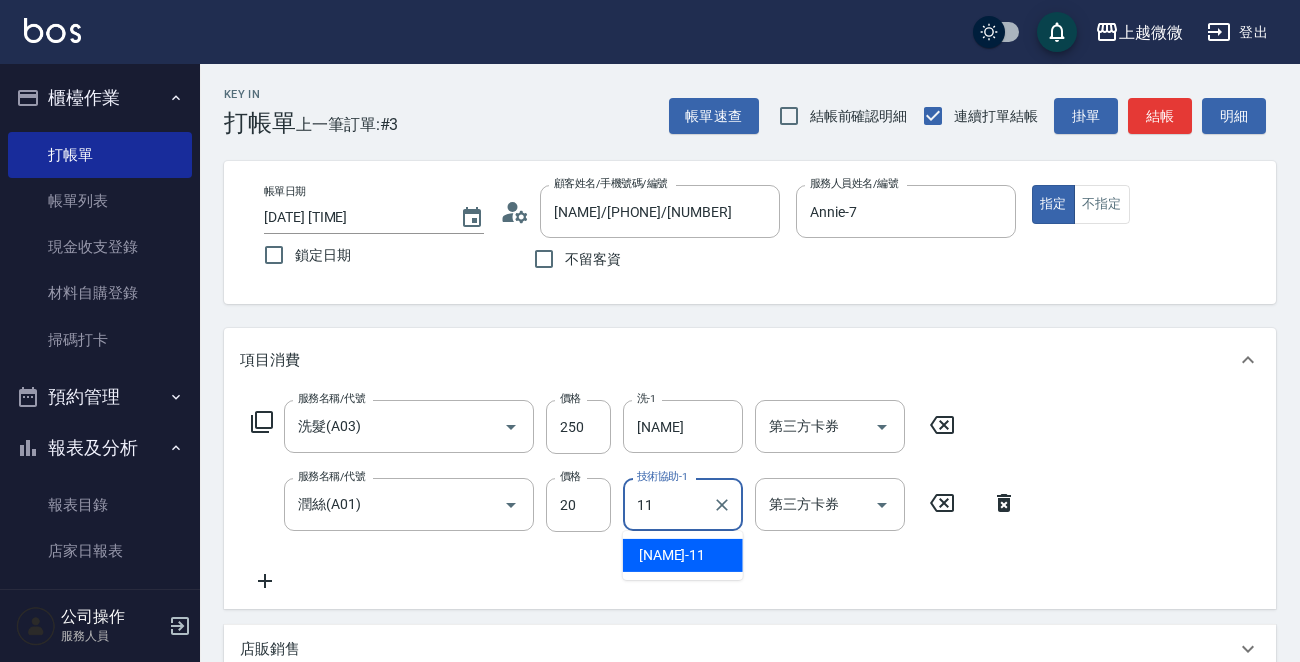 type on "[NAME]" 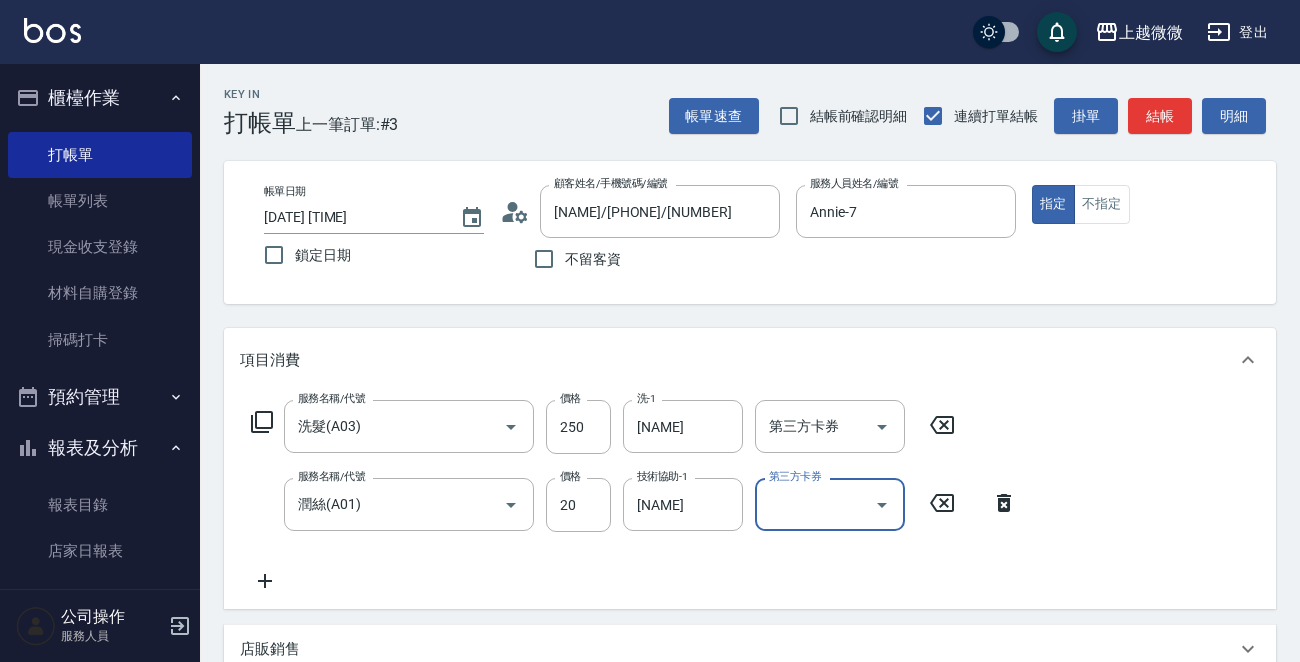 scroll, scrollTop: 430, scrollLeft: 0, axis: vertical 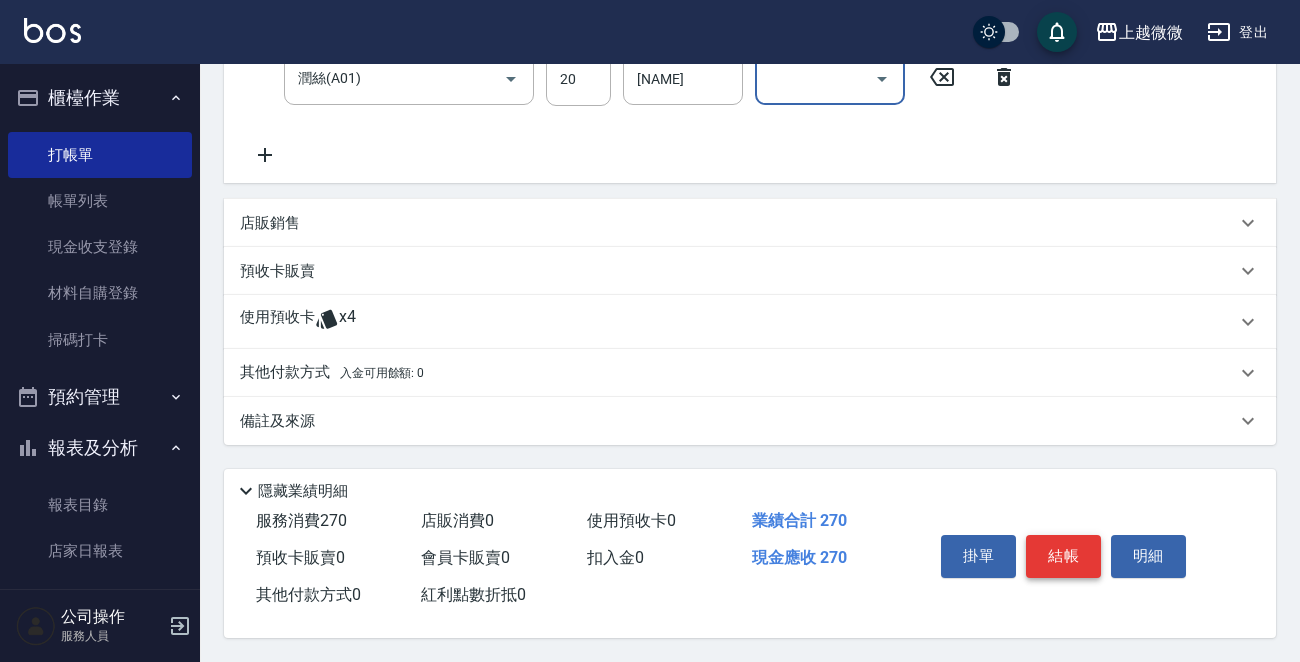 click on "結帳" at bounding box center (1063, 556) 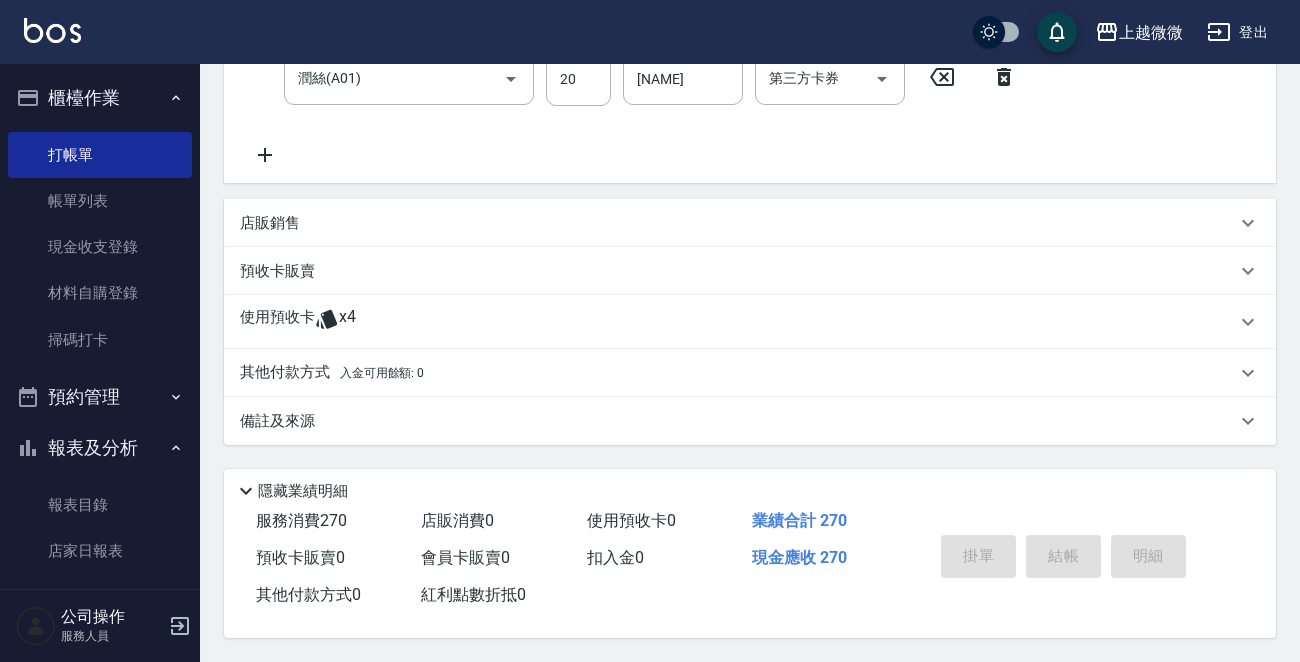 type on "[DATE] [TIME]" 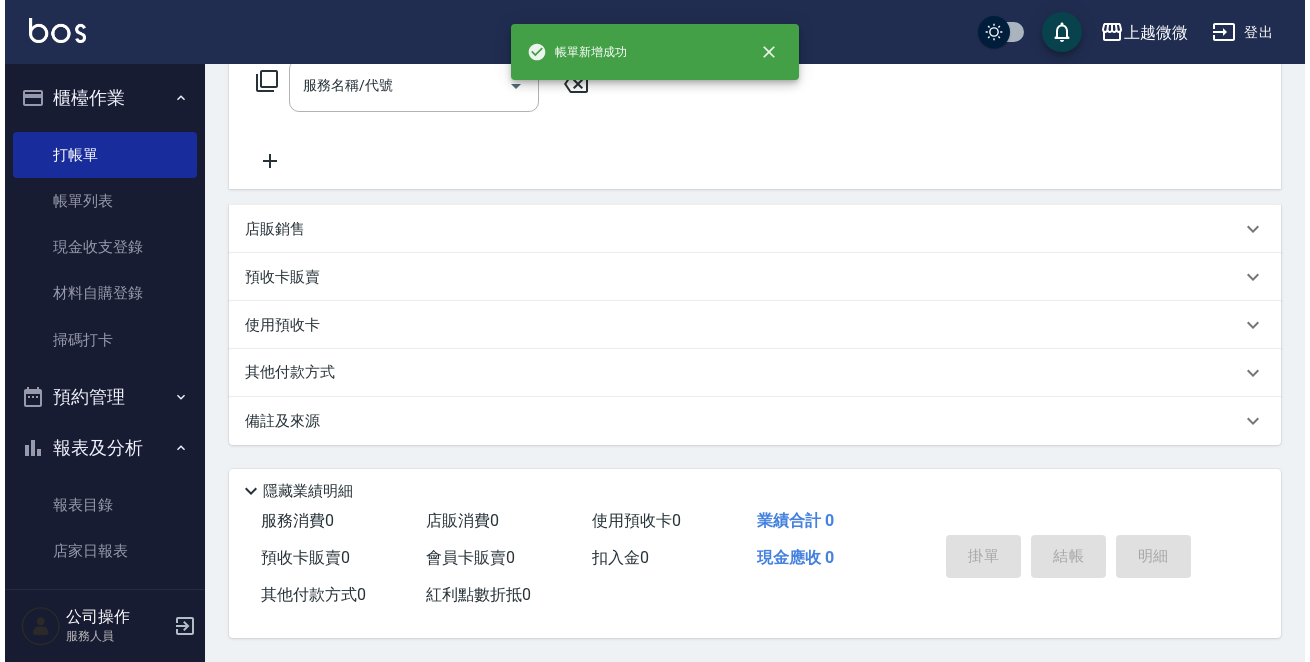 scroll, scrollTop: 0, scrollLeft: 0, axis: both 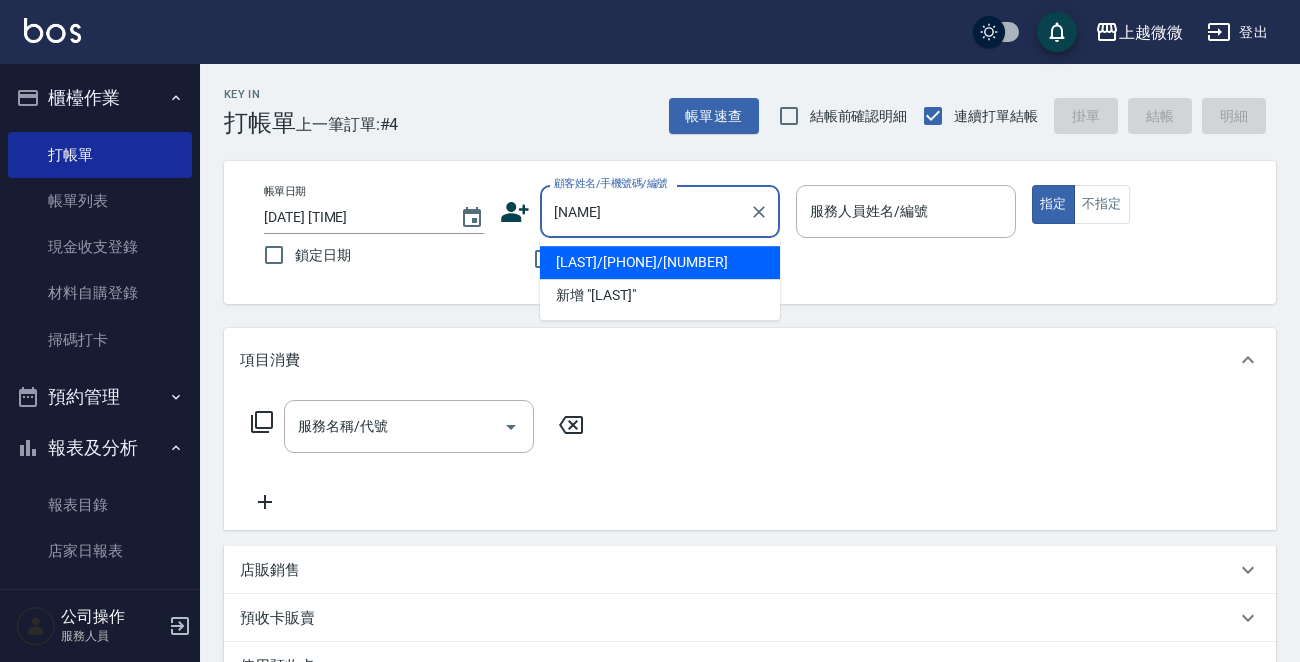 click on "[LAST]/[PHONE]/[NUMBER]" at bounding box center (660, 262) 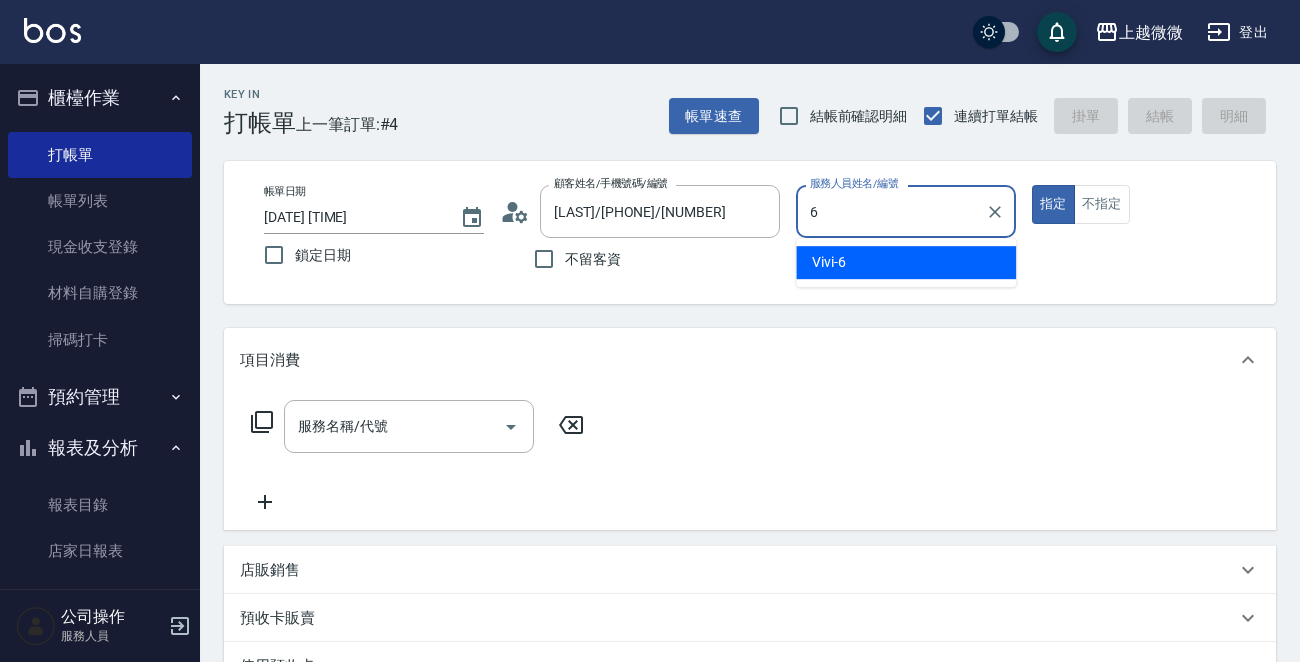 type on "Vivi-6" 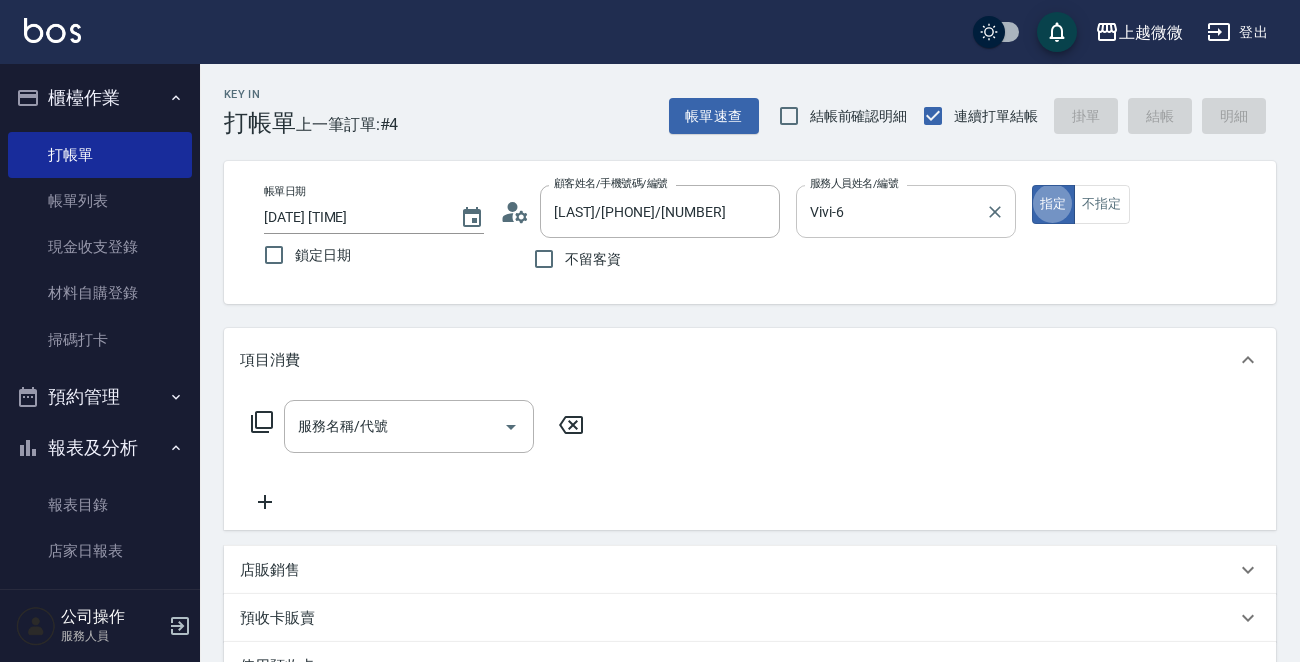 type on "true" 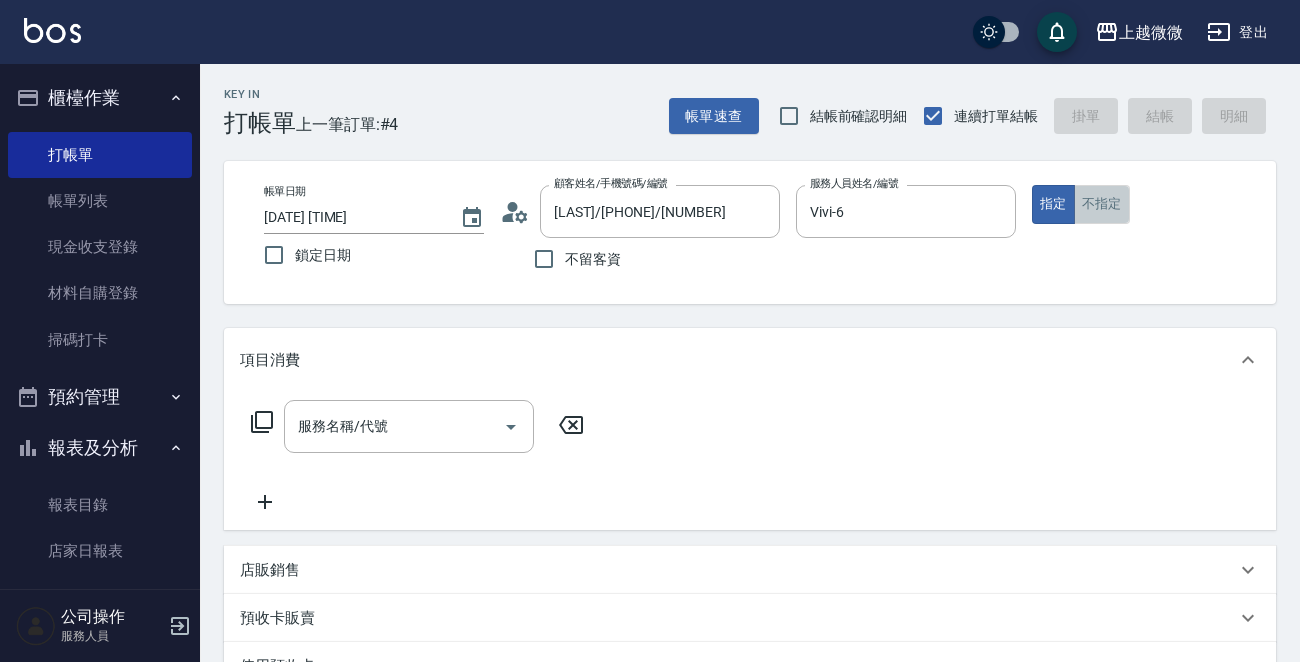 click on "不指定" at bounding box center [1102, 204] 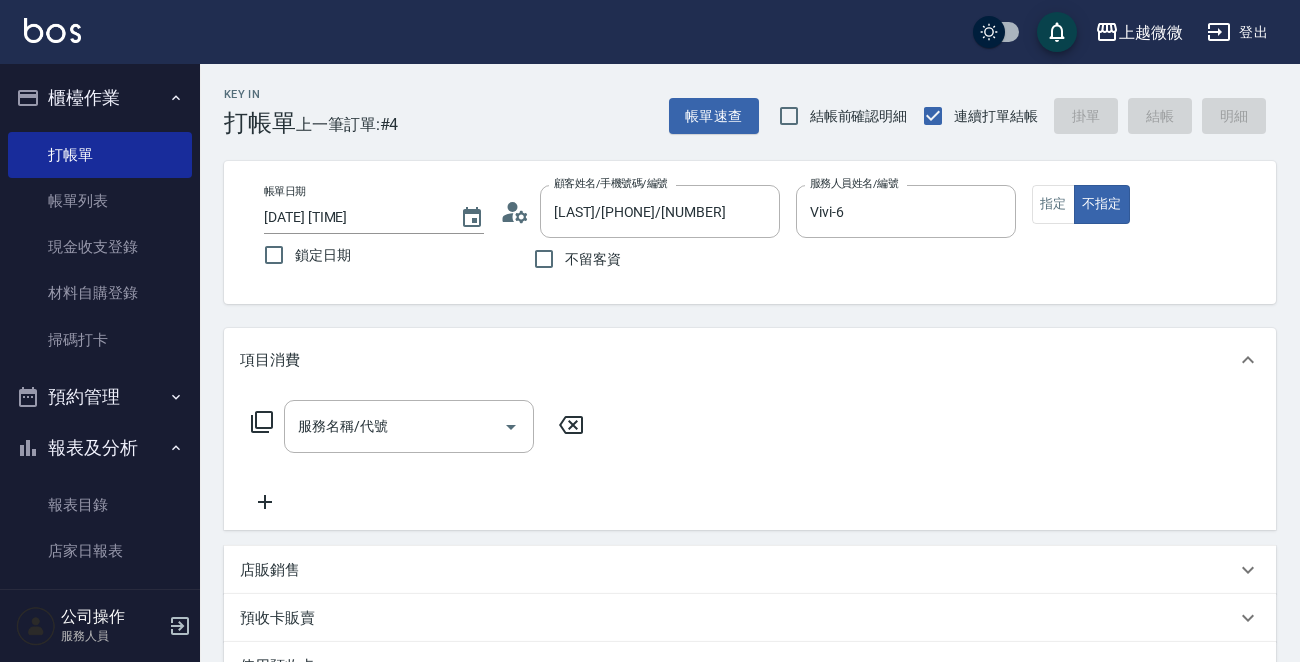 click 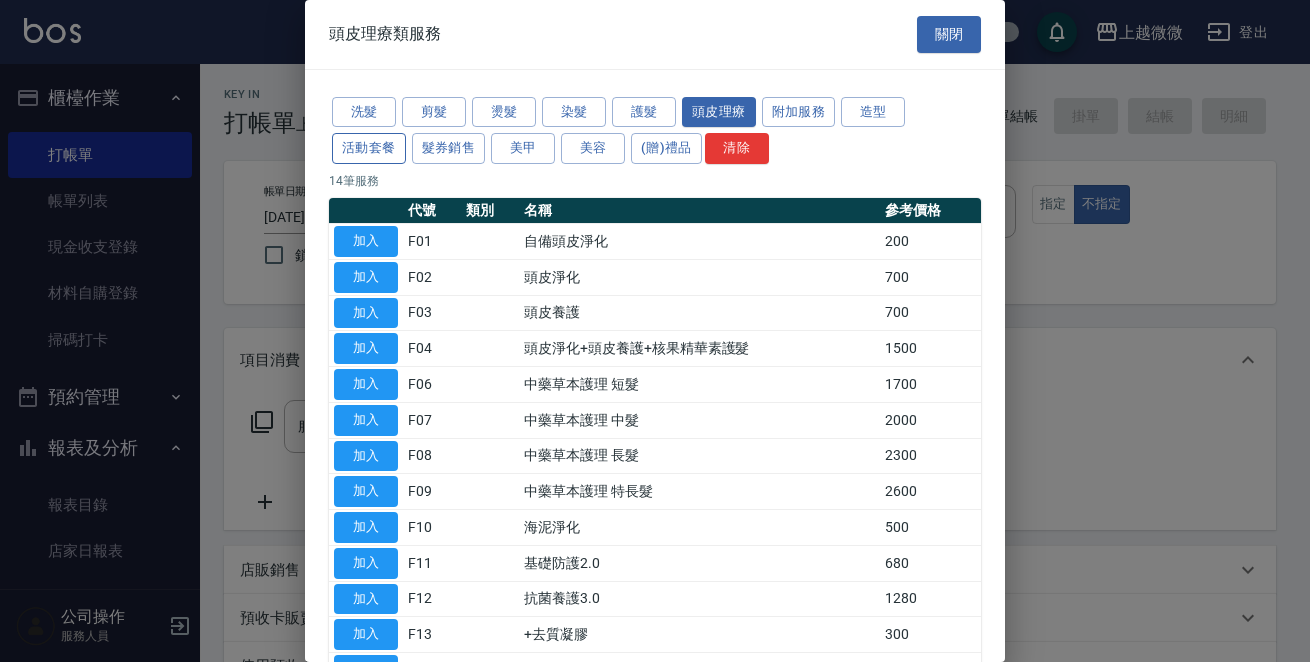 click on "活動套餐" at bounding box center (369, 148) 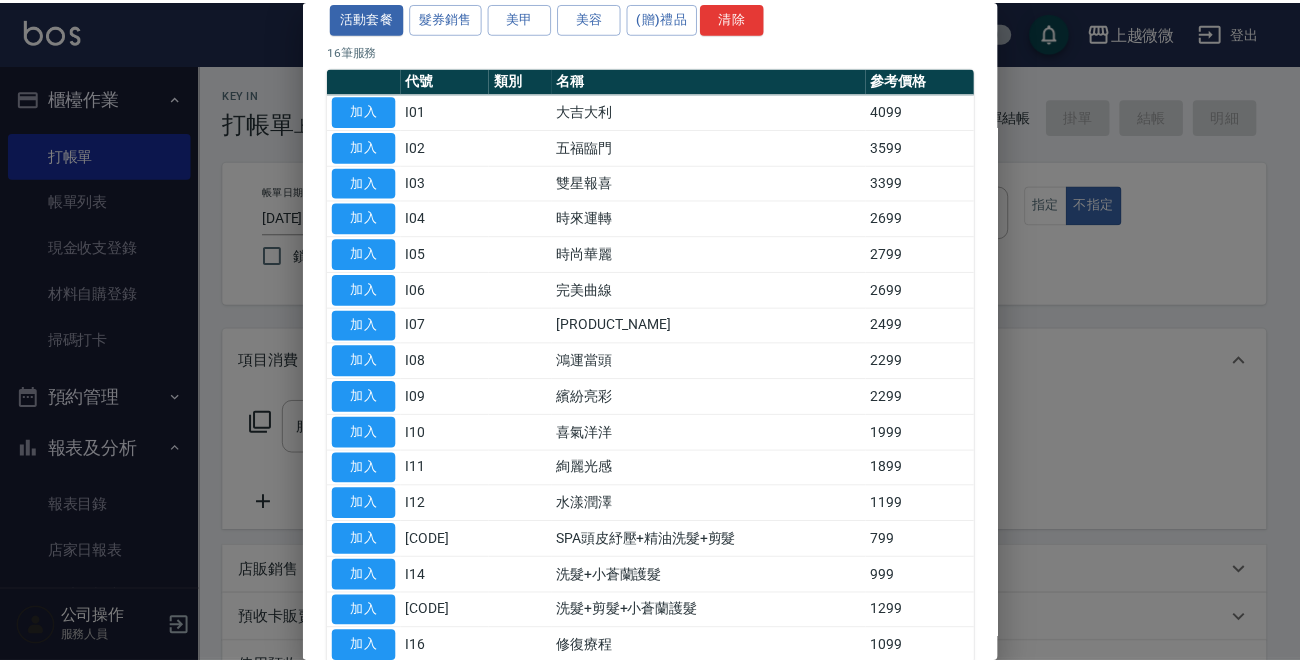 scroll, scrollTop: 241, scrollLeft: 0, axis: vertical 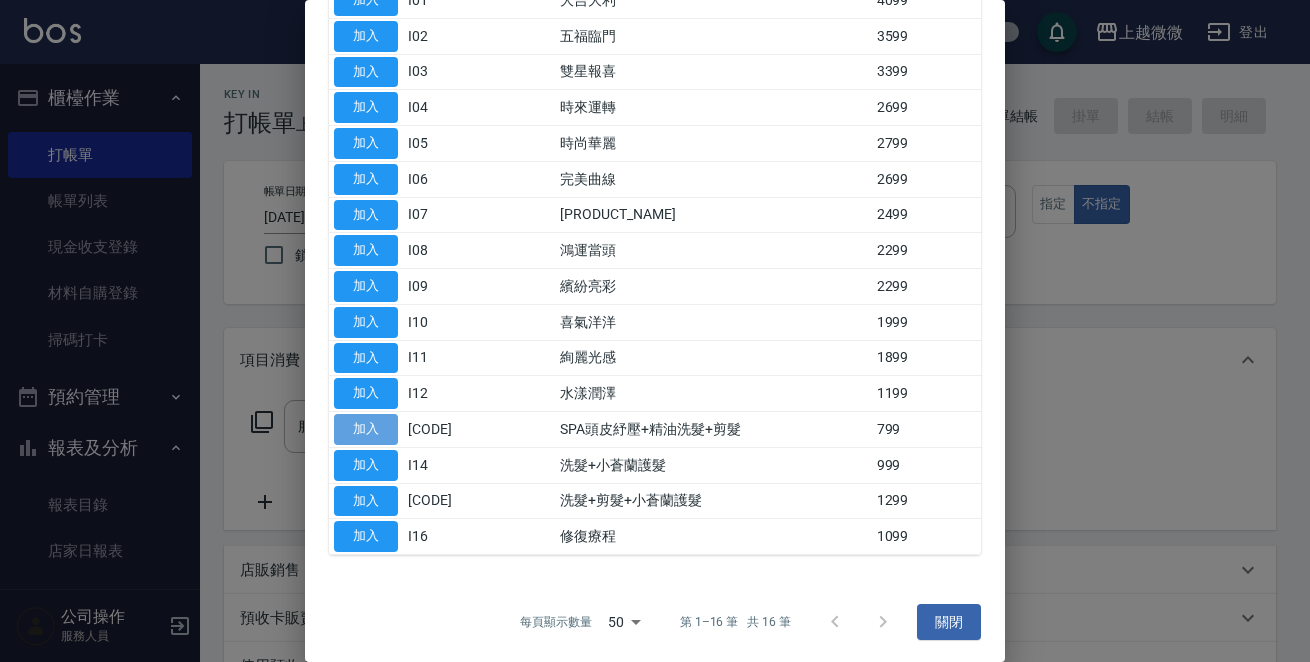click on "加入" at bounding box center (366, 429) 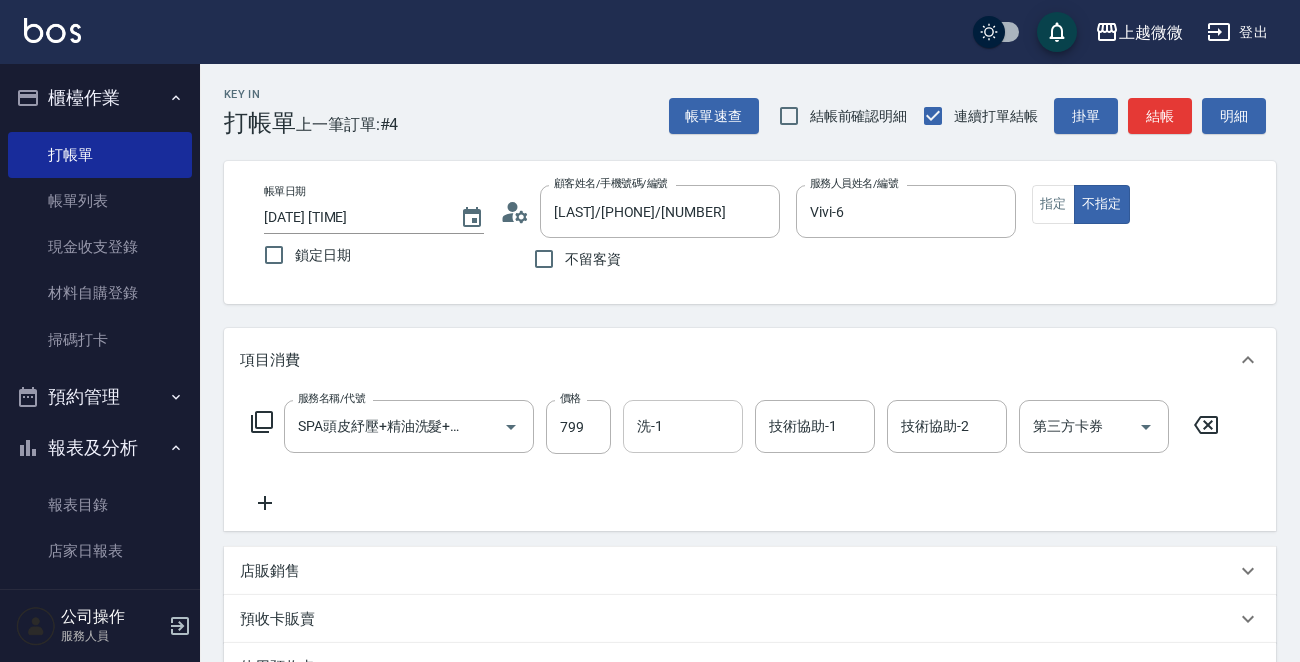 click on "洗-1" at bounding box center [683, 426] 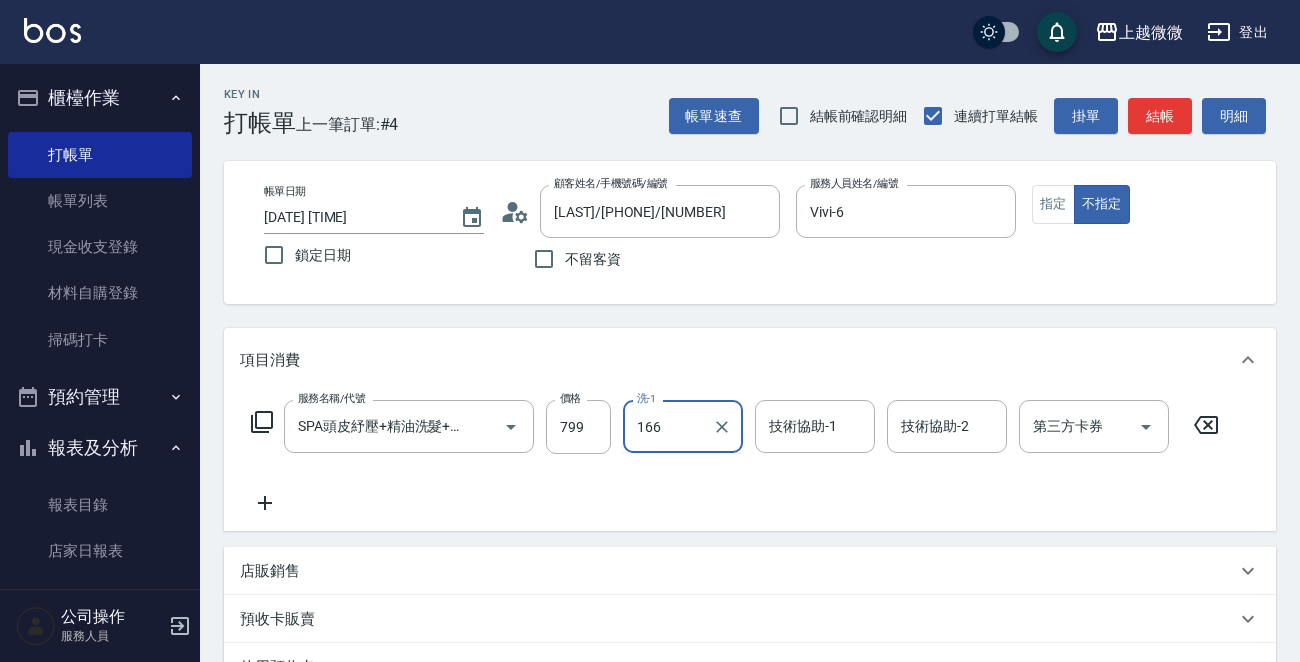 type on "166" 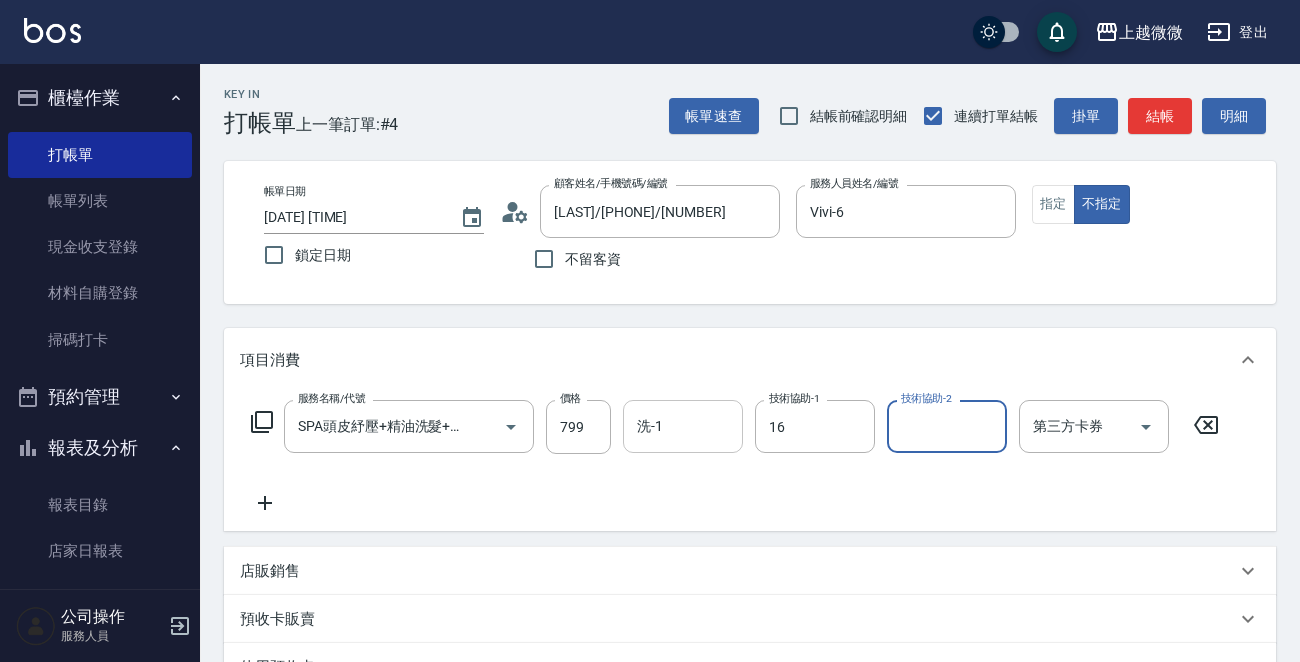 type on "[NAME]" 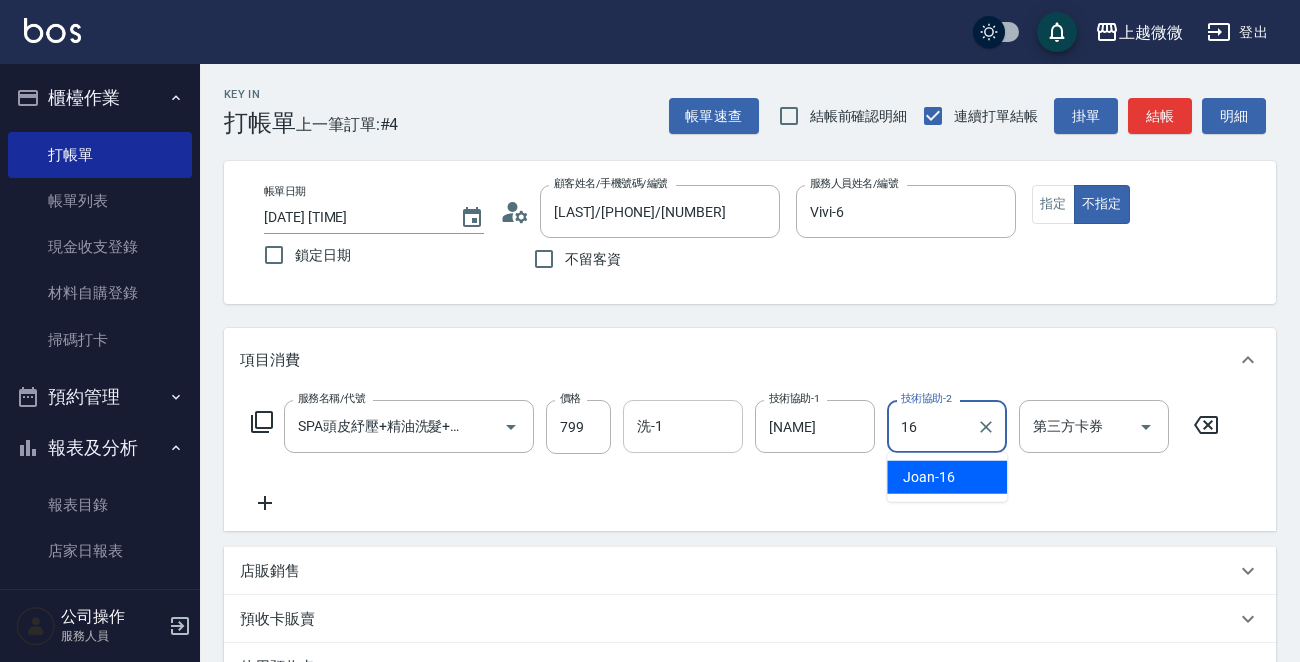 type on "[NAME]" 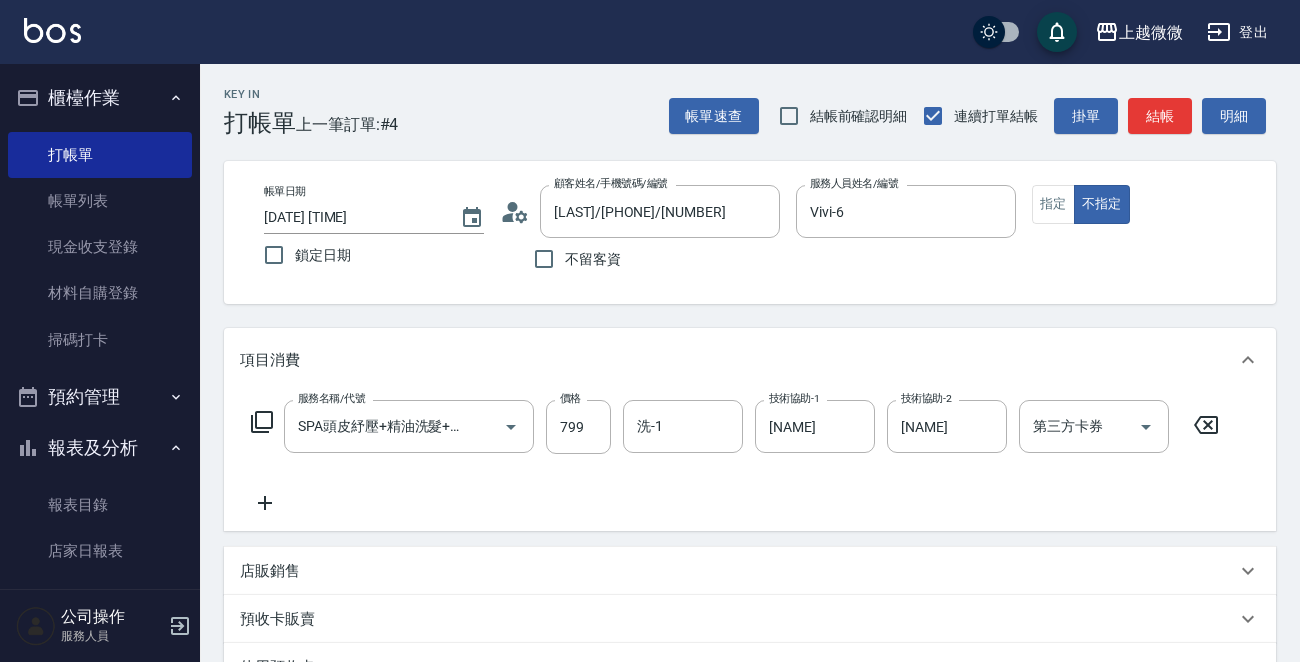 click 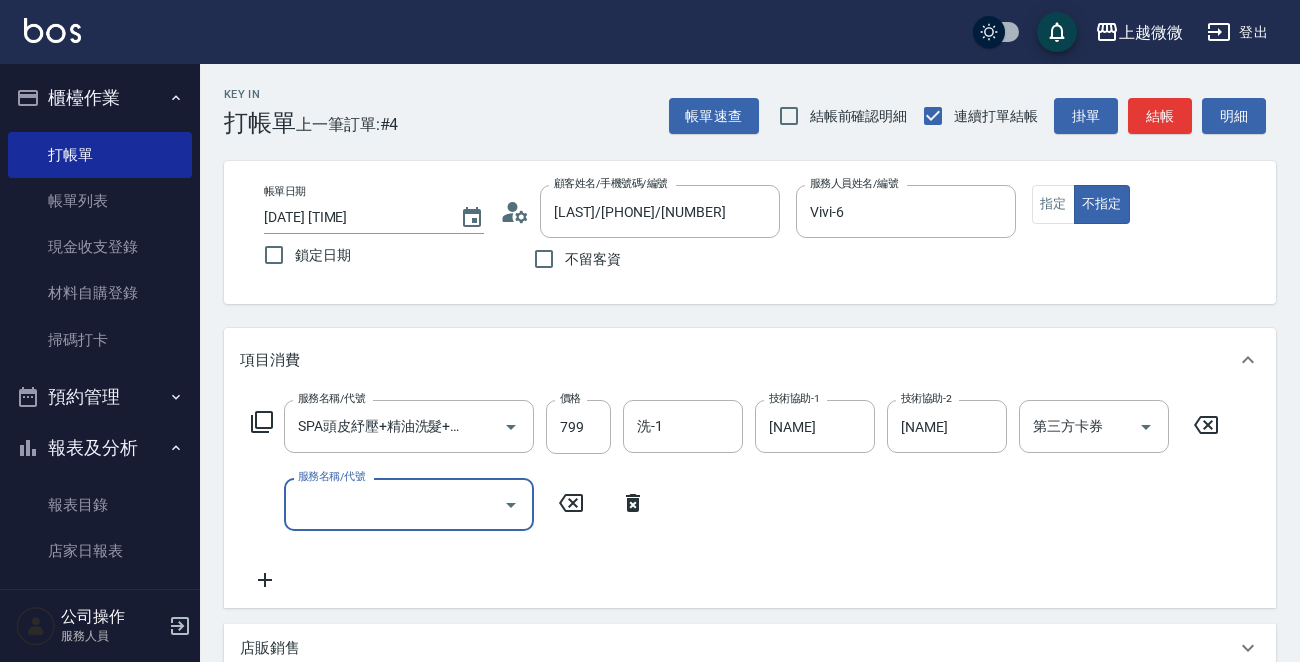 click 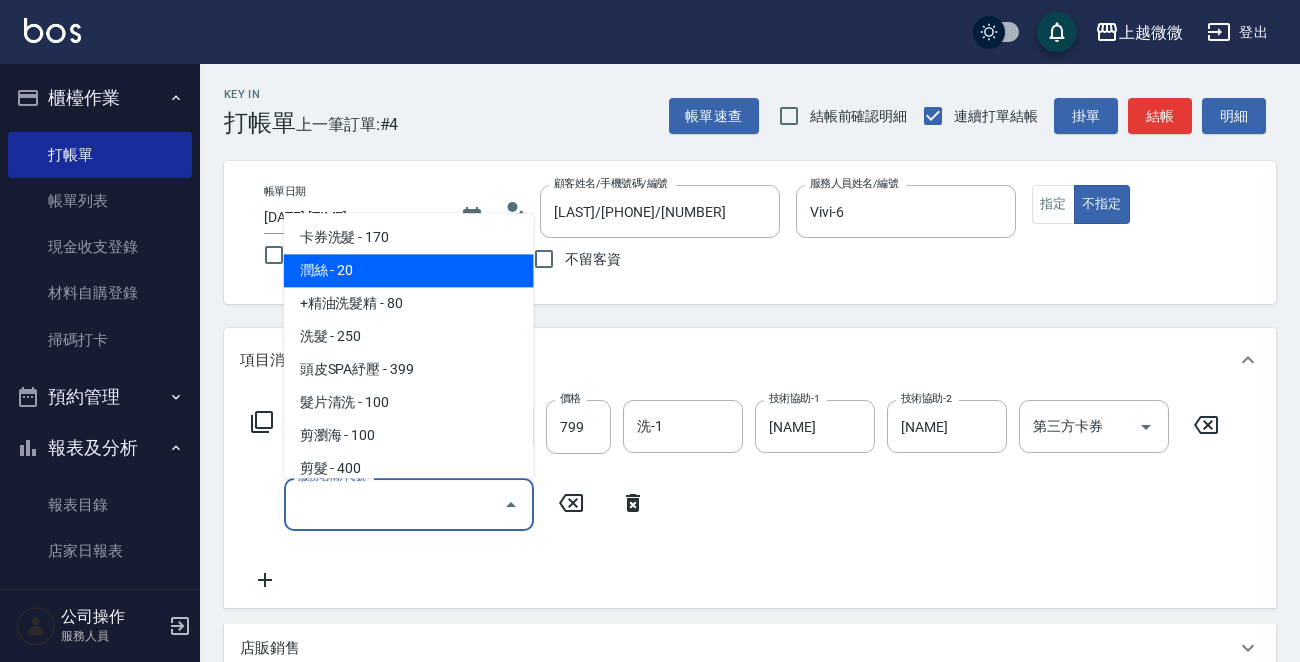 click on "潤絲 - 20" at bounding box center (409, 271) 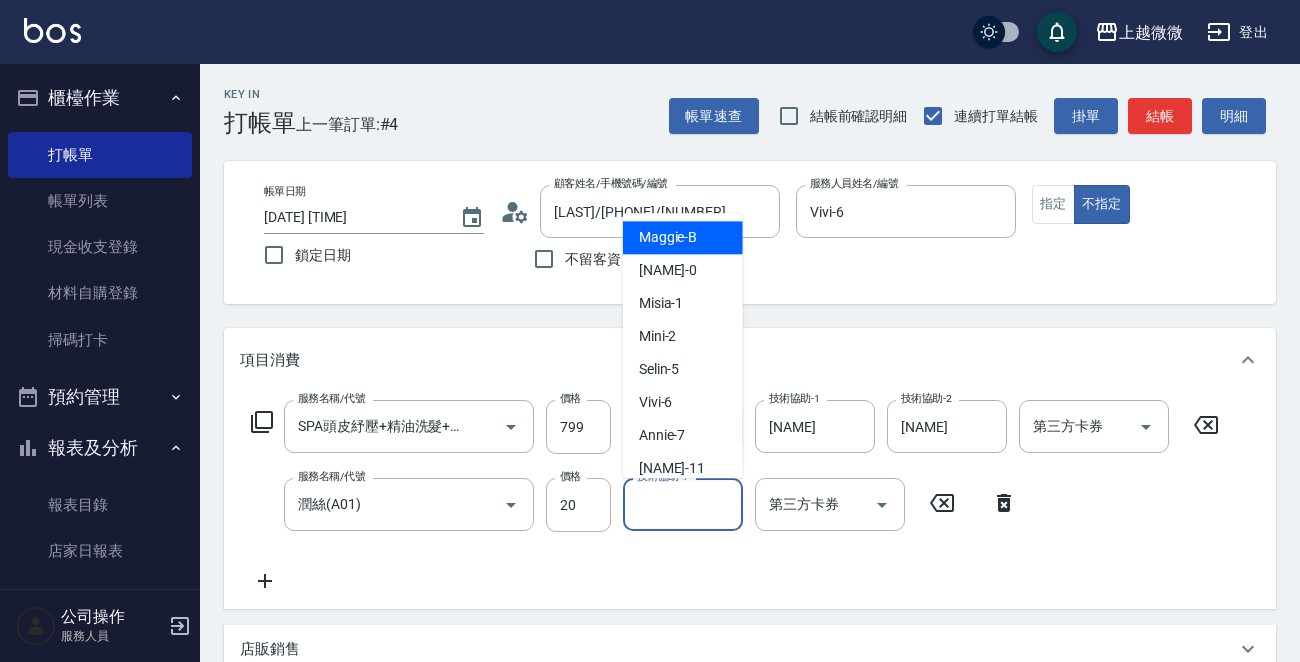 click on "技術協助-1" at bounding box center [683, 504] 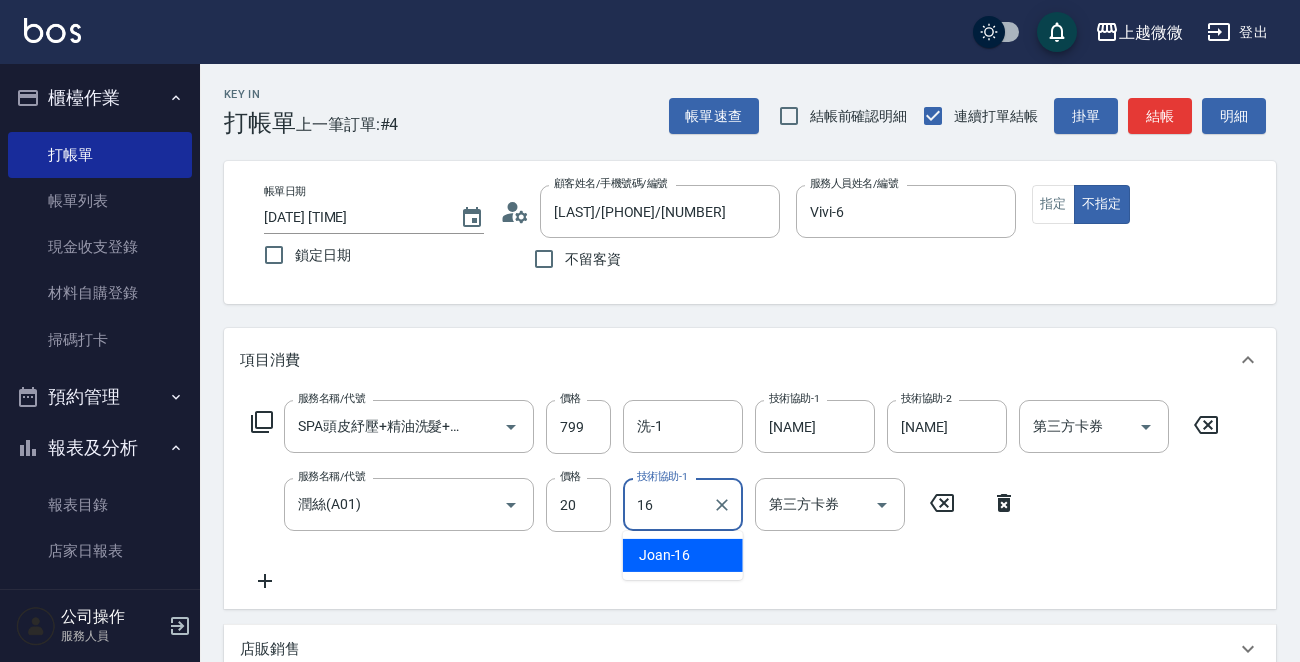 type on "[NAME]" 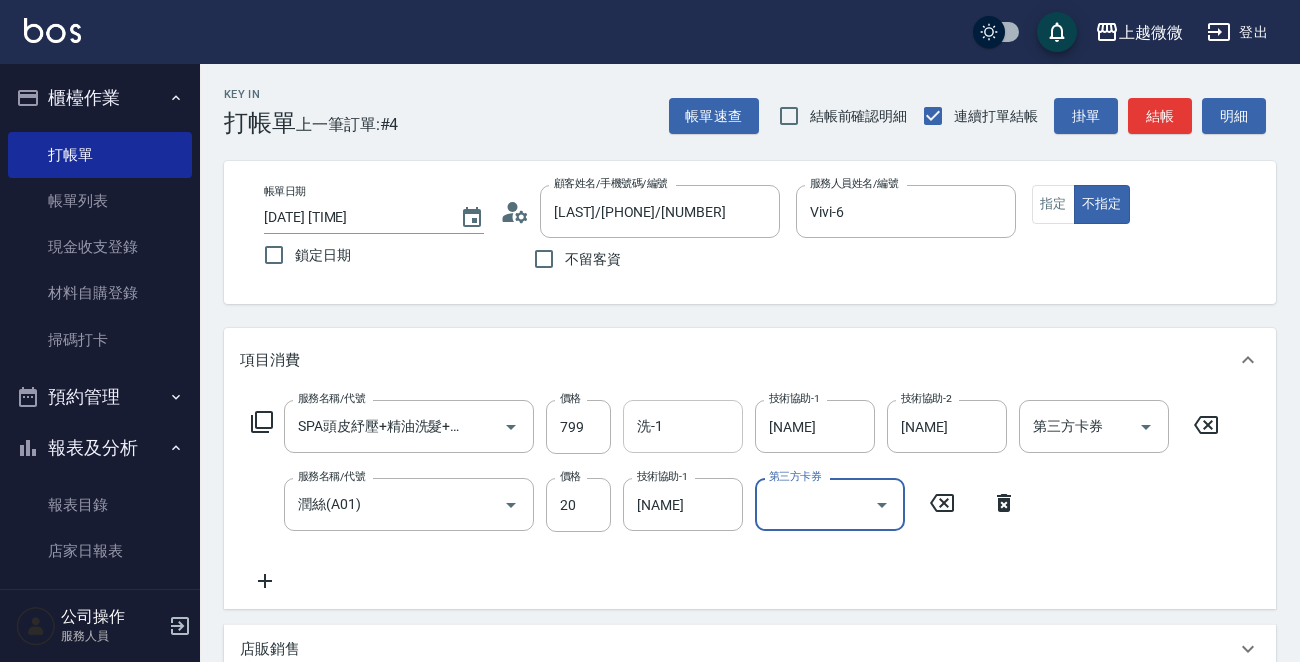 click on "洗-1" at bounding box center (683, 426) 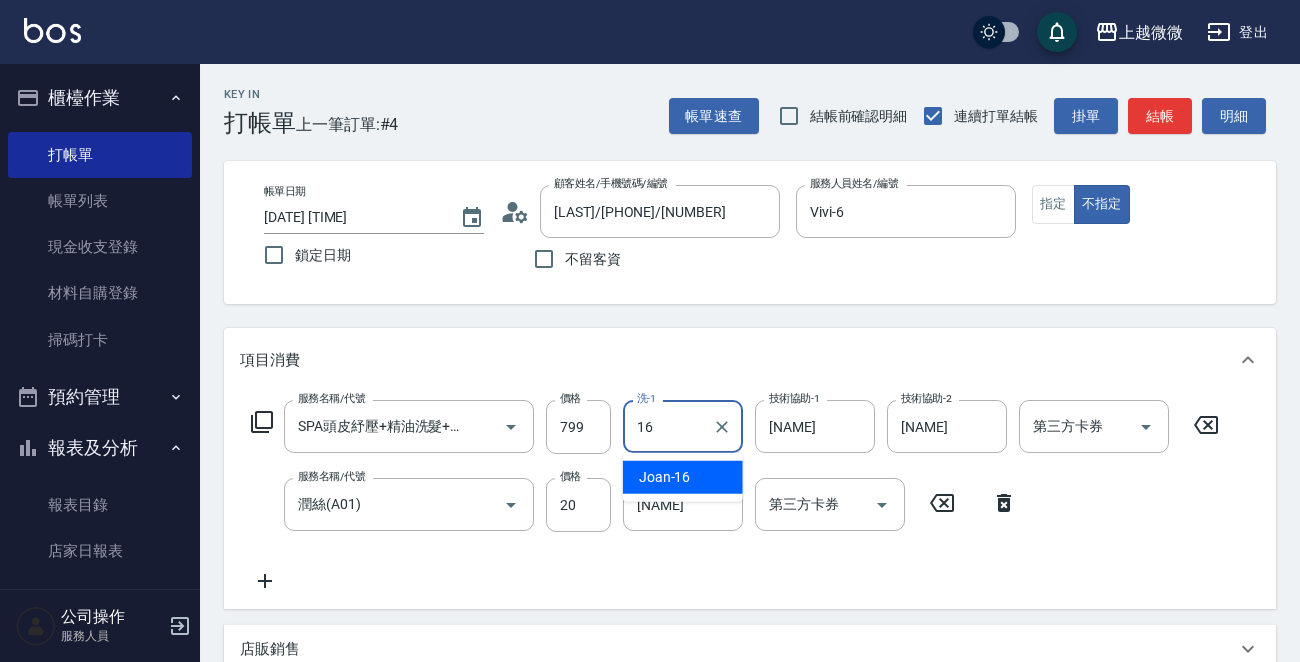 type on "[NAME]" 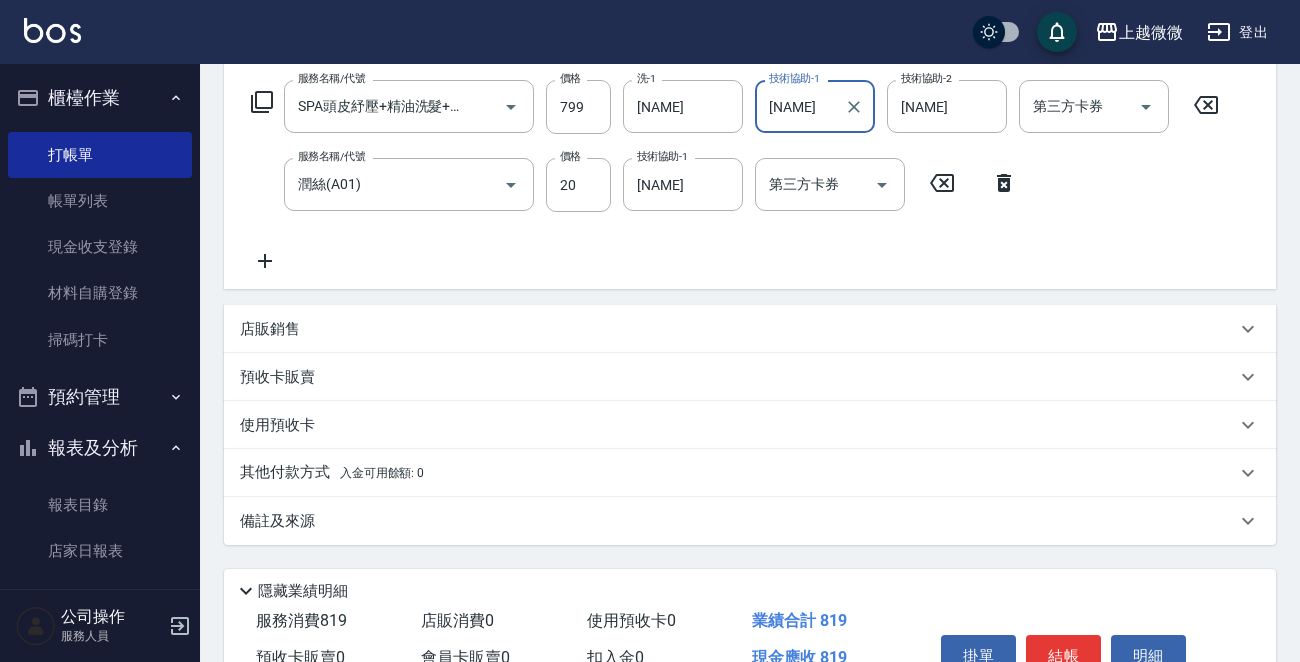 scroll, scrollTop: 425, scrollLeft: 0, axis: vertical 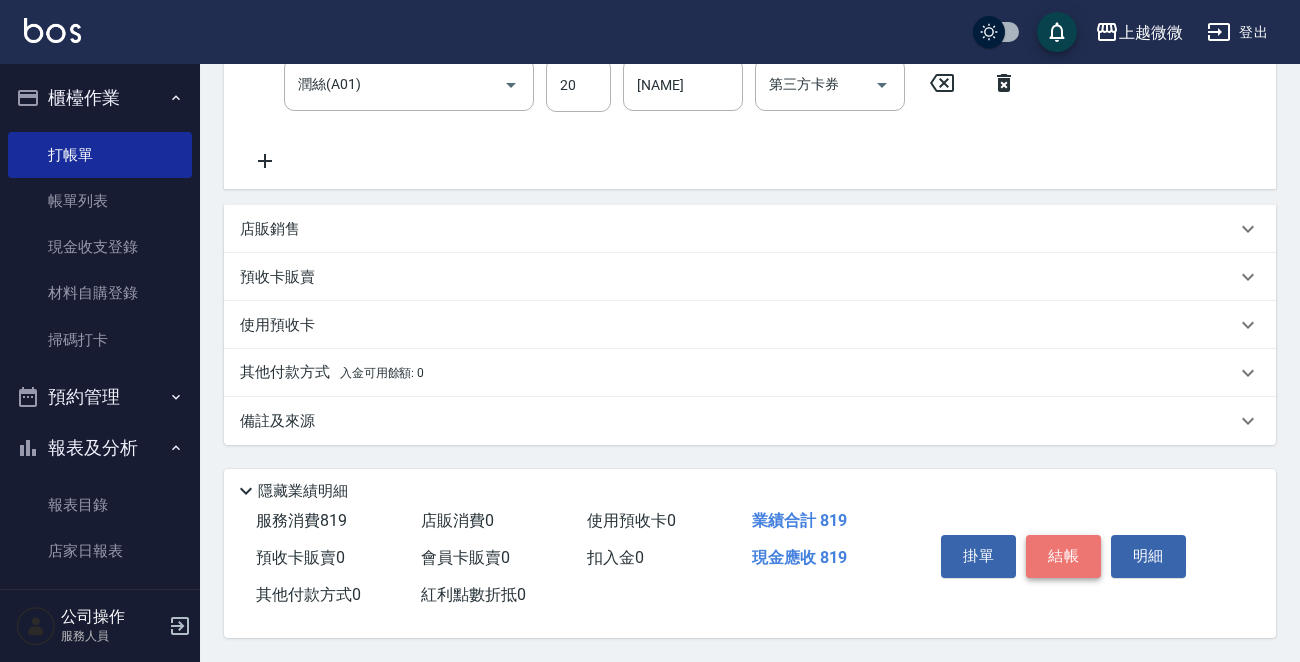 click on "結帳" at bounding box center [1063, 556] 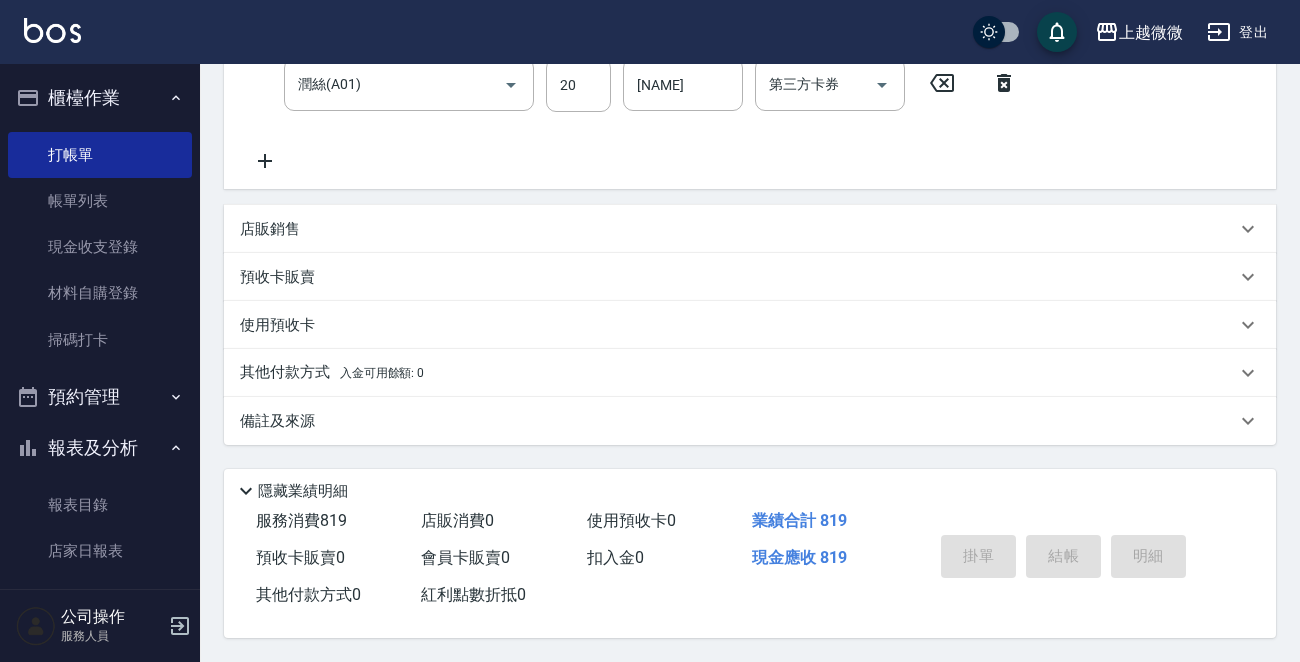 type on "[DATE] [TIME]" 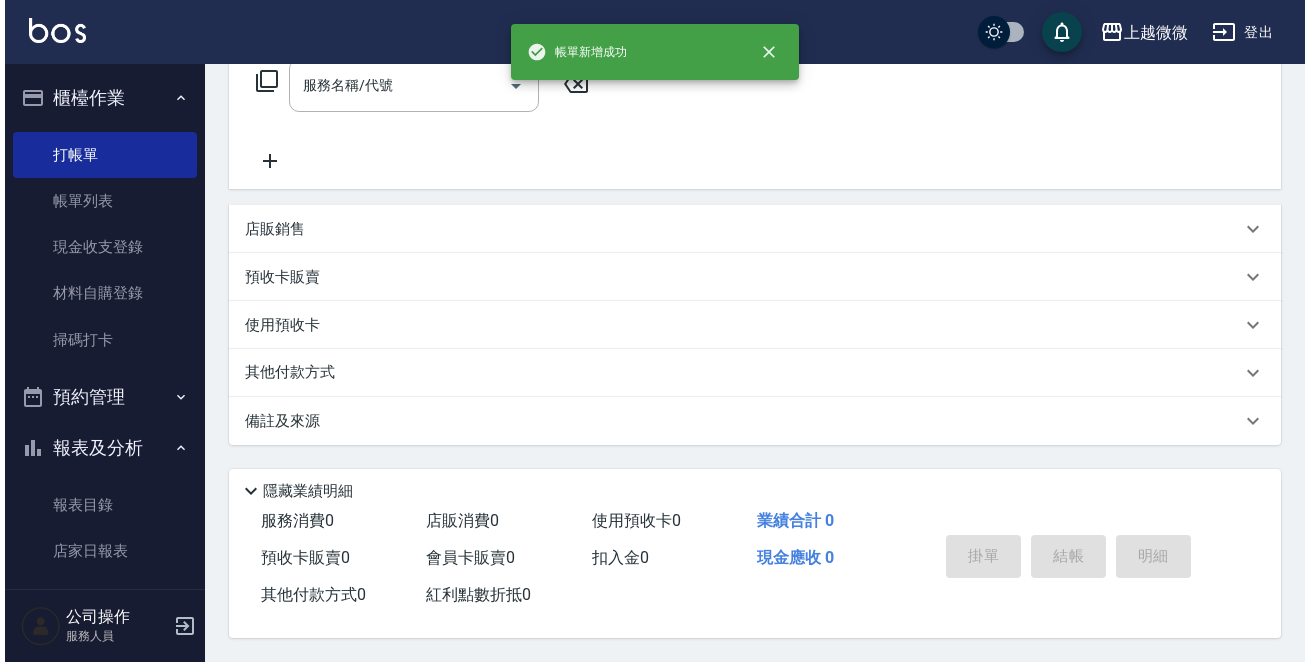 scroll, scrollTop: 0, scrollLeft: 0, axis: both 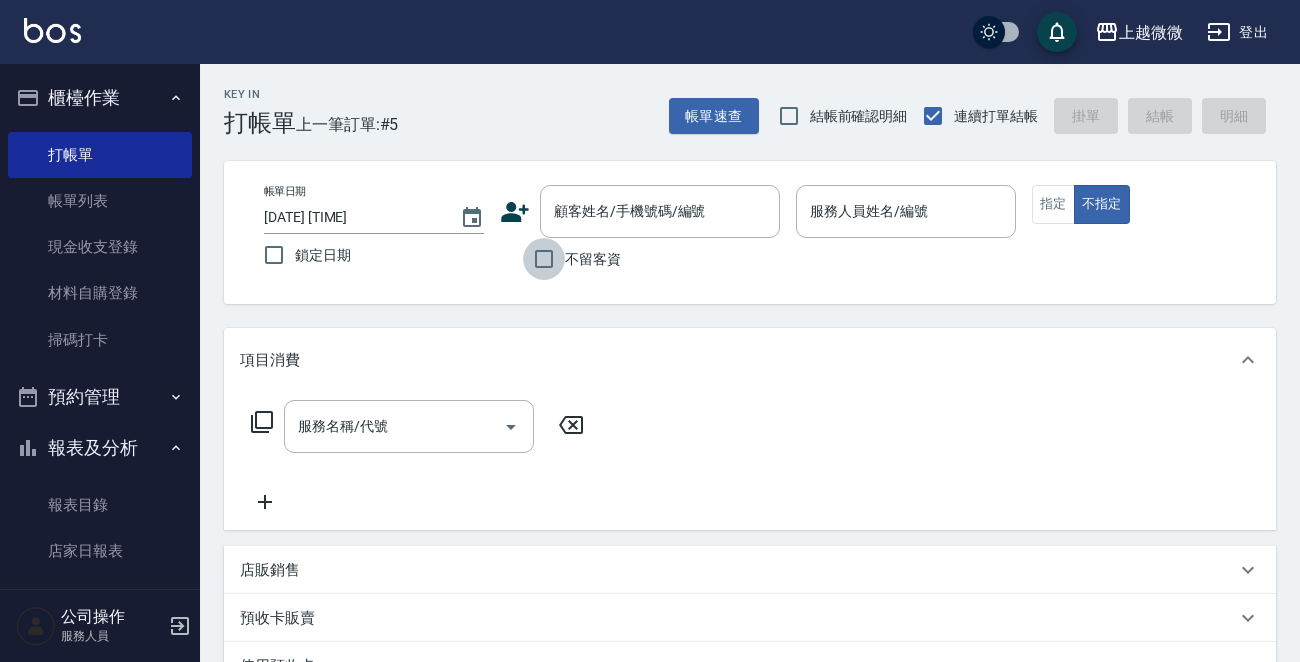 click on "不留客資" at bounding box center (544, 259) 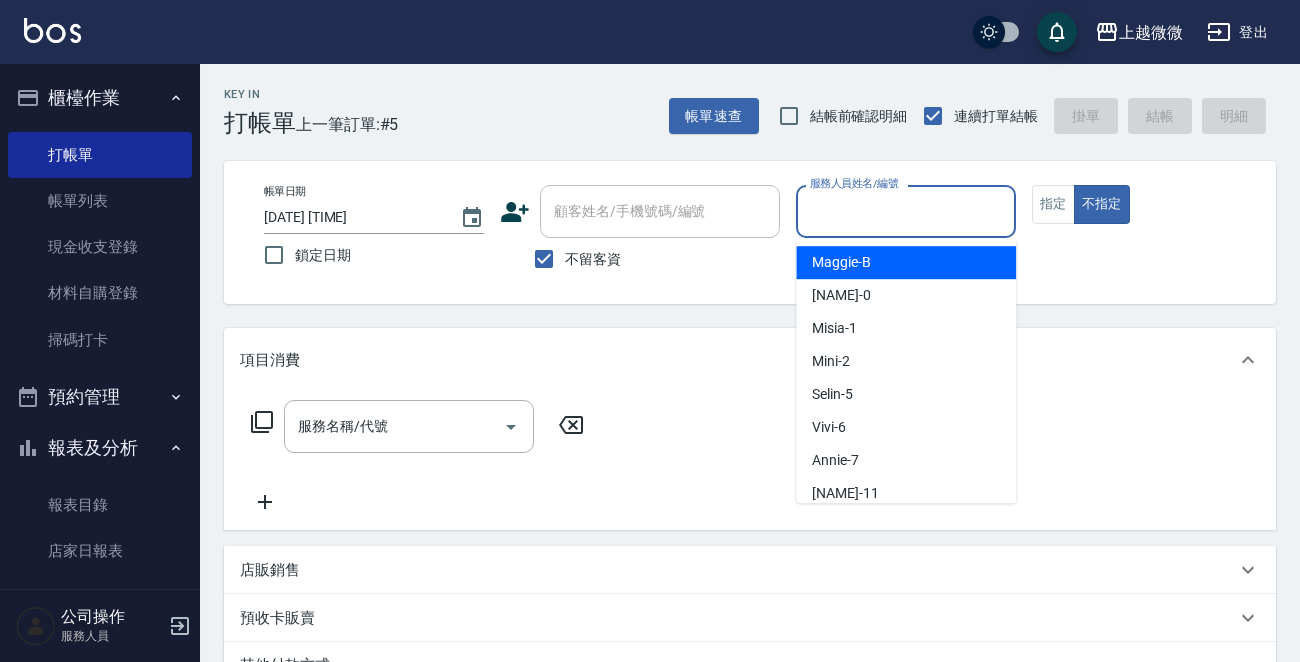 click on "服務人員姓名/編號" at bounding box center [906, 211] 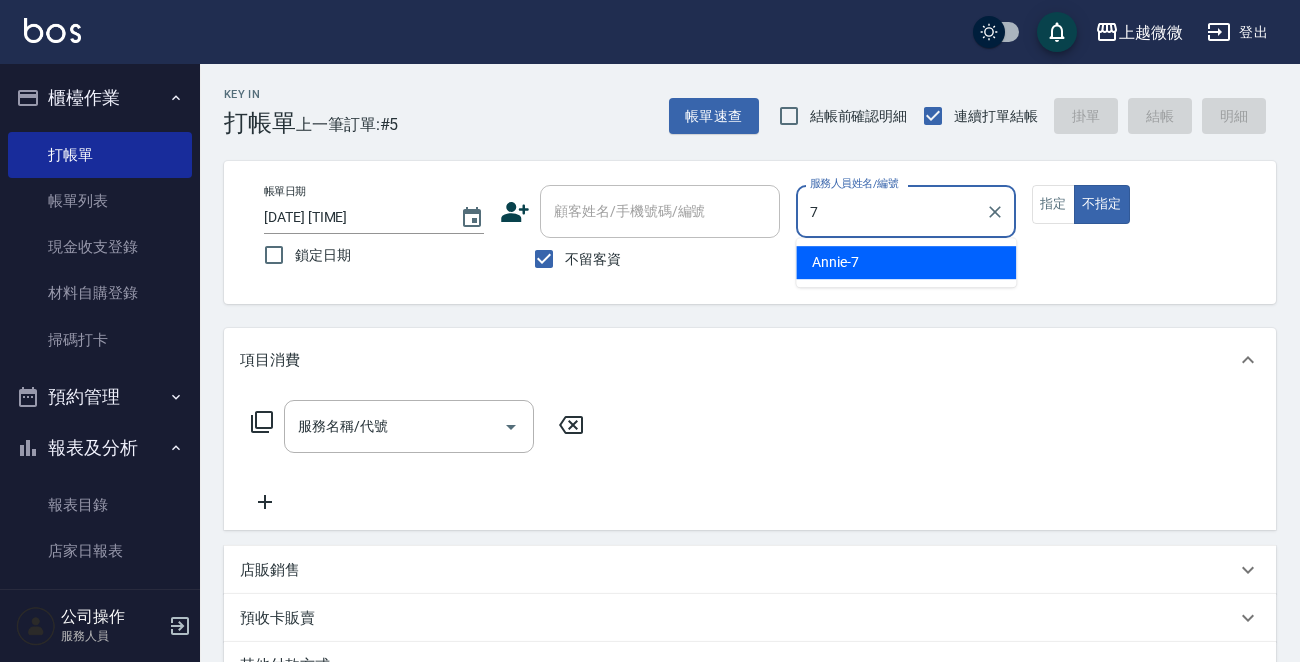type on "Annie-7" 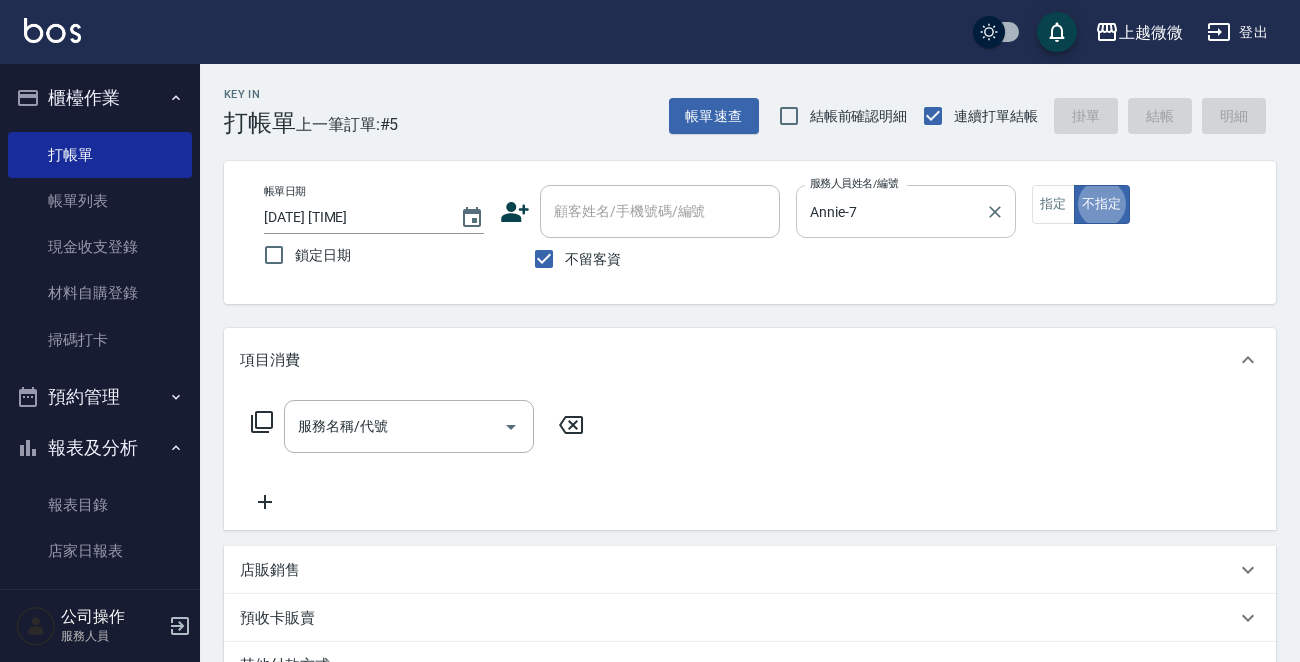type on "false" 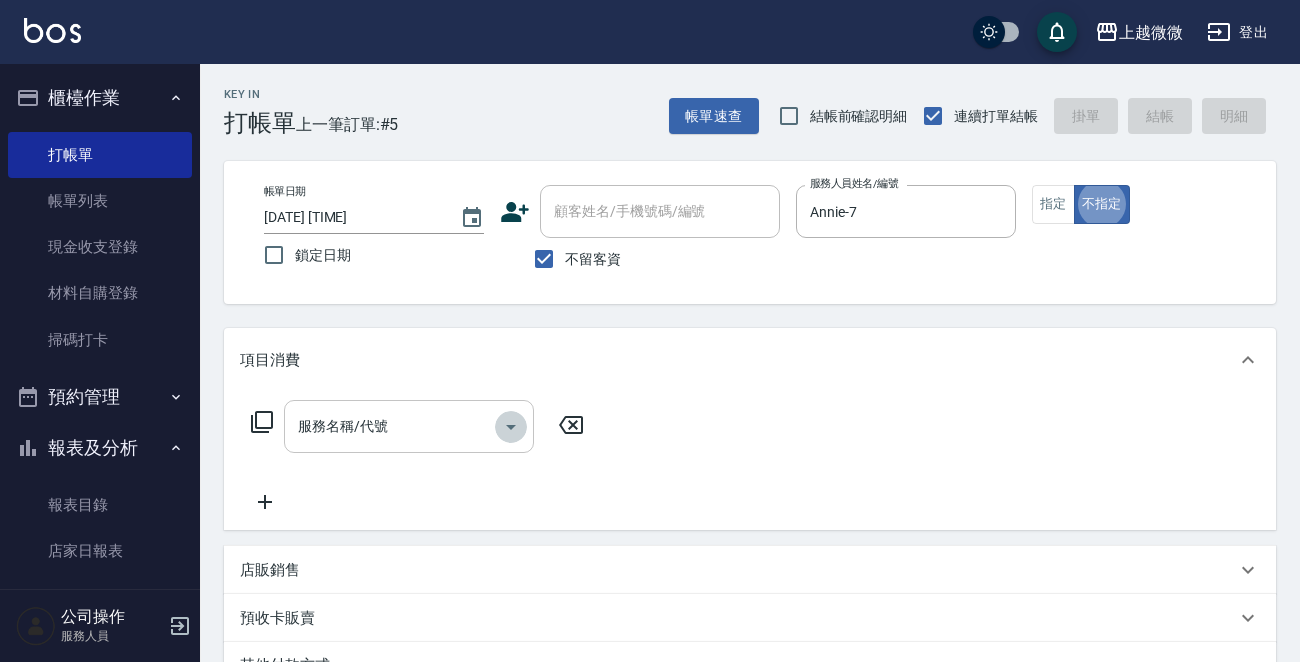 click 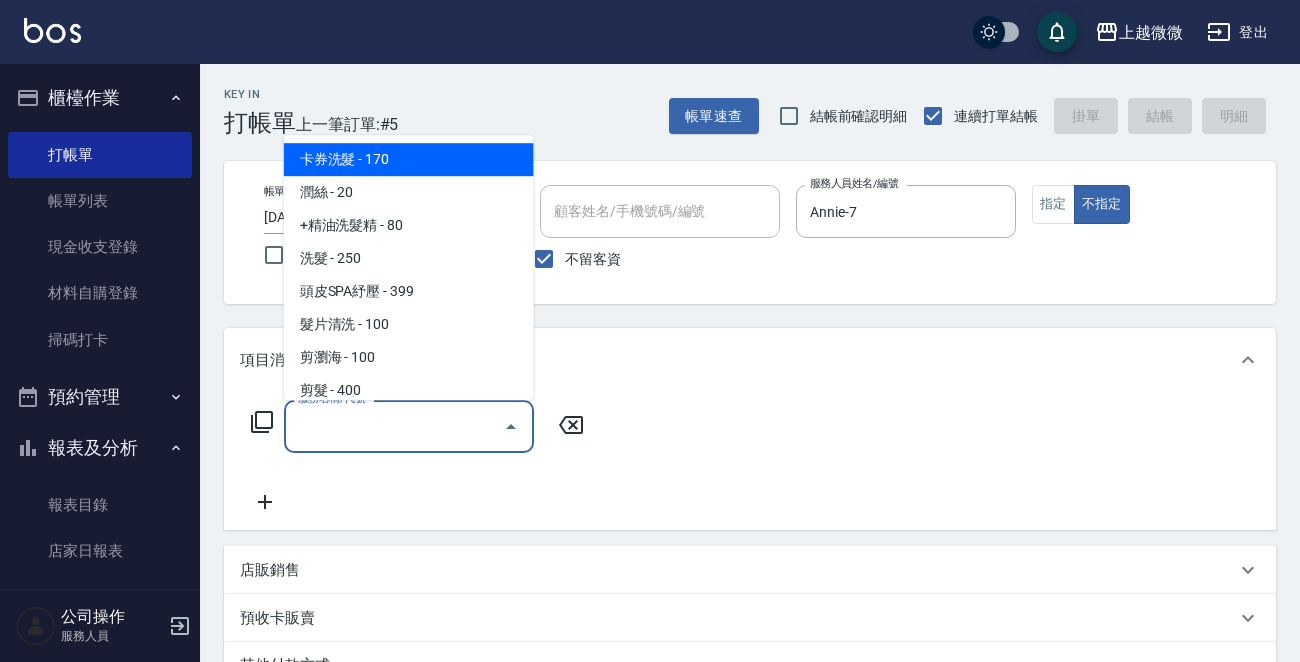 click 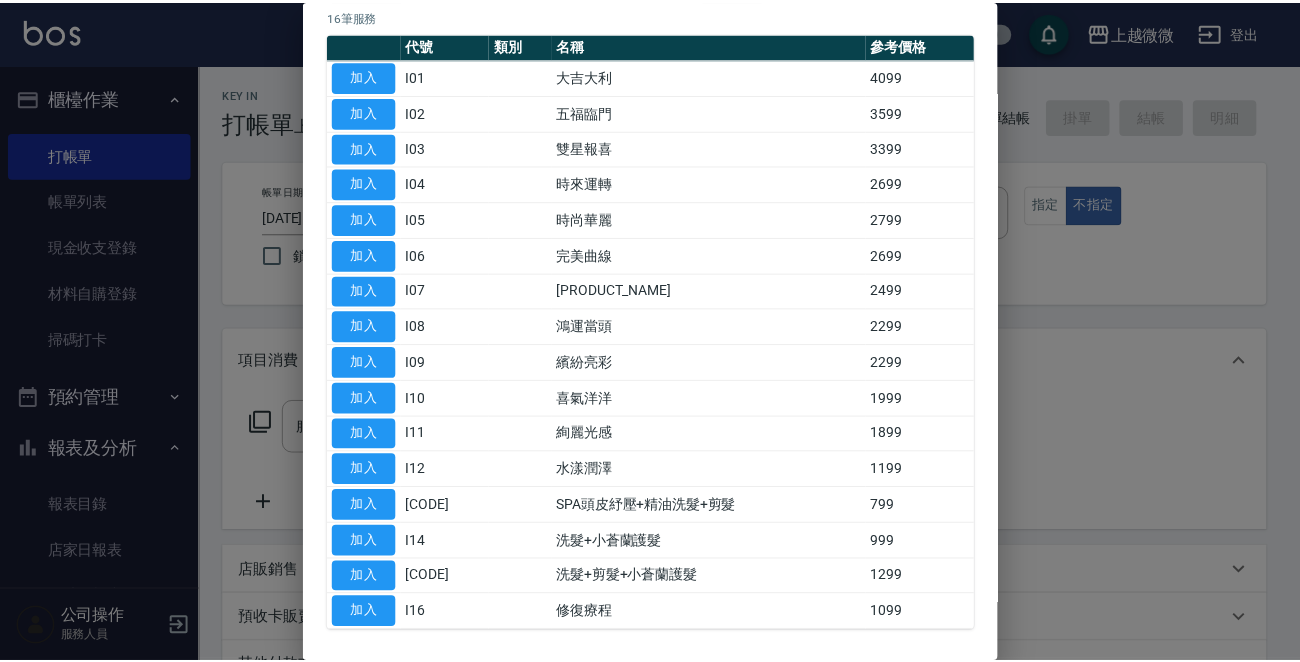 scroll, scrollTop: 200, scrollLeft: 0, axis: vertical 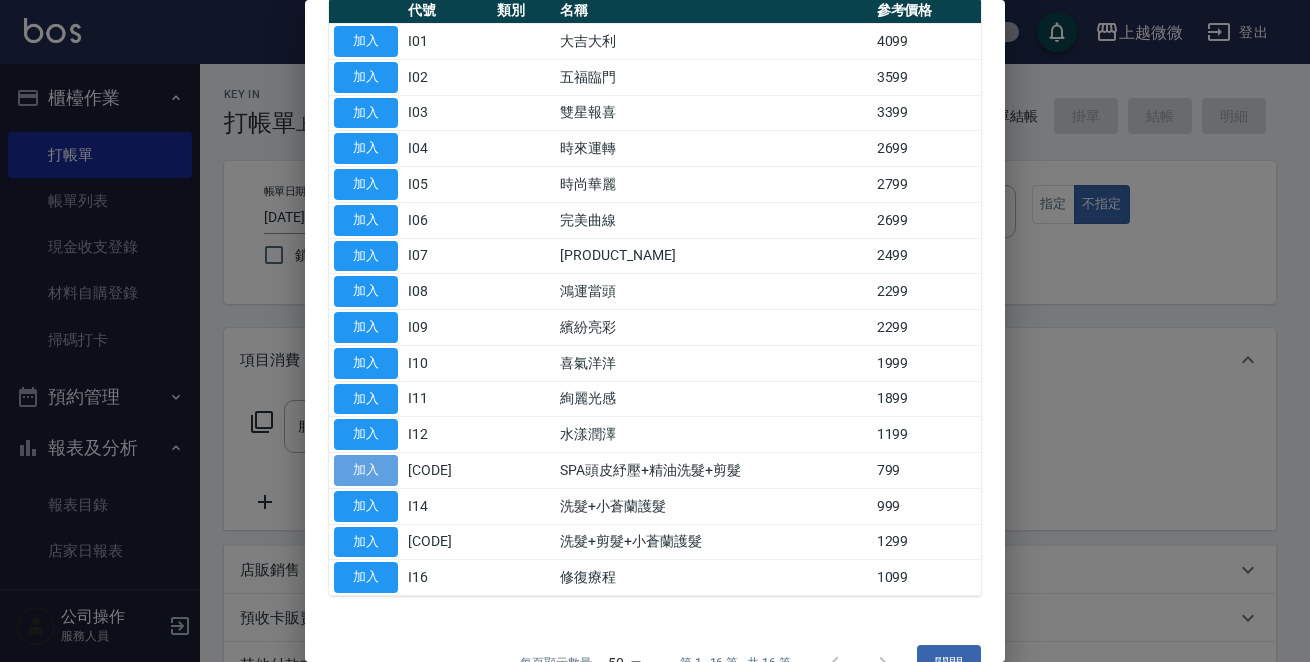 click on "加入" at bounding box center (366, 470) 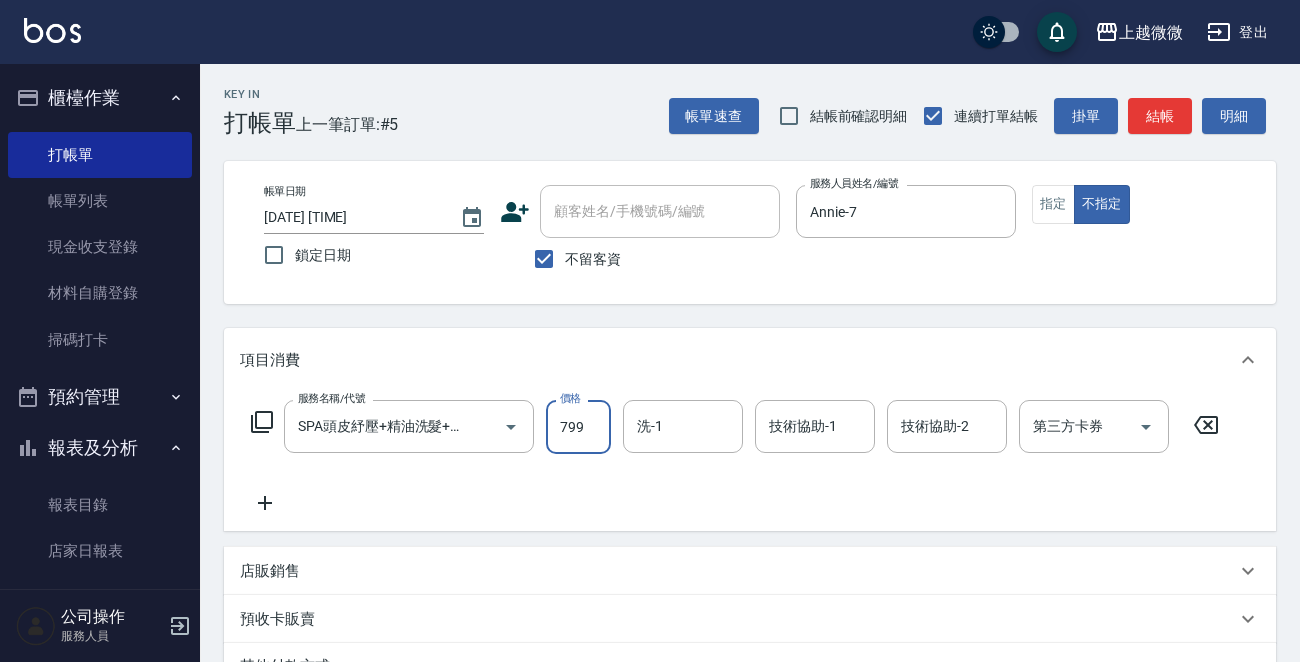 click on "799" at bounding box center (578, 427) 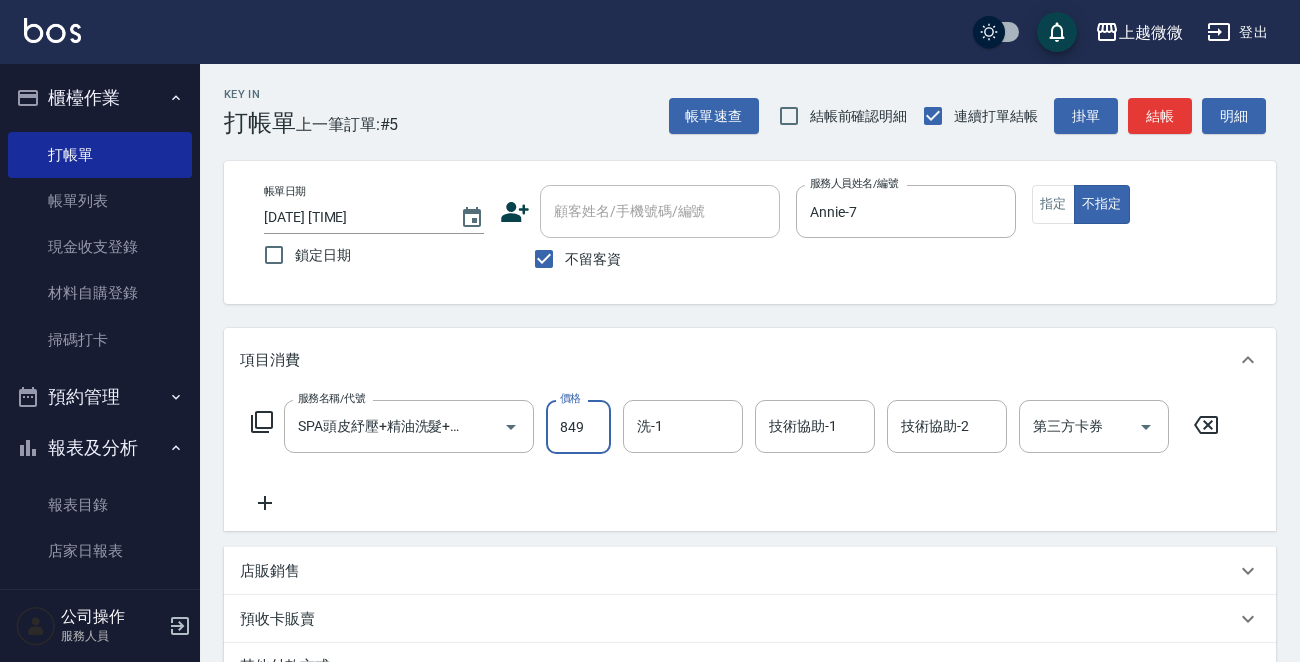 type on "849" 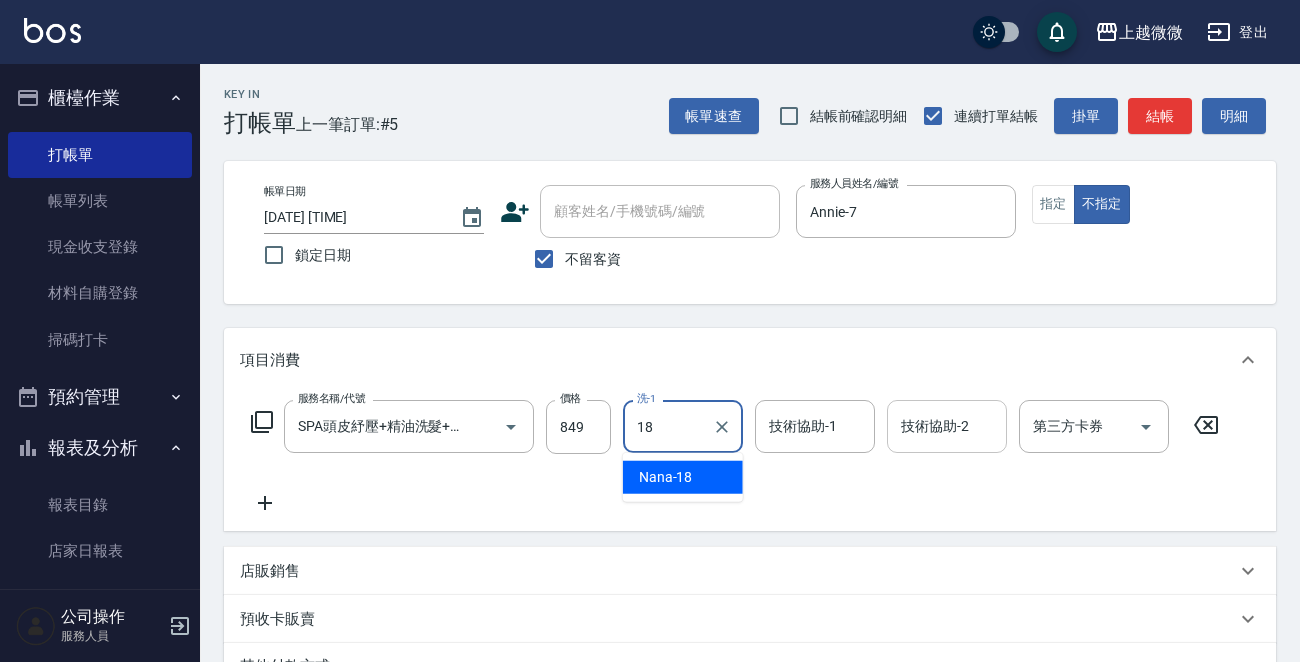 type on "[NAME]" 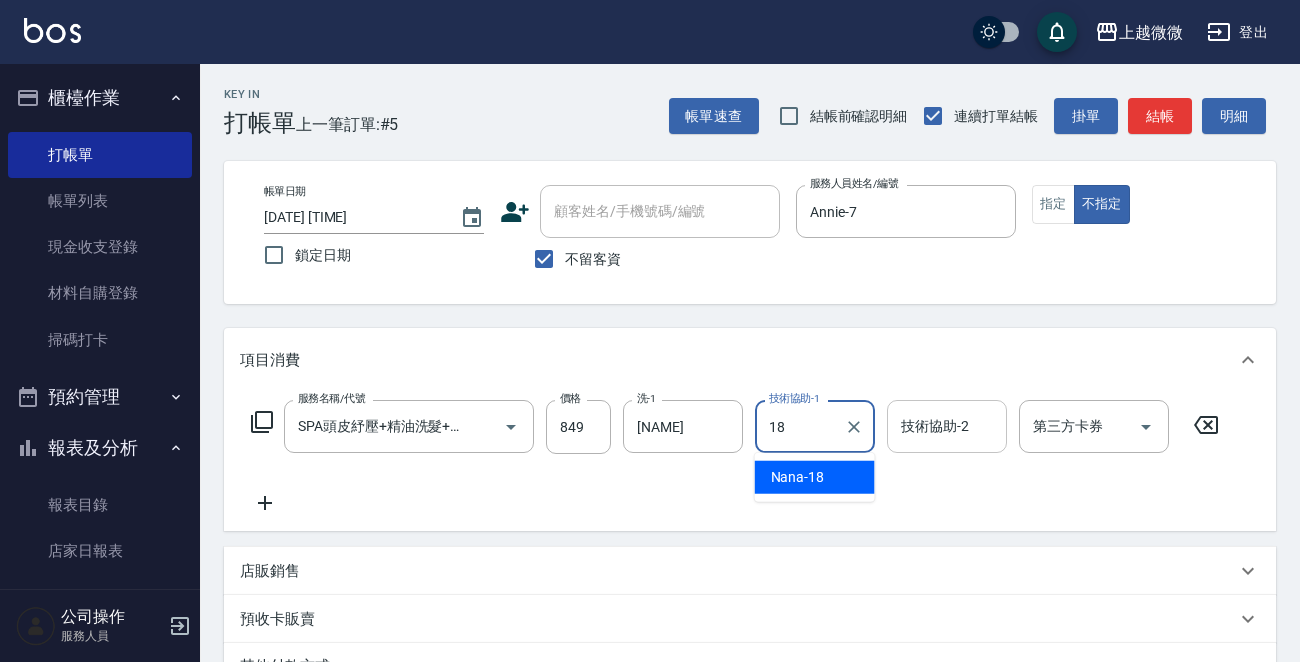 type on "[NAME]" 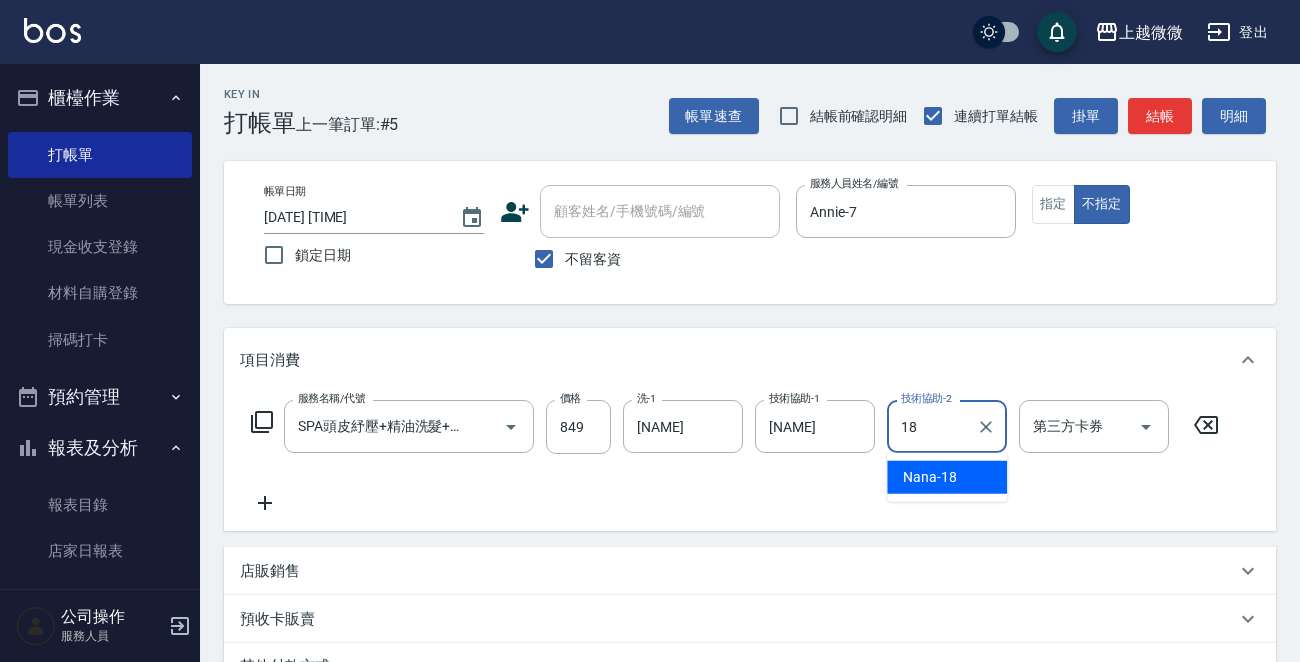 type on "[NAME]" 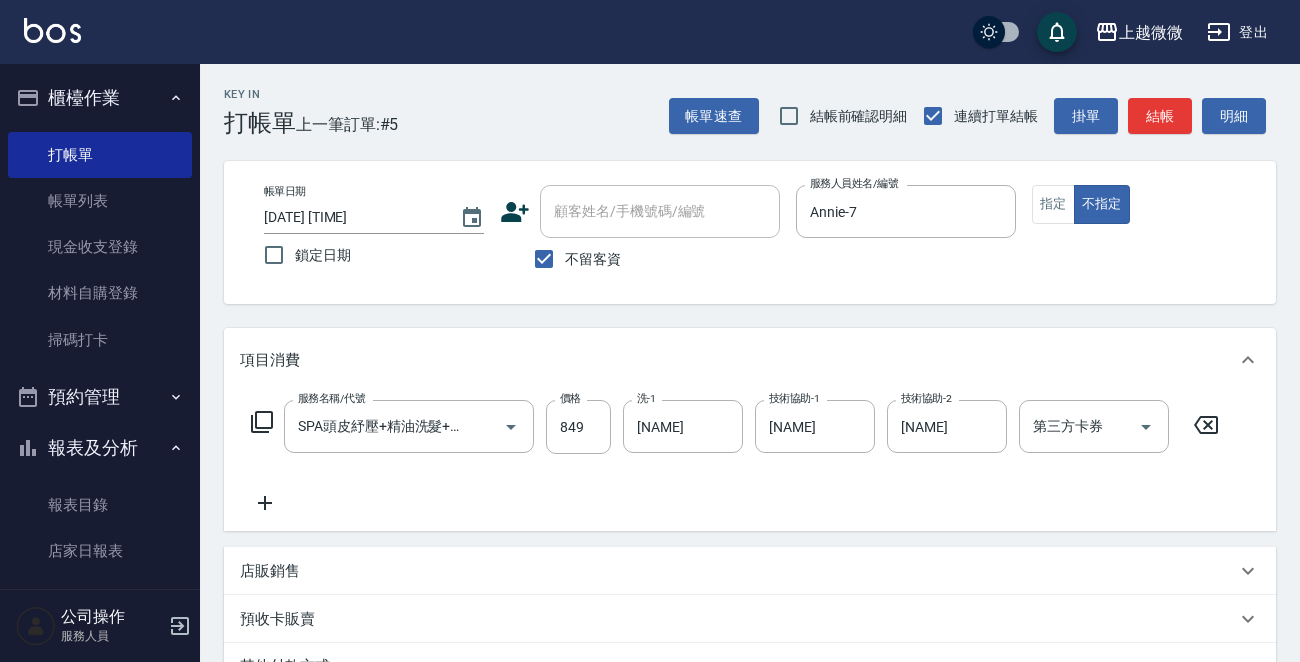 click 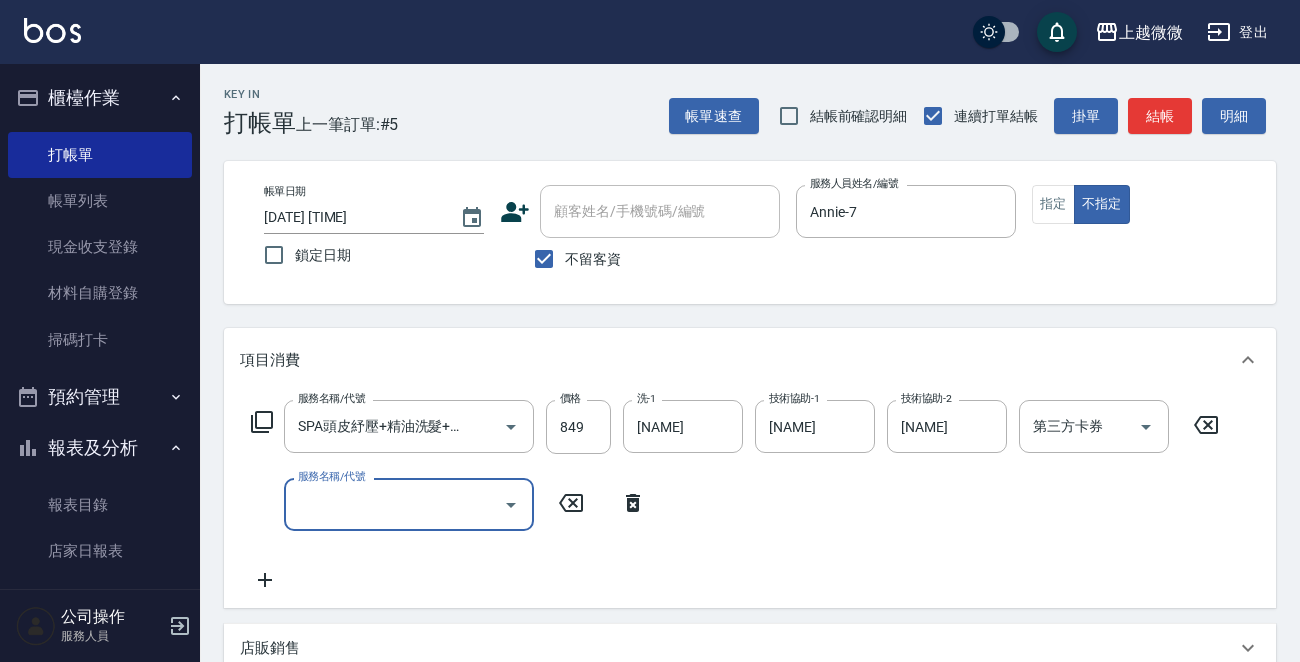 click 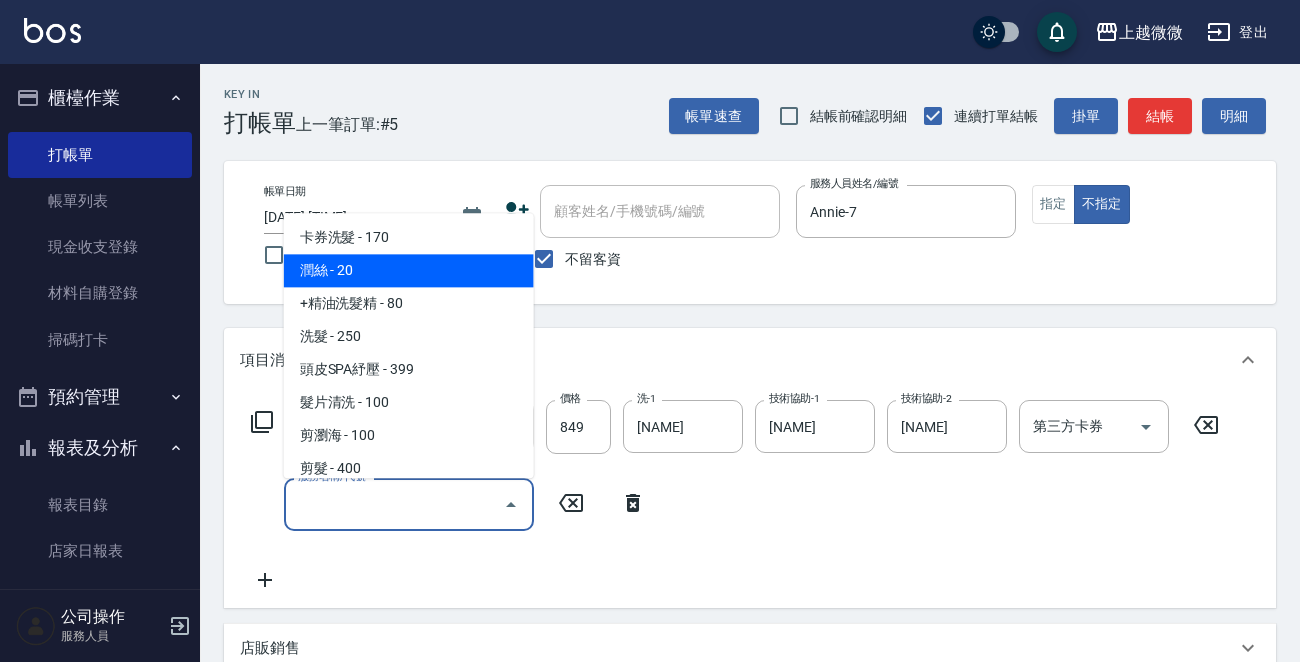 click on "潤絲 - 20" at bounding box center [409, 271] 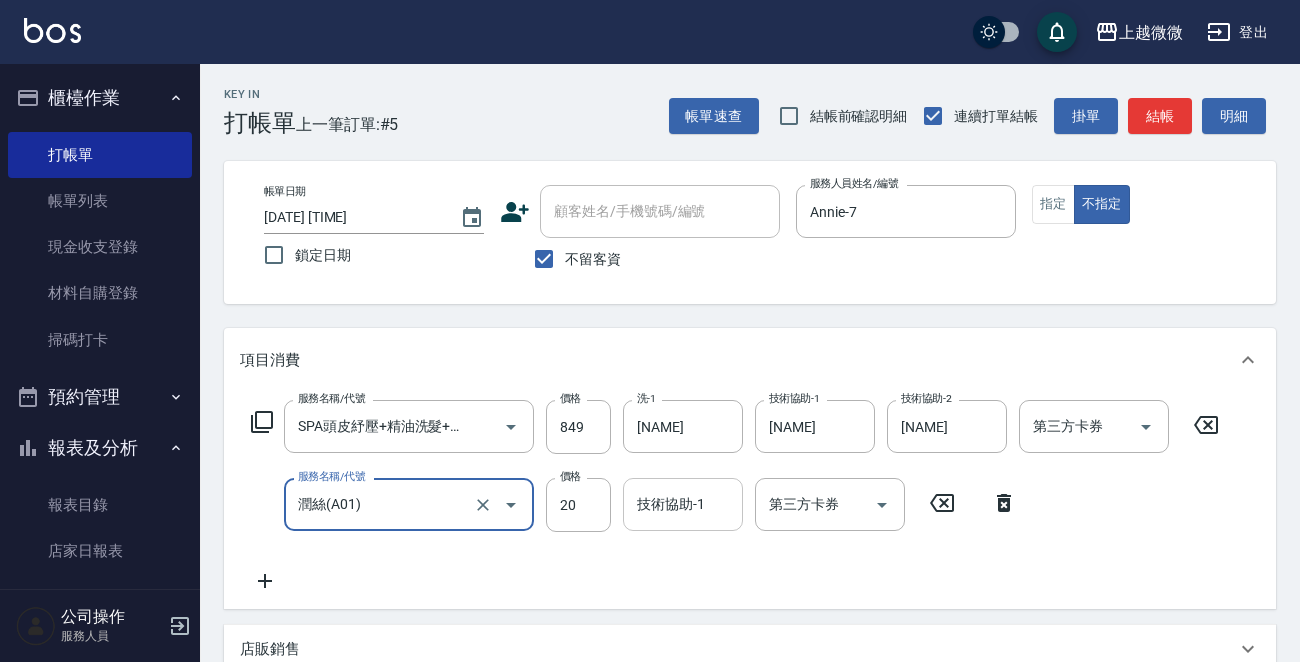 click on "技術協助-1 技術協助-1" at bounding box center (683, 504) 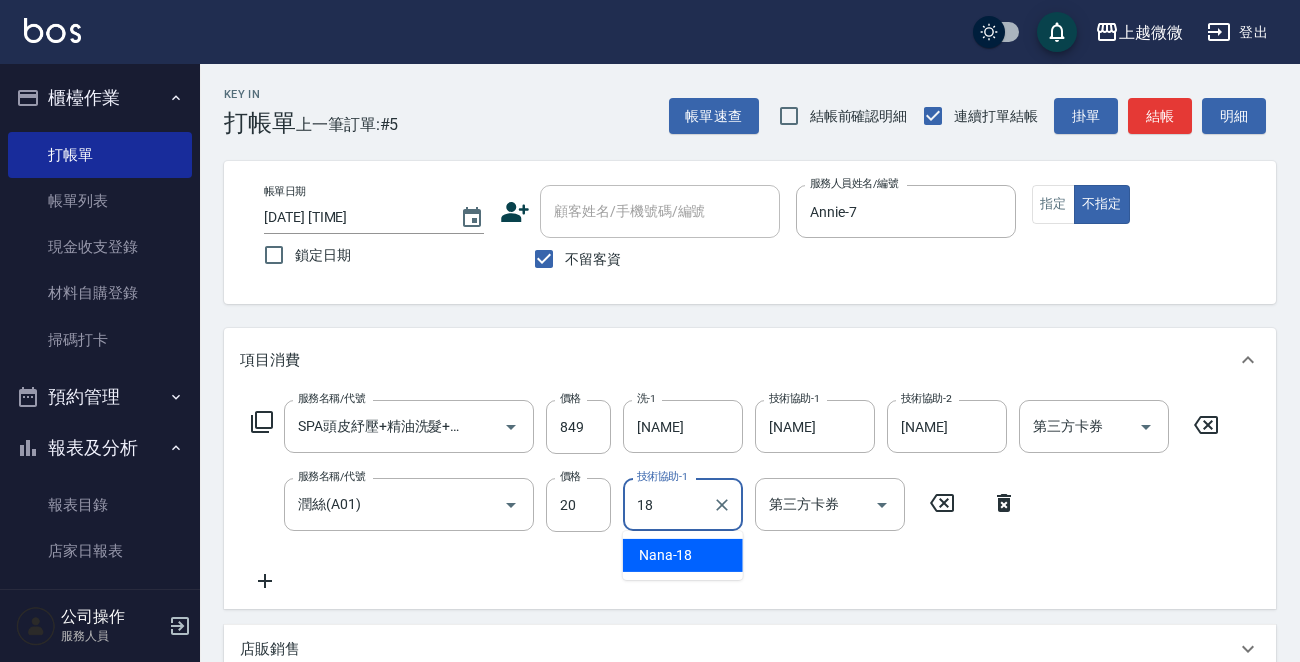 type on "[NAME]" 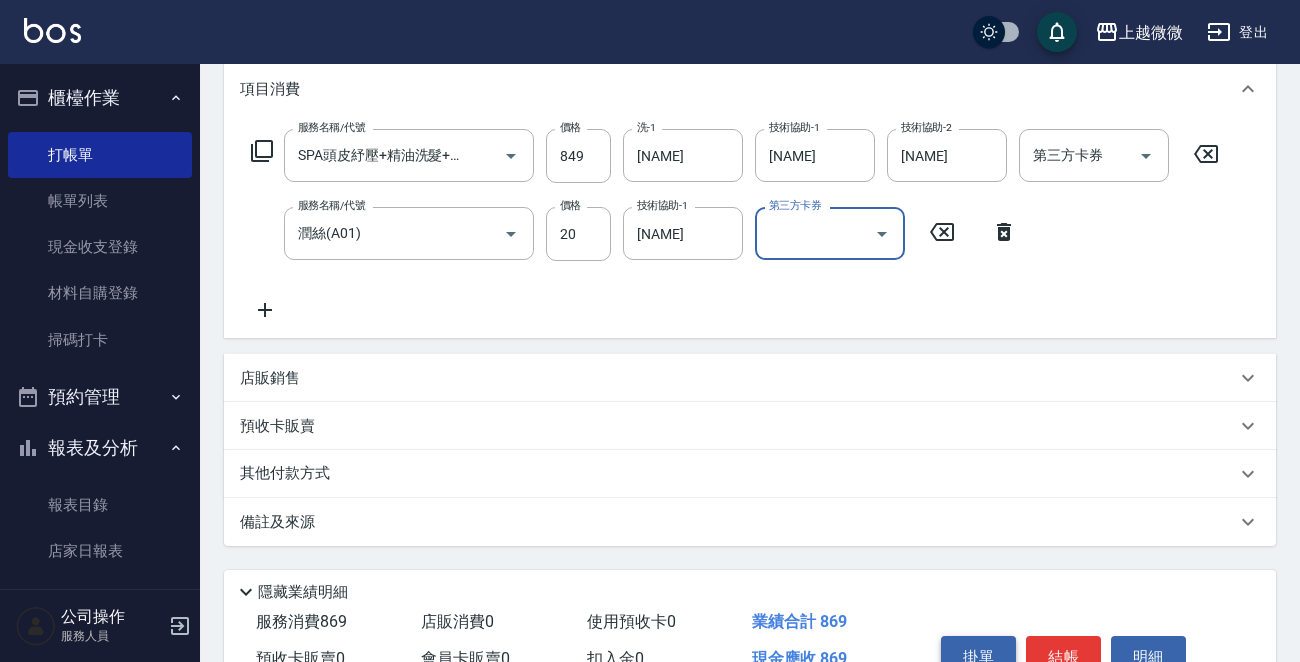 scroll, scrollTop: 377, scrollLeft: 0, axis: vertical 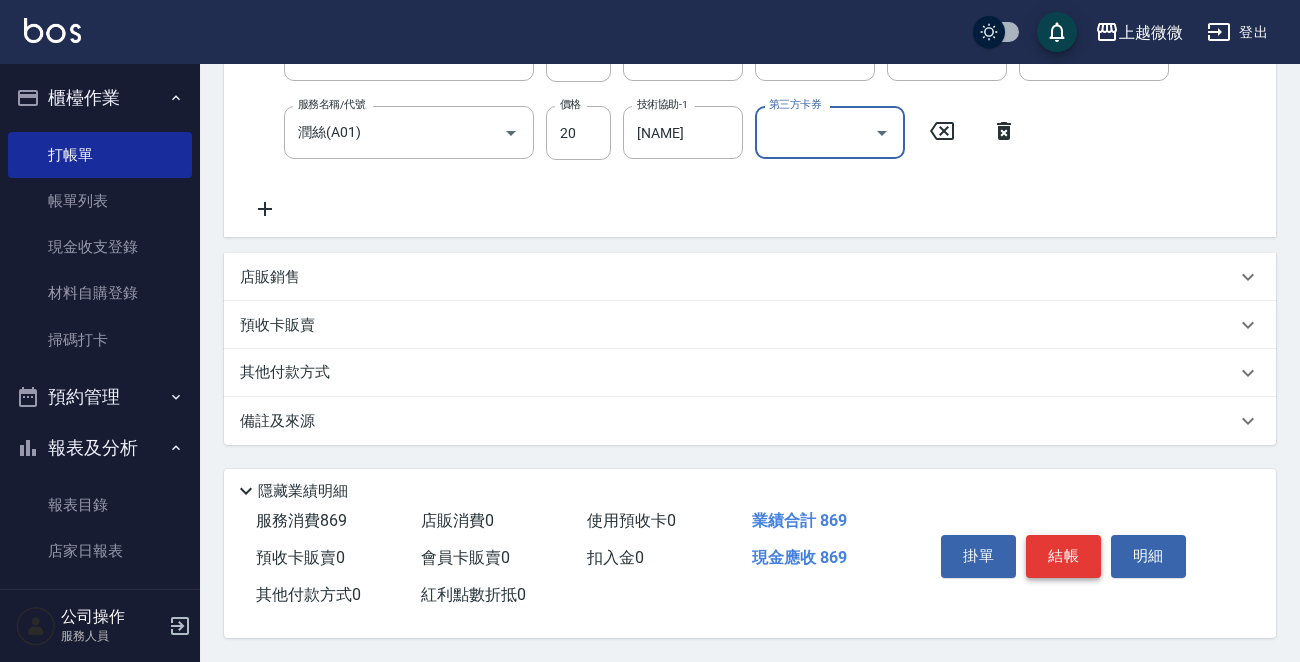 click on "結帳" at bounding box center [1063, 556] 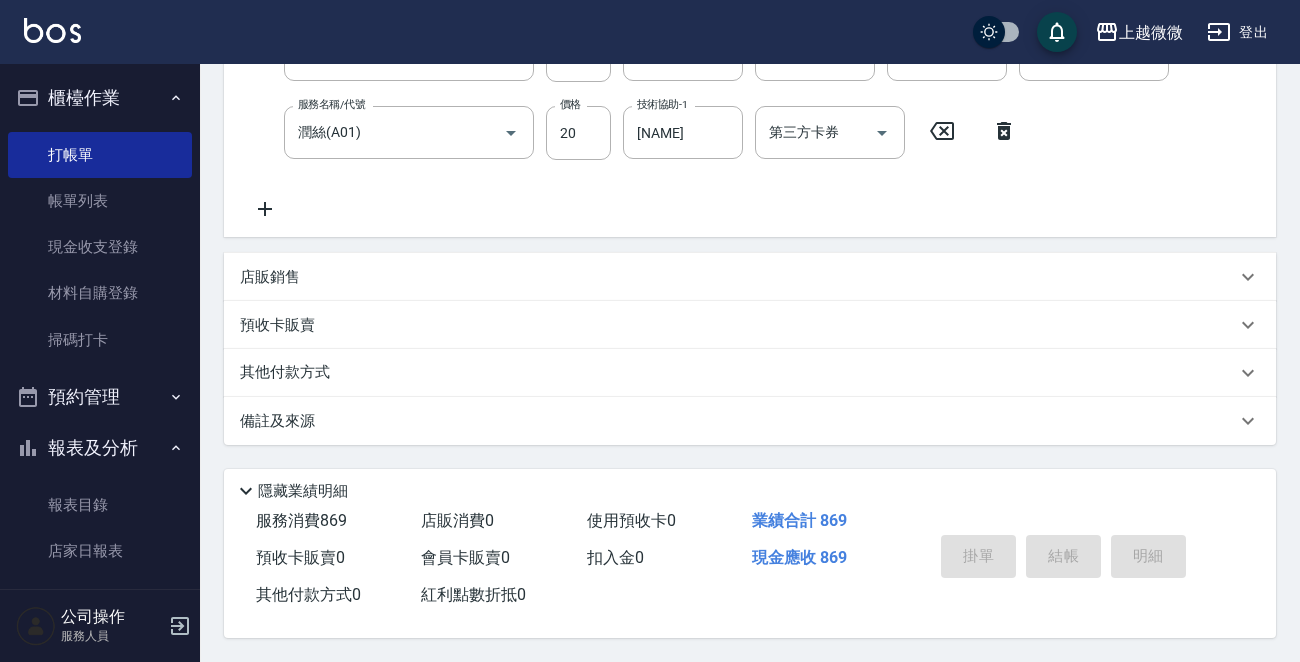 type 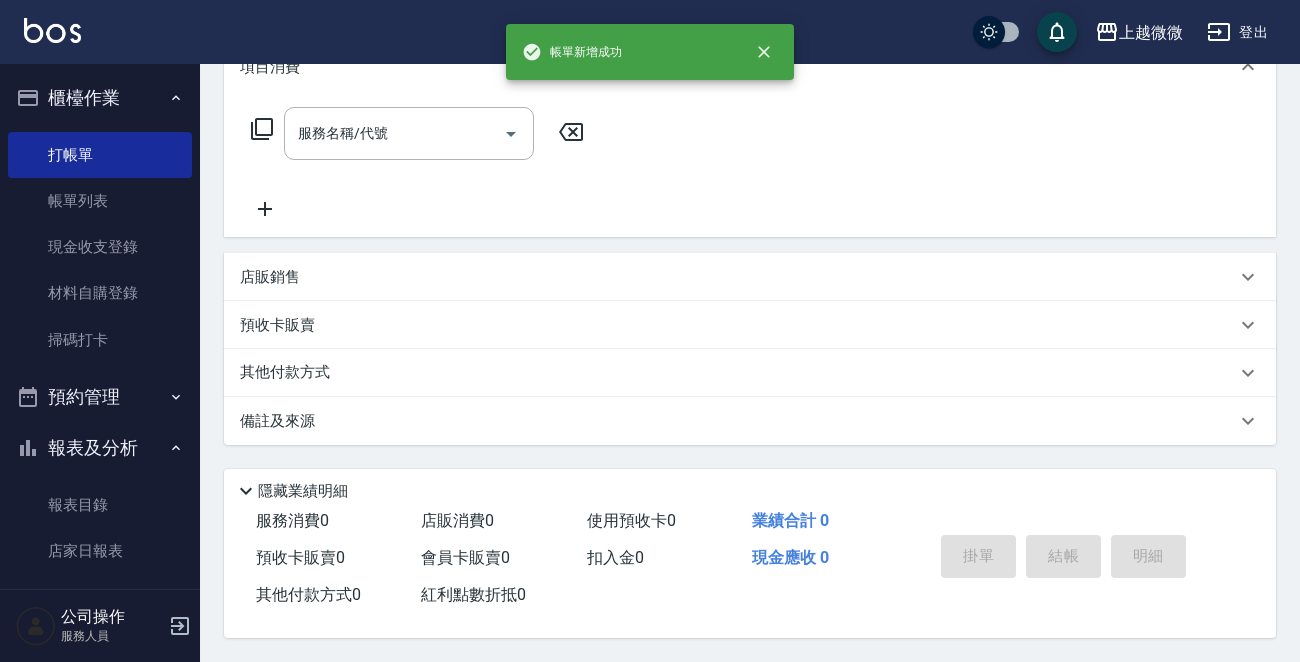 scroll, scrollTop: 0, scrollLeft: 0, axis: both 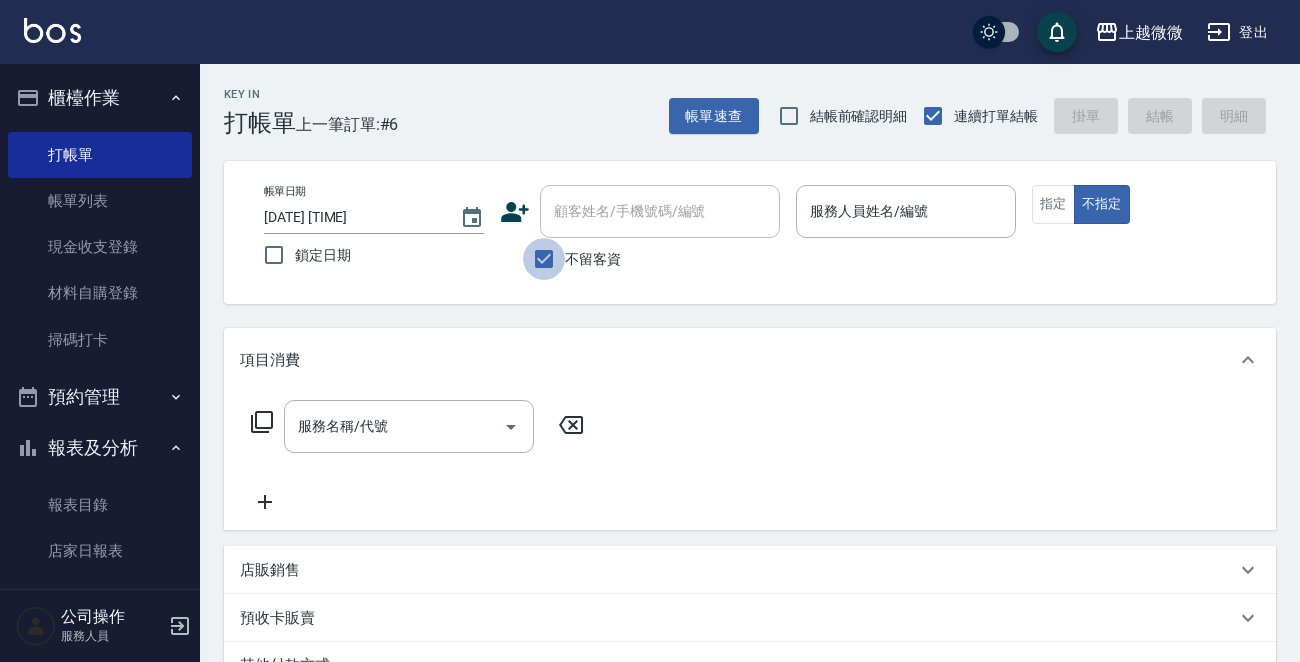drag, startPoint x: 550, startPoint y: 259, endPoint x: 573, endPoint y: 220, distance: 45.276924 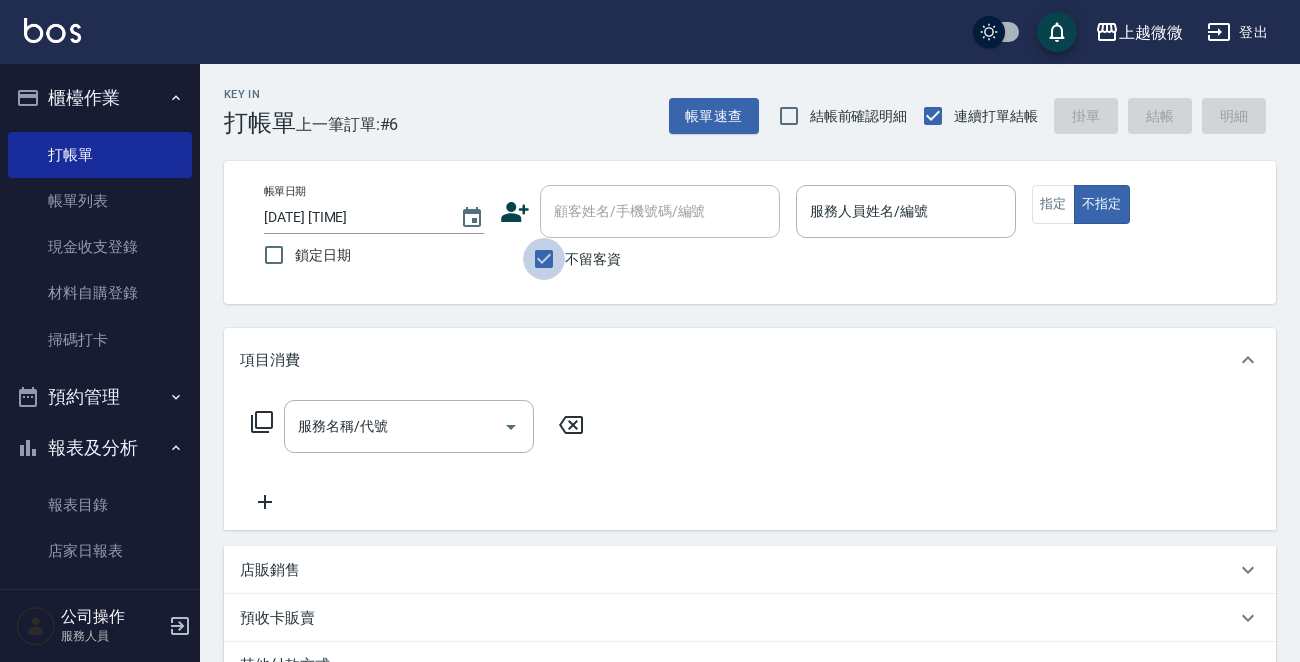 click on "不留客資" at bounding box center [544, 259] 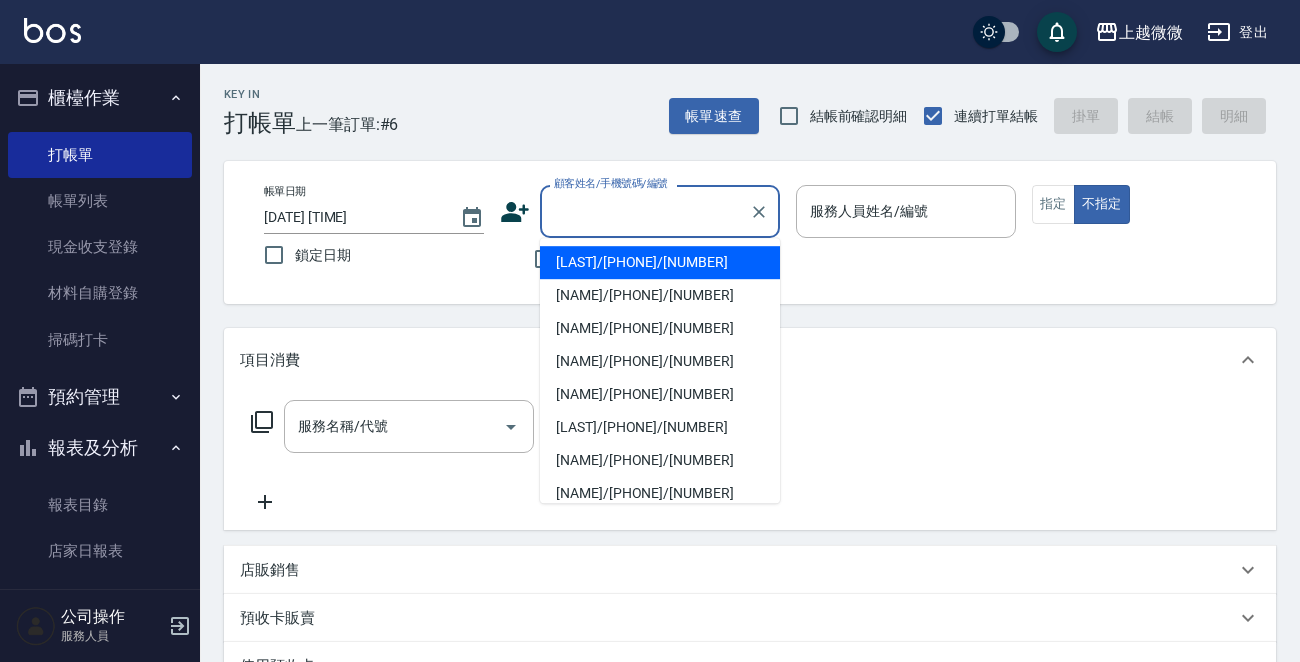 click on "顧客姓名/手機號碼/編號" at bounding box center [645, 211] 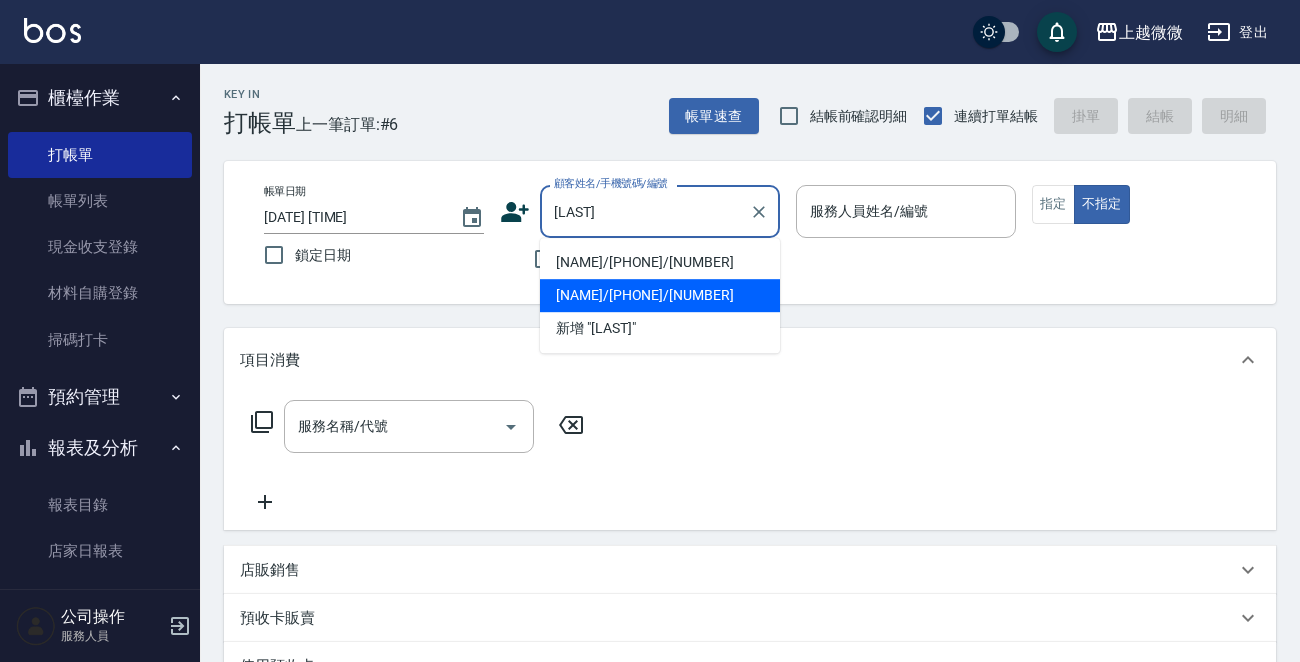 click on "[NAME]/[PHONE]/[NUMBER]" at bounding box center (660, 295) 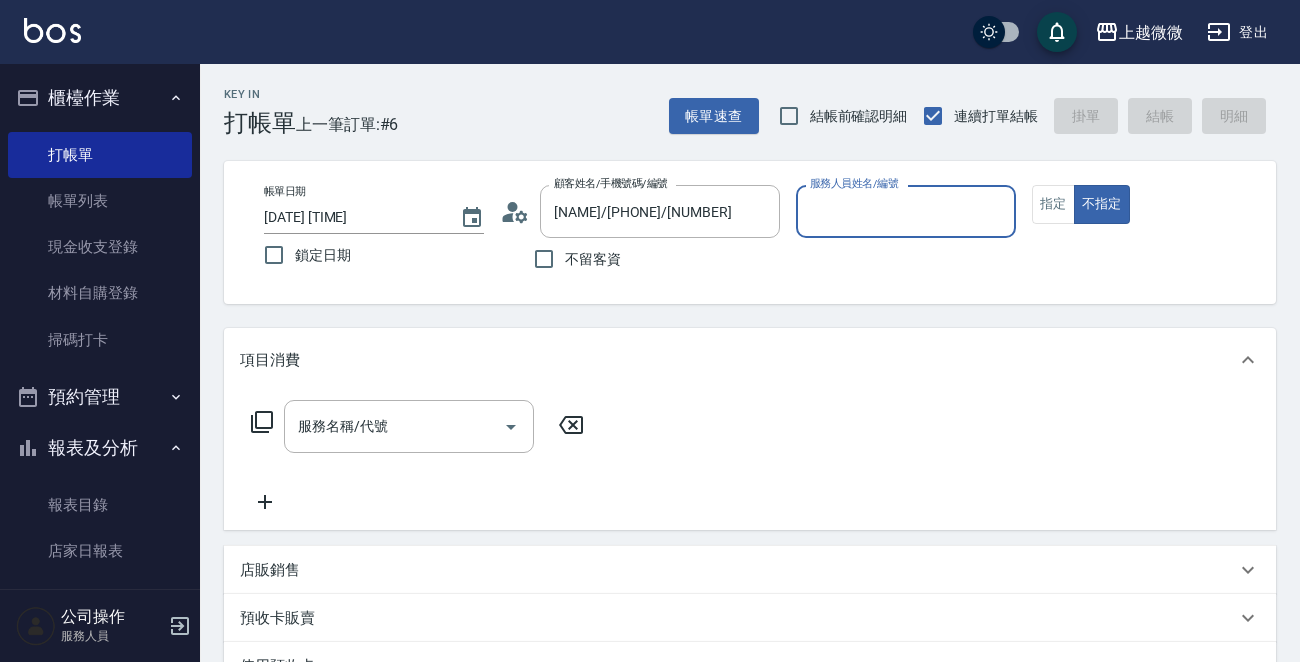 type on "Vivi-6" 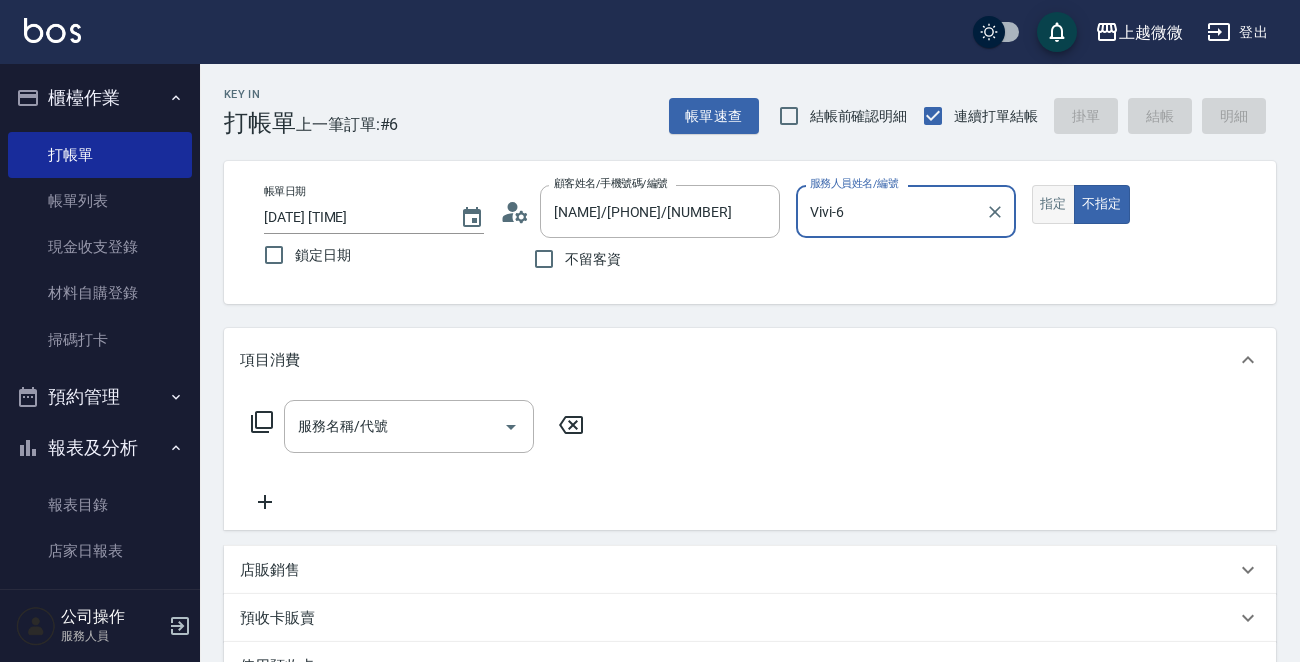 click on "指定" at bounding box center [1053, 204] 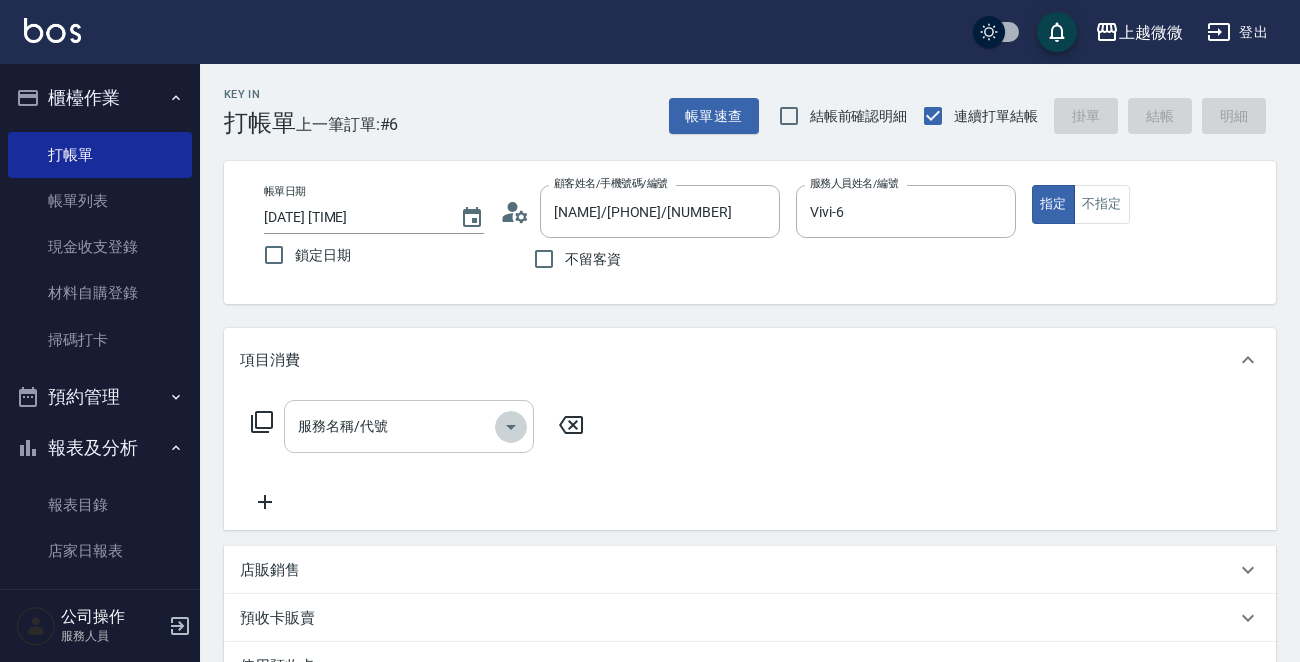 click 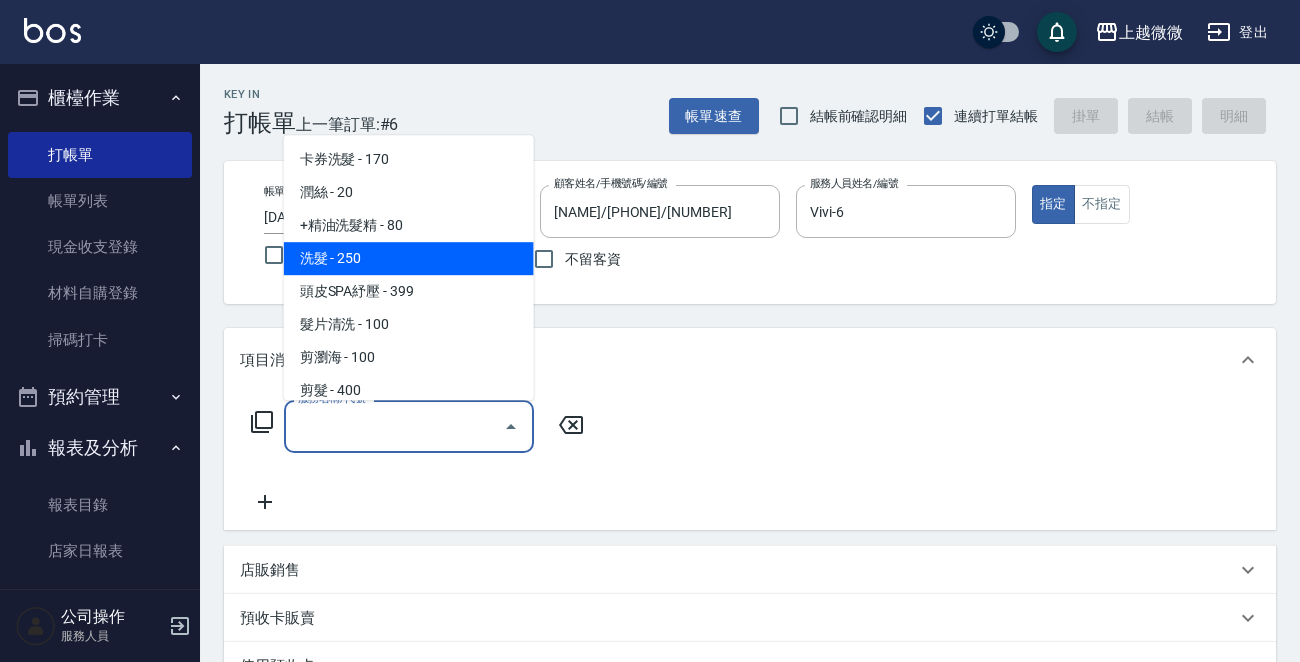 click on "洗髮 - 250" at bounding box center (409, 258) 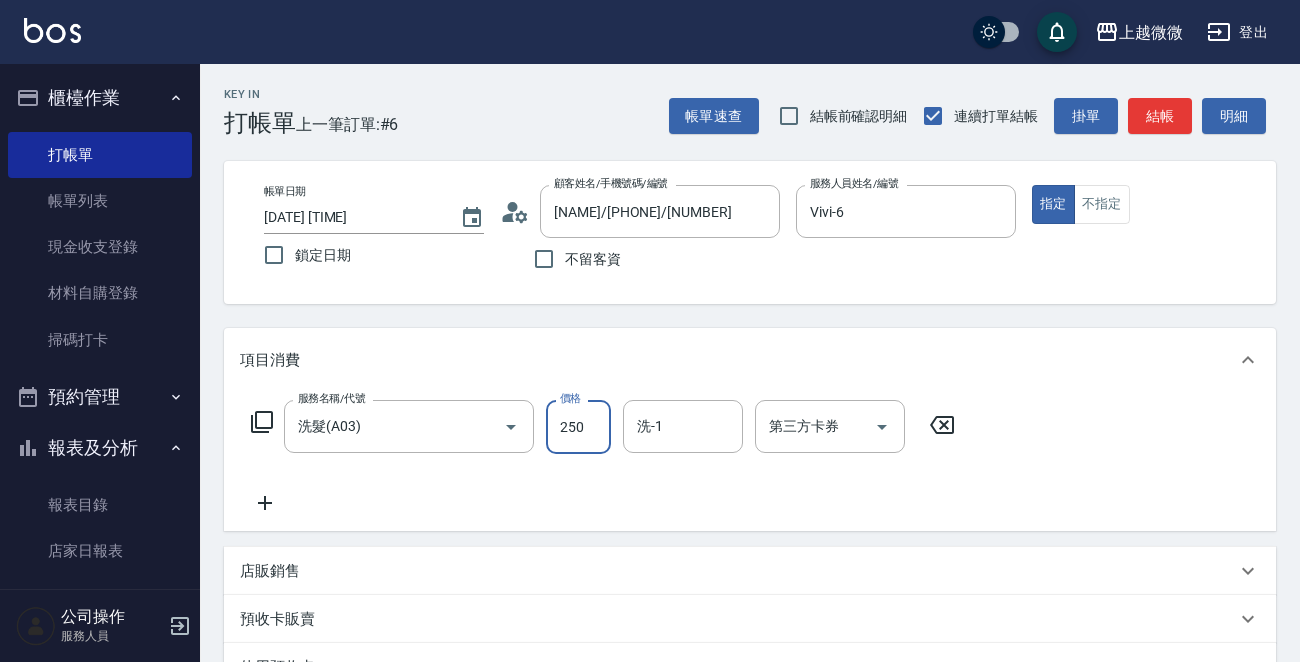 click on "250" at bounding box center [578, 427] 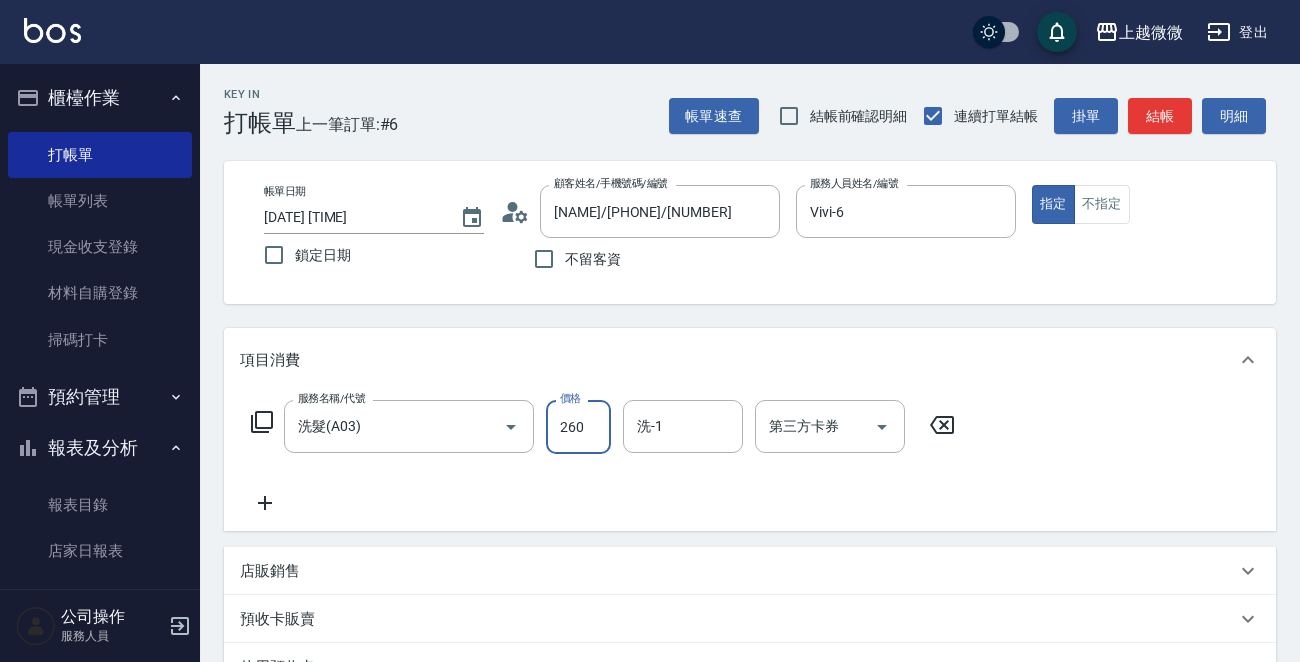 type on "260" 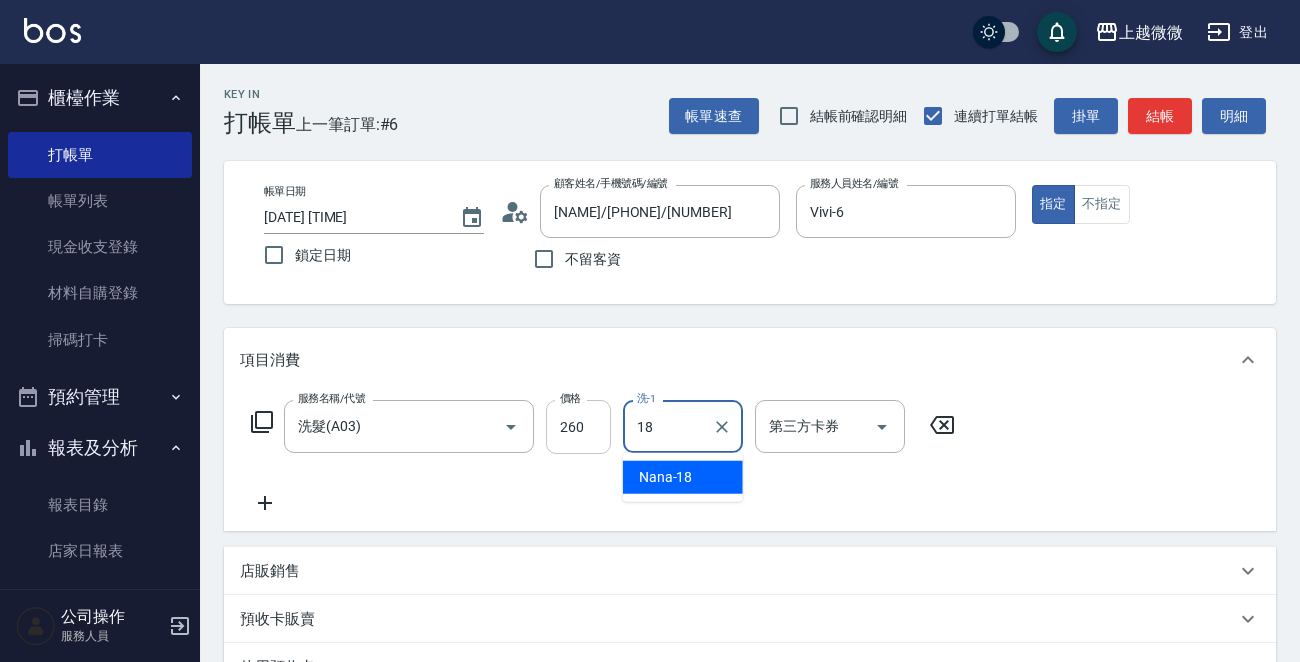 type on "[NAME]" 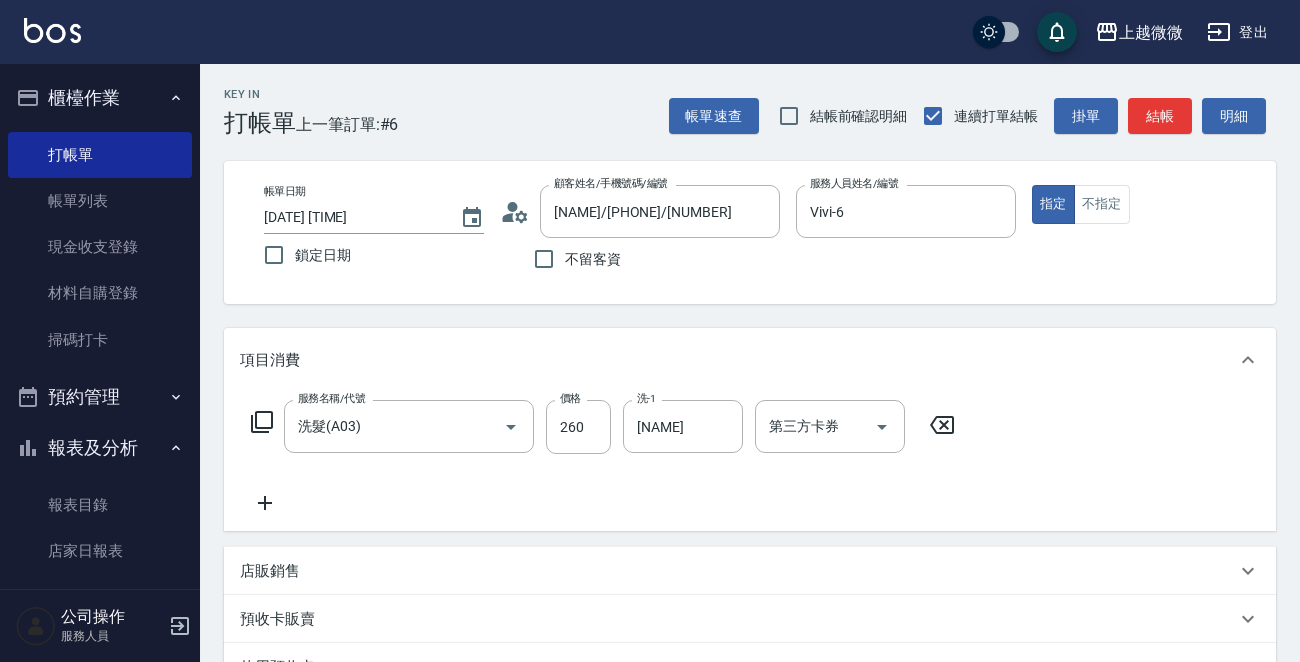 click 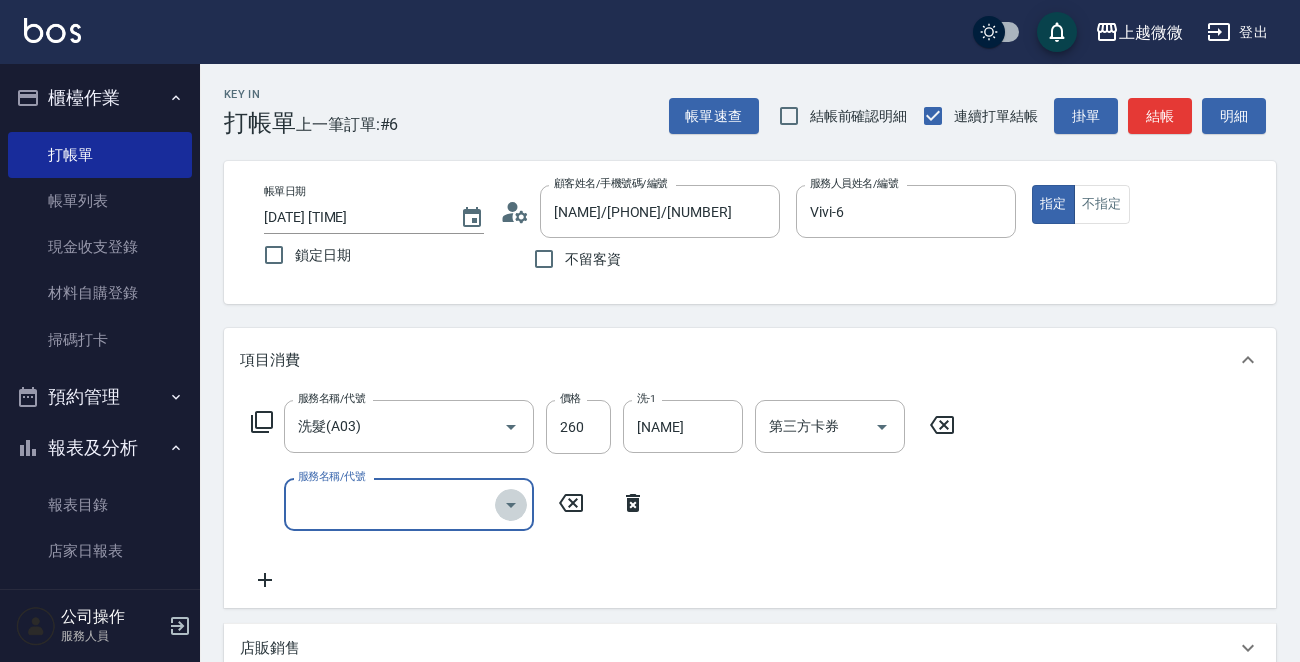 click 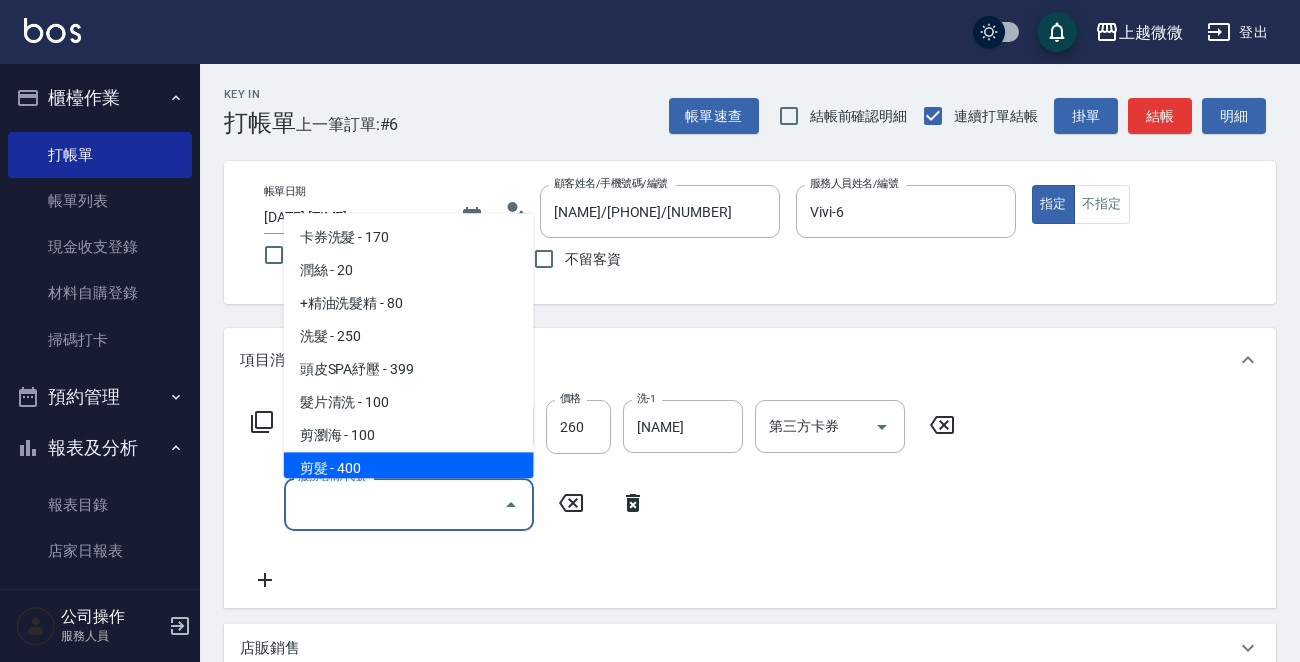 click on "剪髮 - 400" at bounding box center (409, 469) 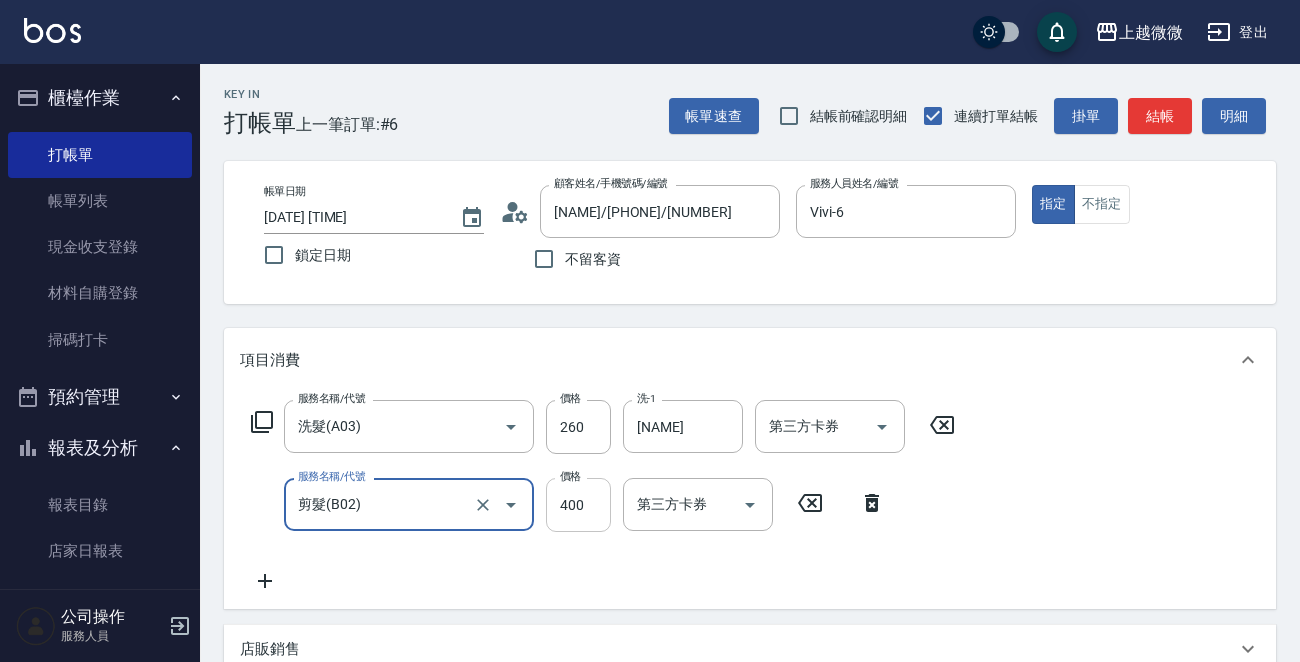 click on "400" at bounding box center [578, 505] 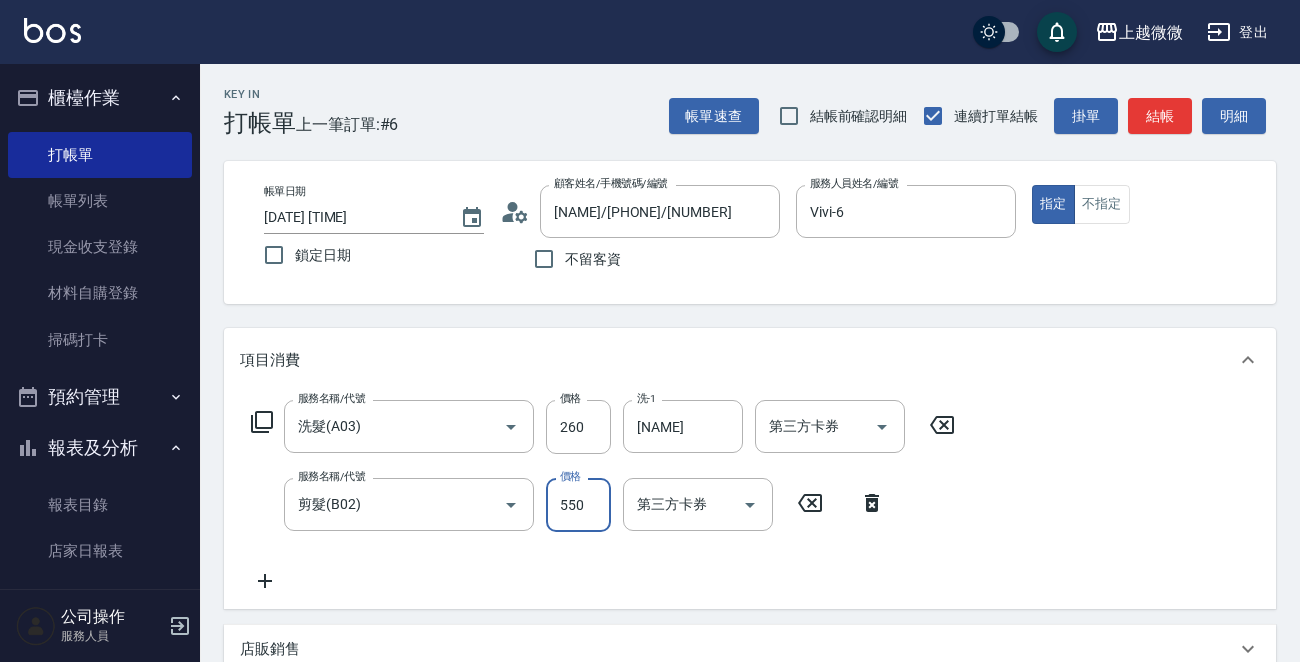 type on "550" 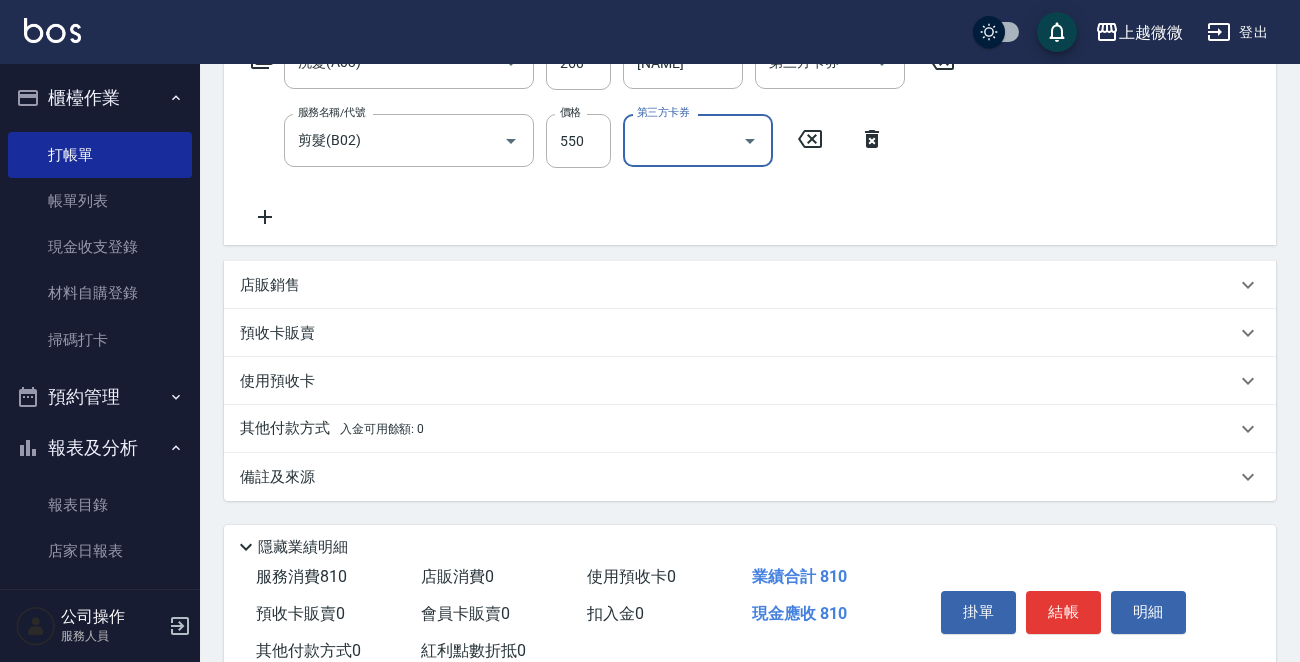 scroll, scrollTop: 425, scrollLeft: 0, axis: vertical 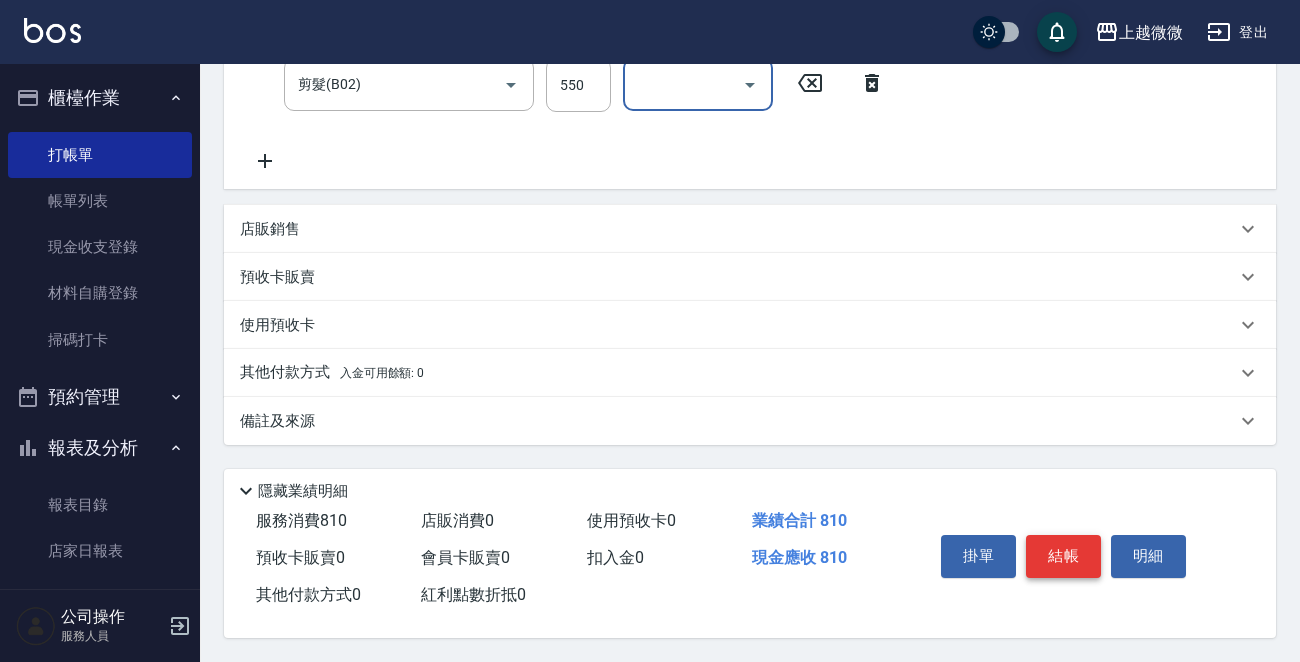 click on "結帳" at bounding box center (1063, 556) 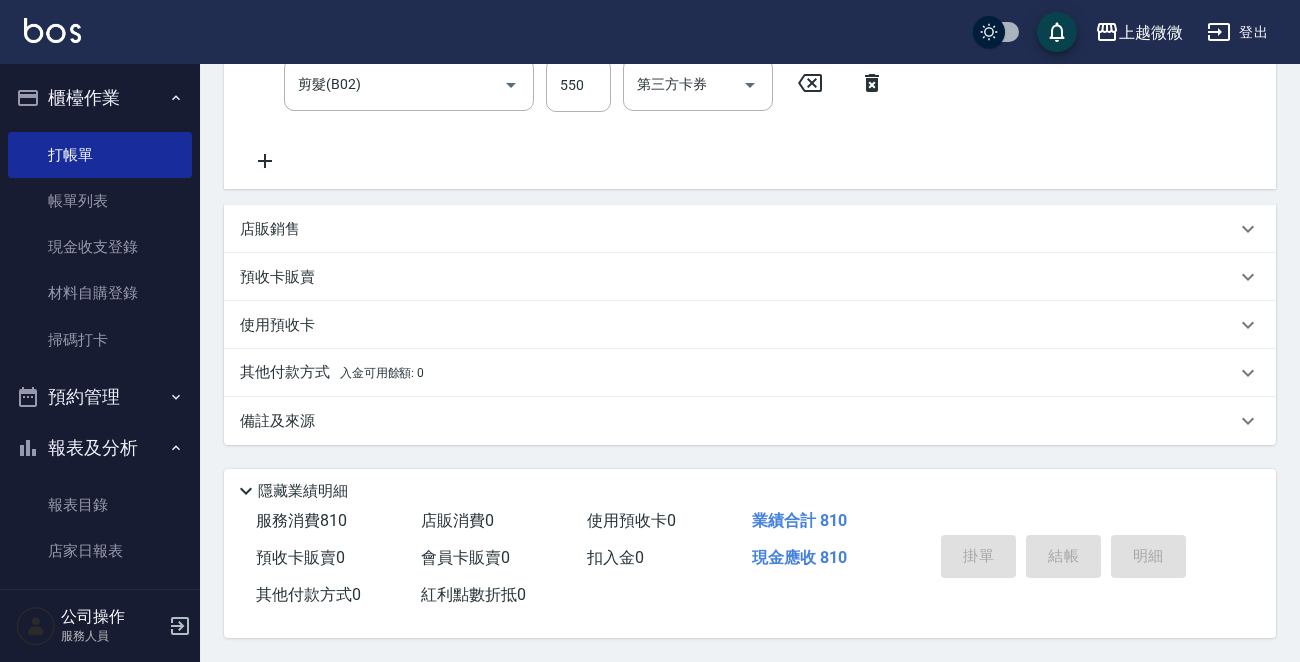 type on "[DATE] [TIME]" 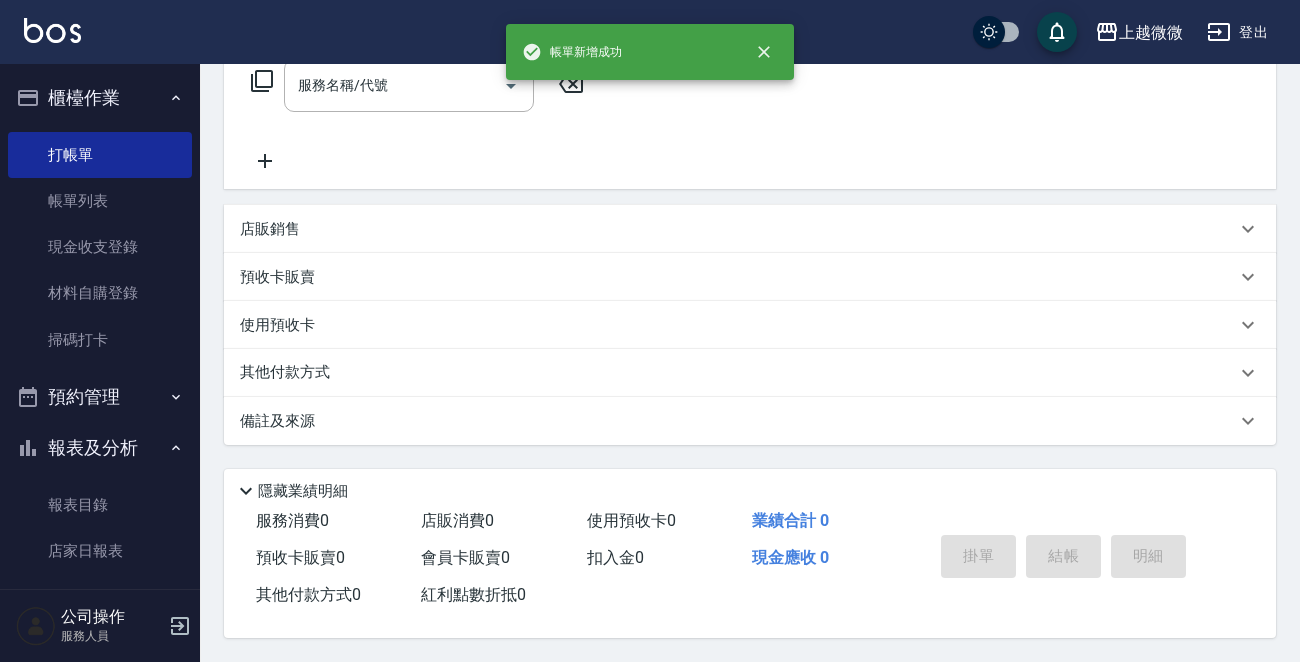 scroll, scrollTop: 0, scrollLeft: 0, axis: both 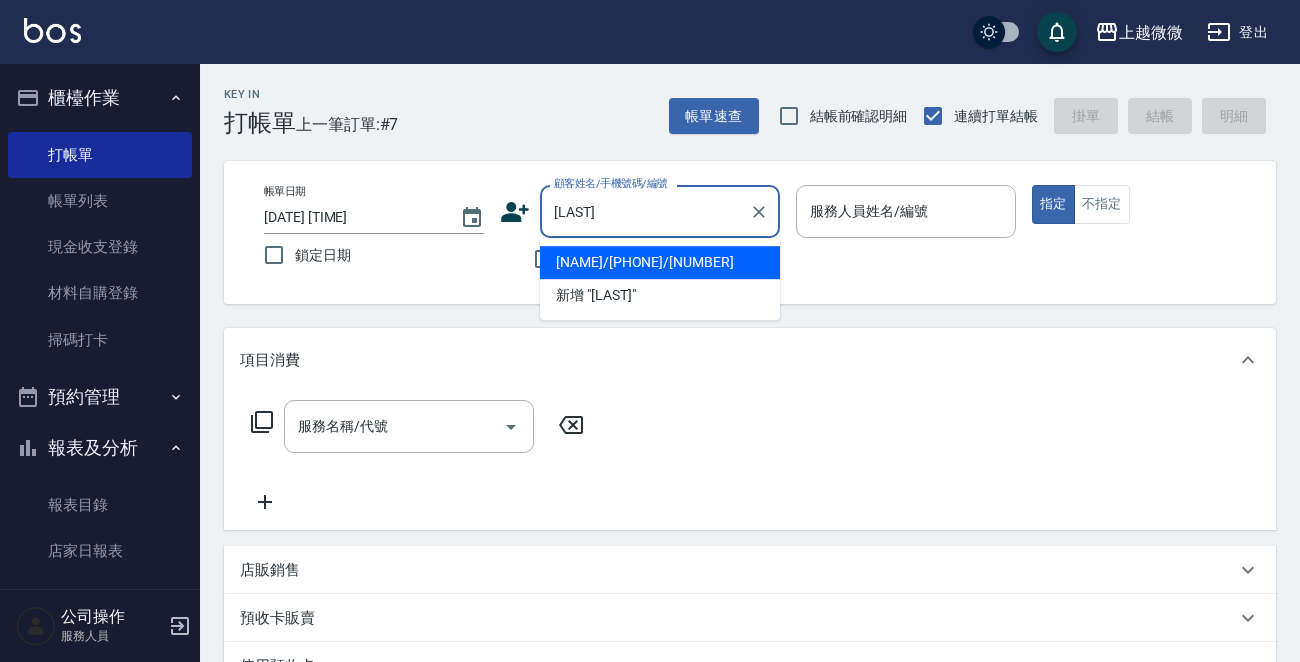 click on "[NAME]/[PHONE]/[NUMBER]" at bounding box center (660, 262) 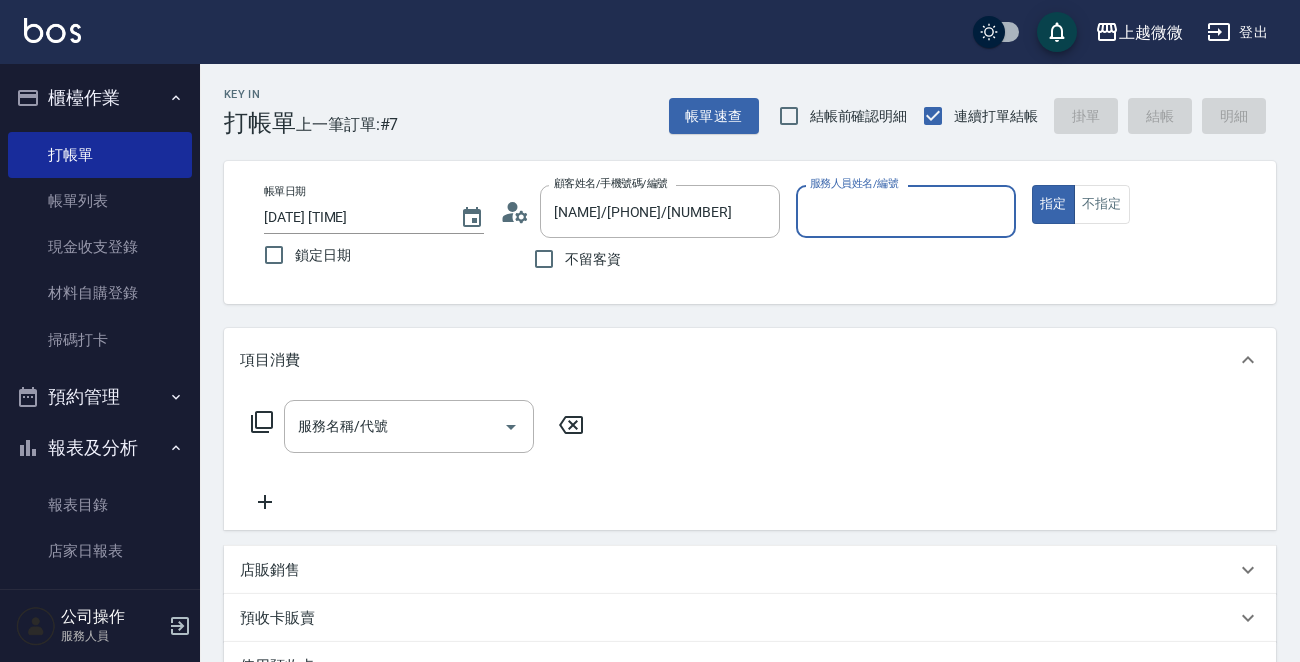 type on "Vivi-6" 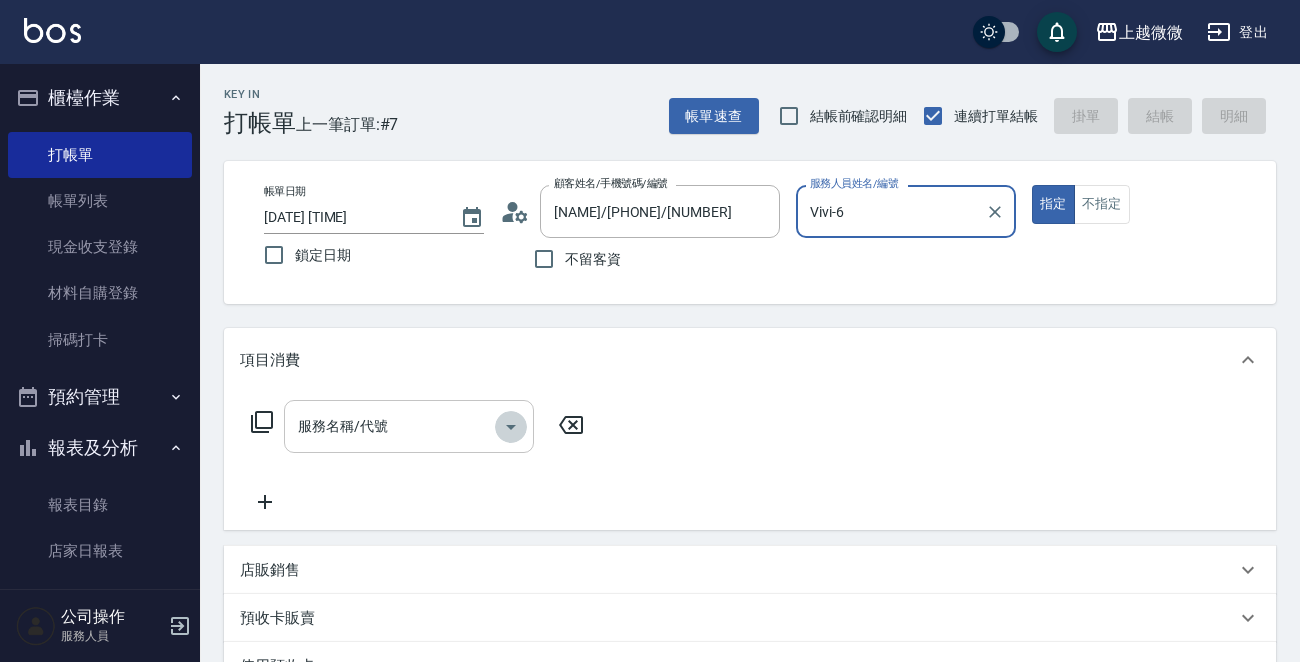 click 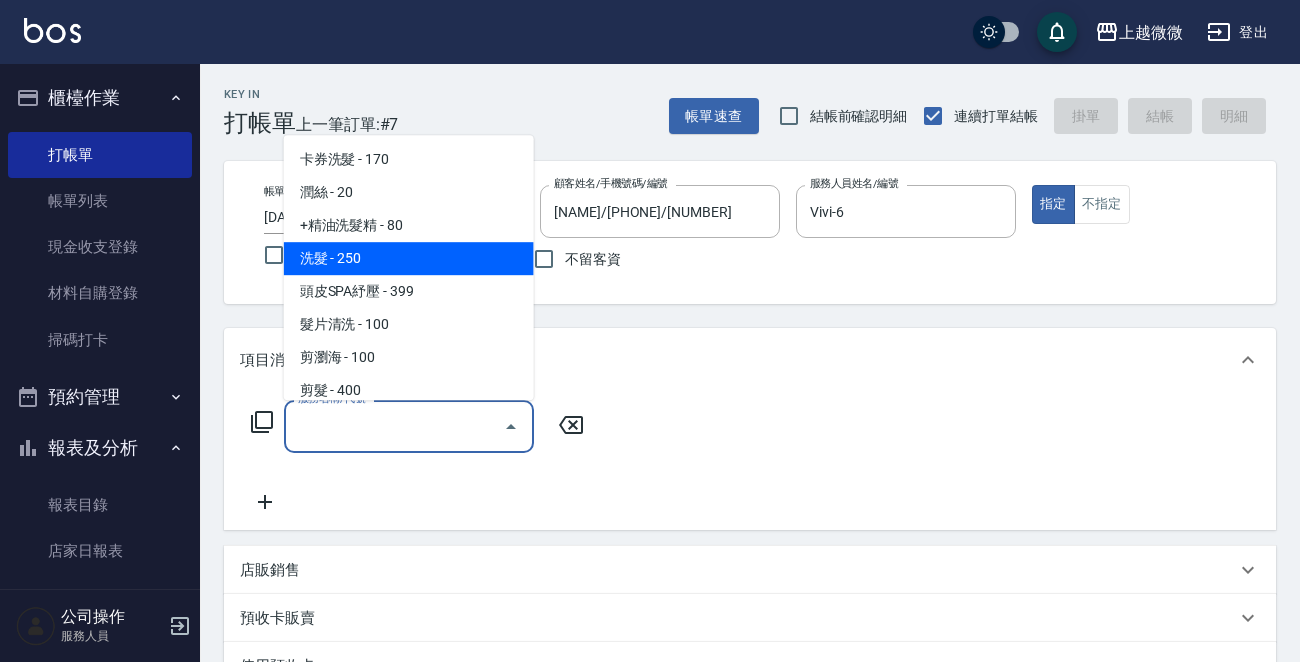 click on "洗髮 - 250" at bounding box center (409, 258) 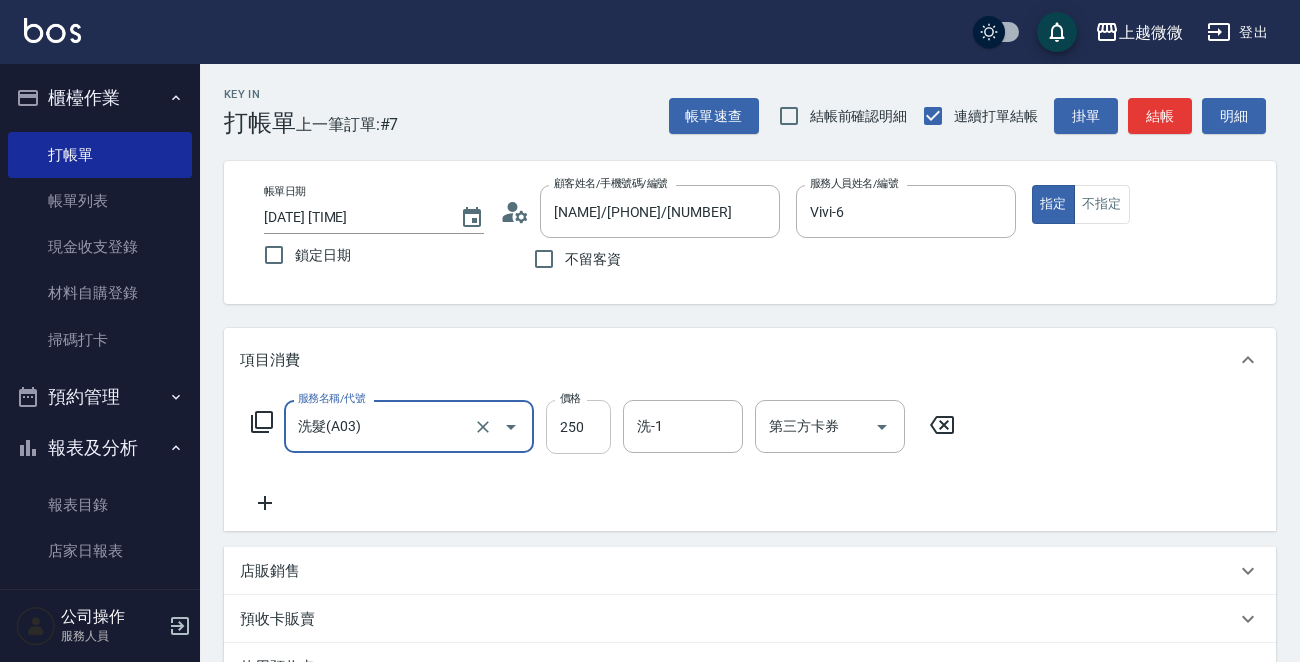 click on "250" at bounding box center (578, 427) 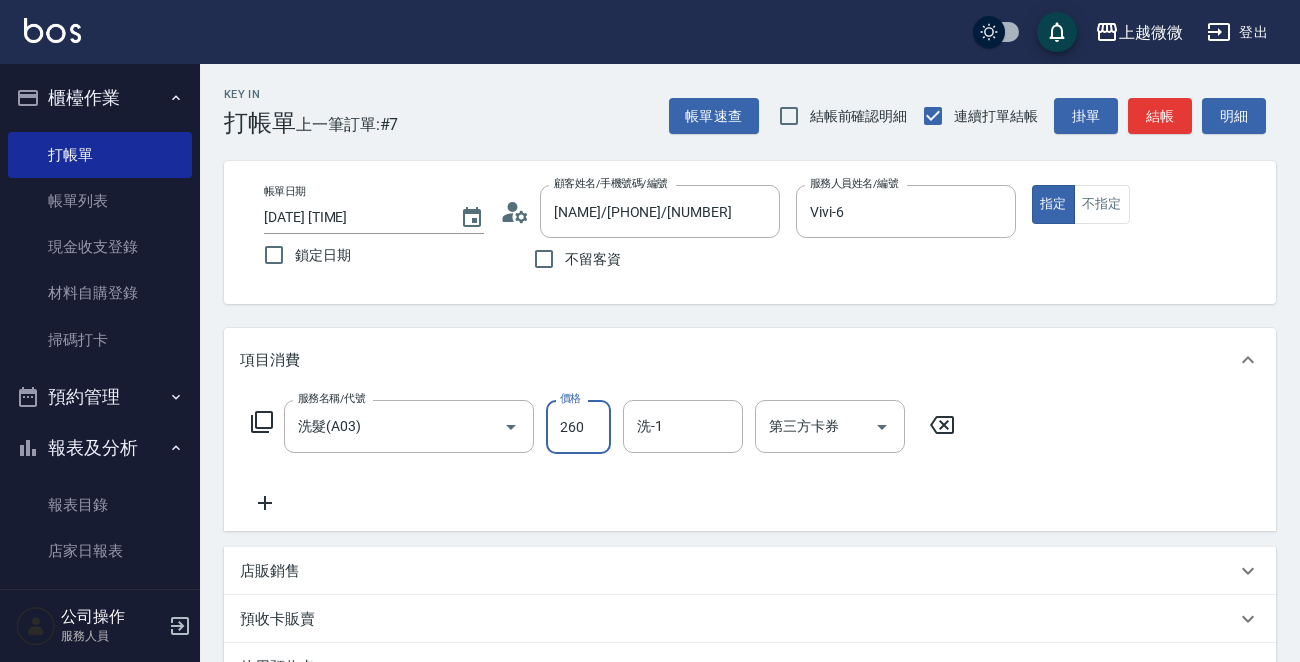 type on "260" 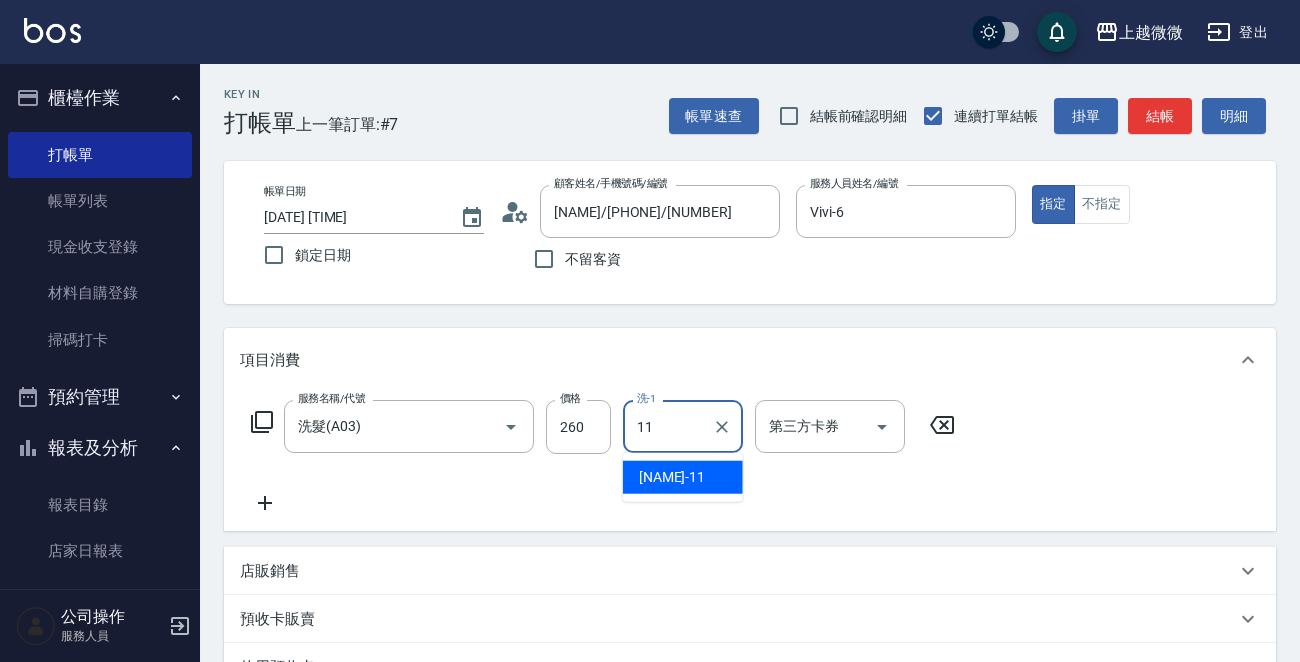 type on "[NAME]" 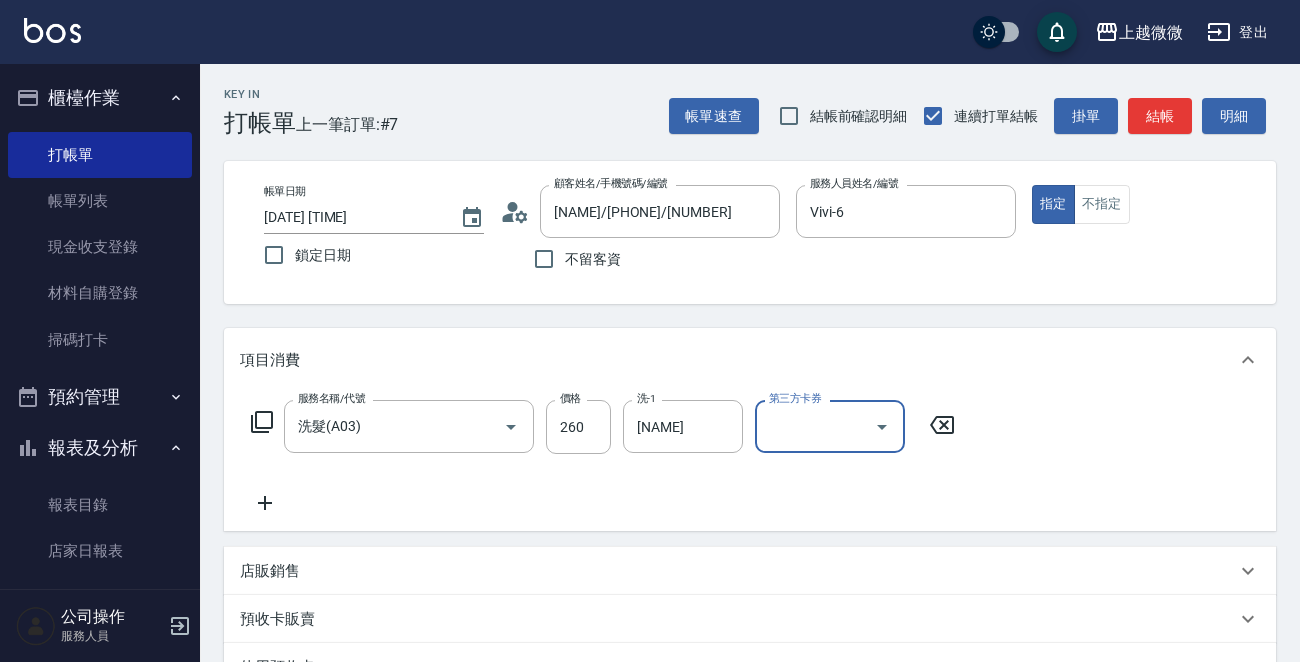 click 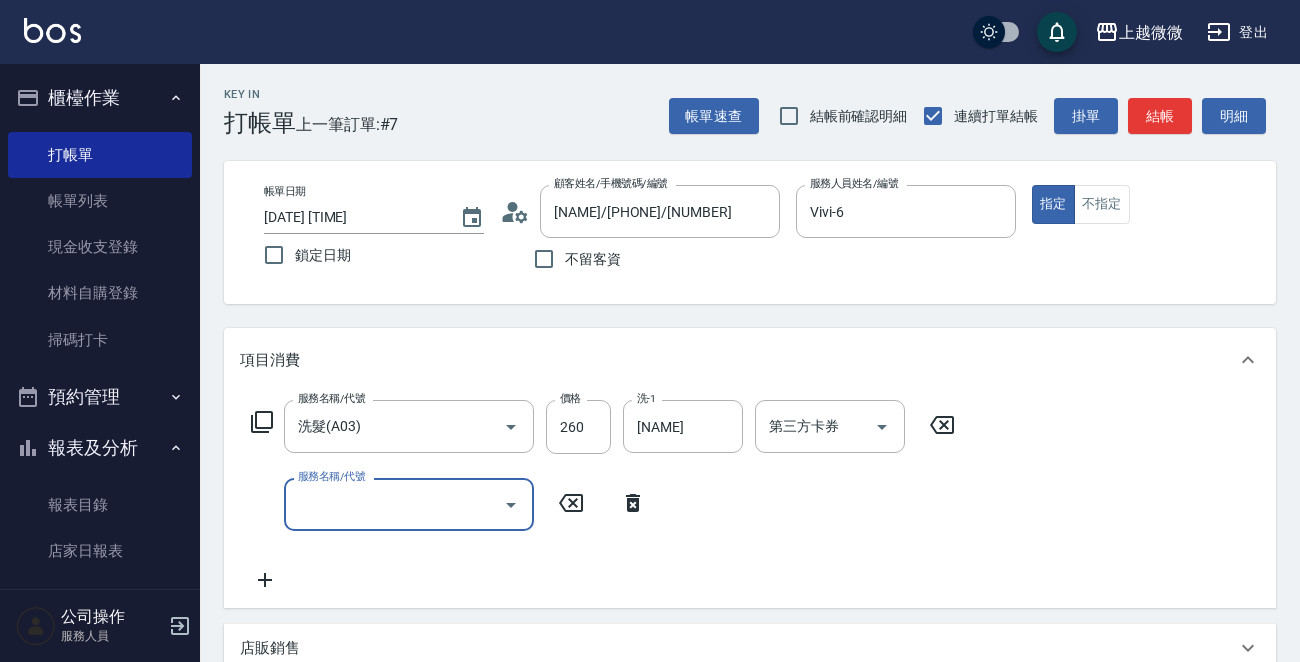 click 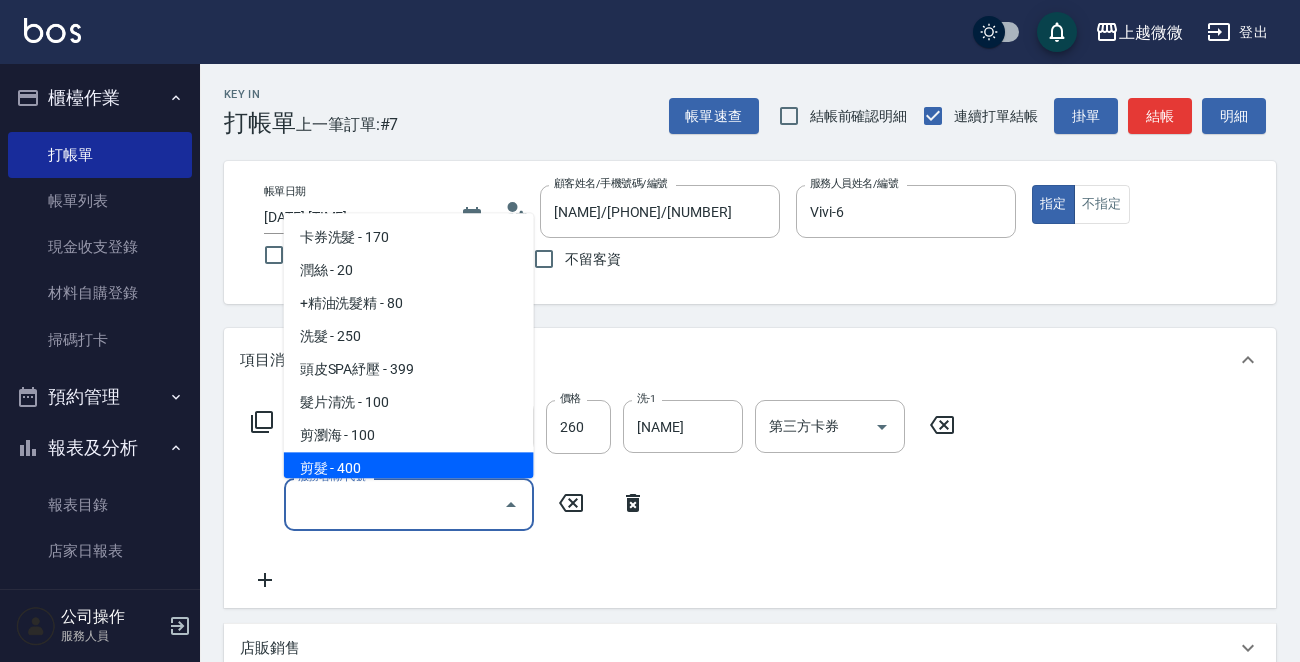 click on "剪髮 - 400" at bounding box center (409, 469) 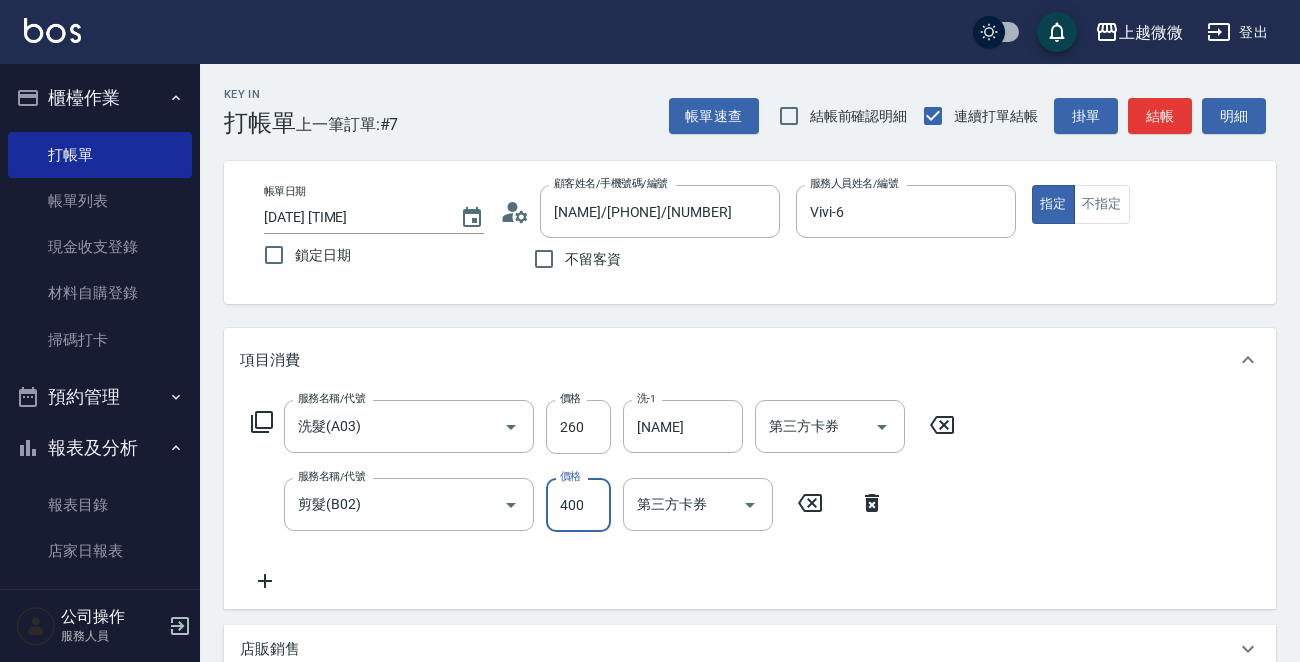 click on "400" at bounding box center [578, 505] 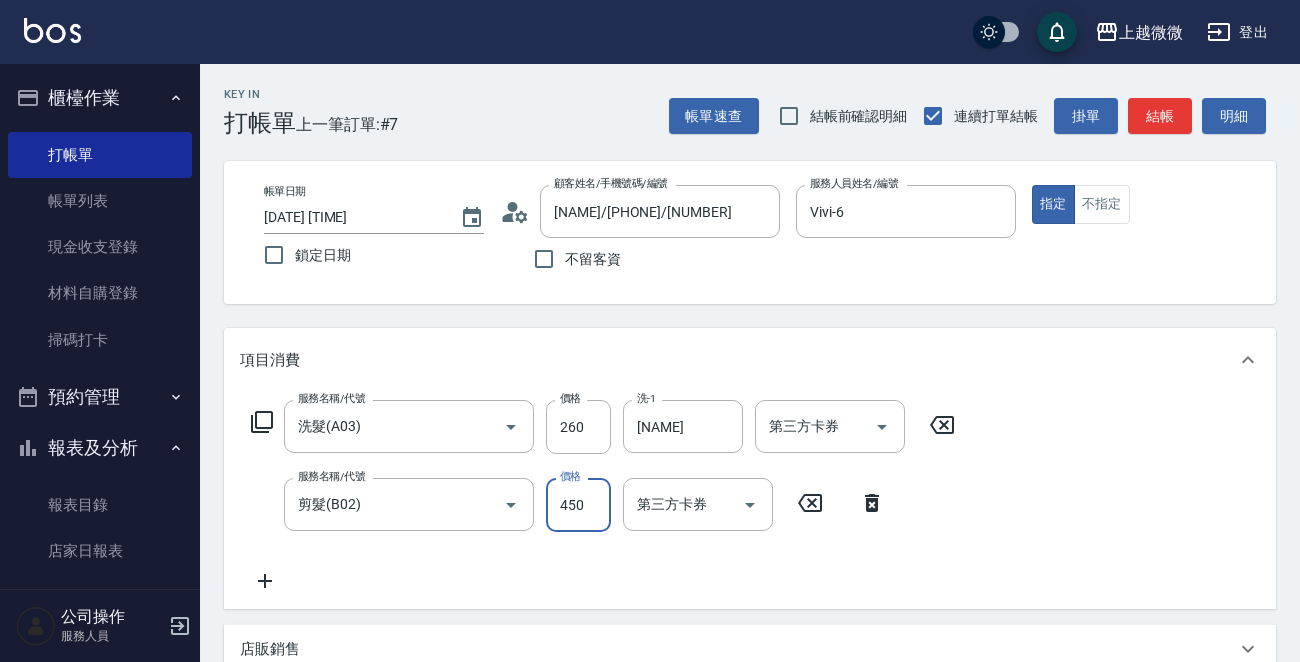 type on "450" 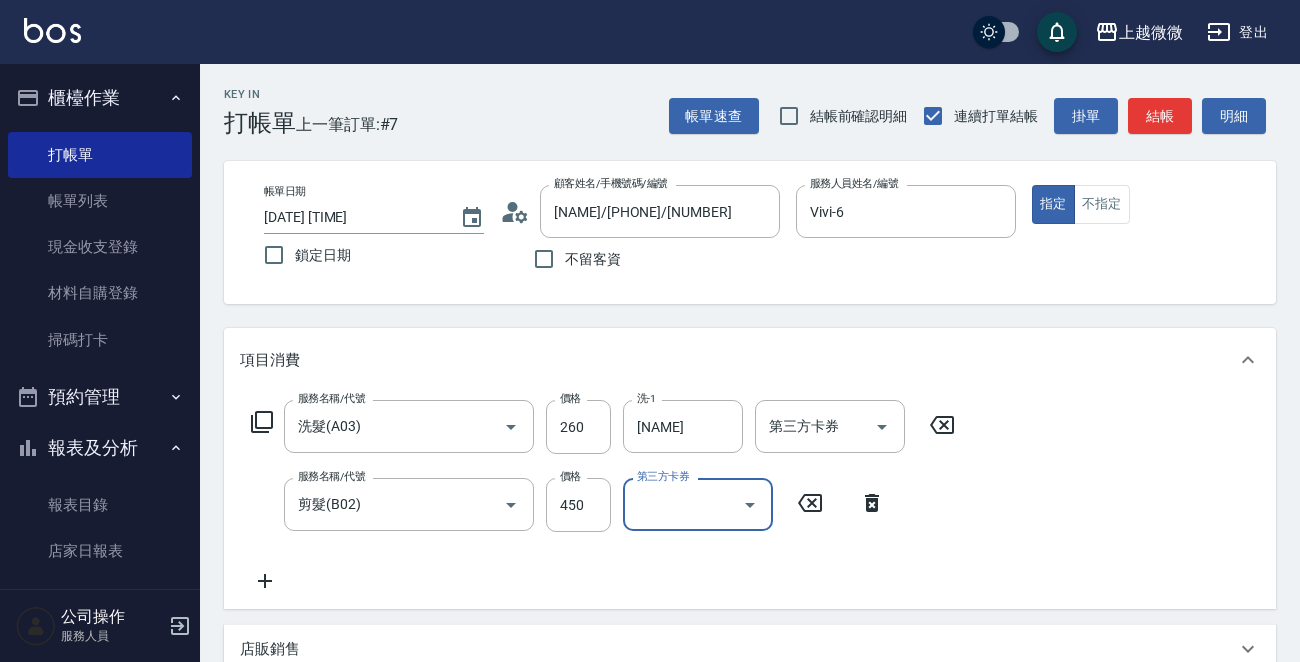 click 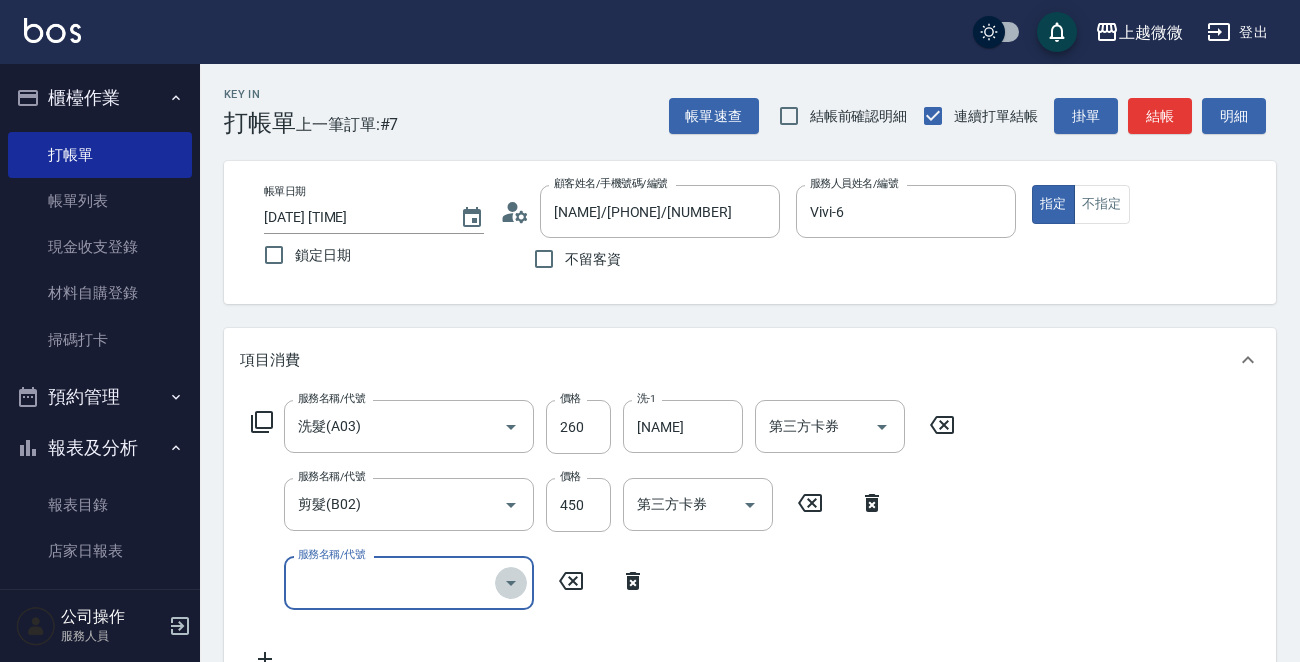 click 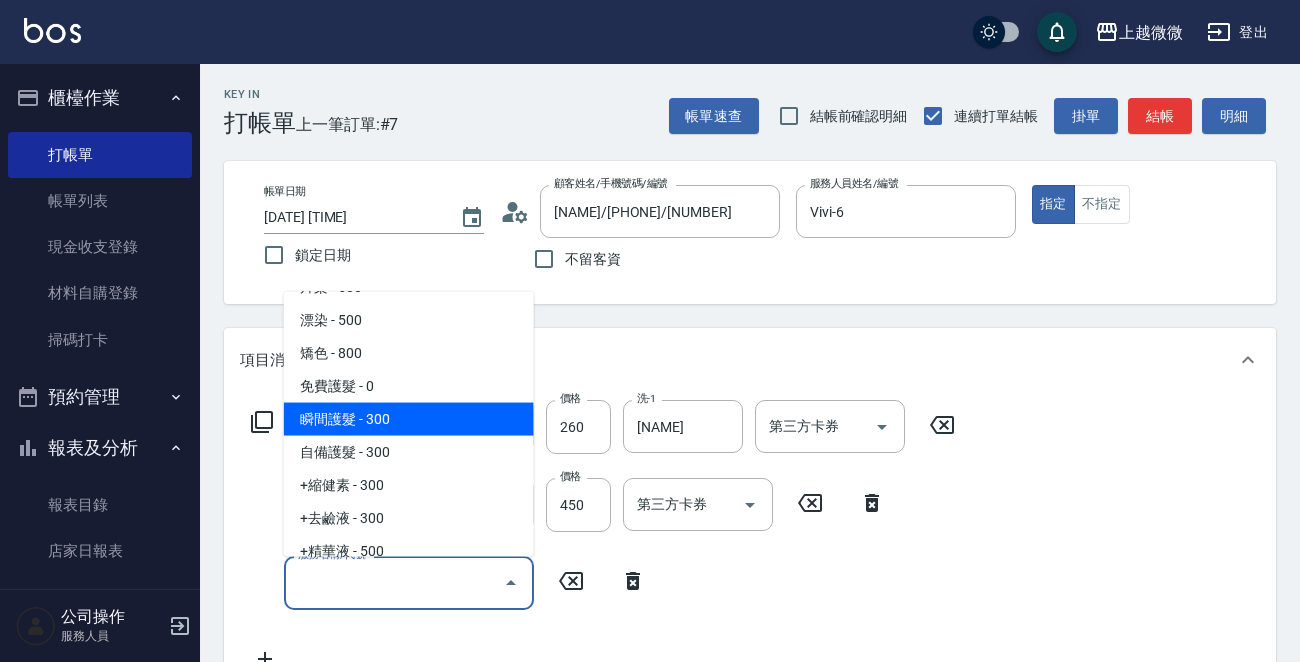 scroll, scrollTop: 1100, scrollLeft: 0, axis: vertical 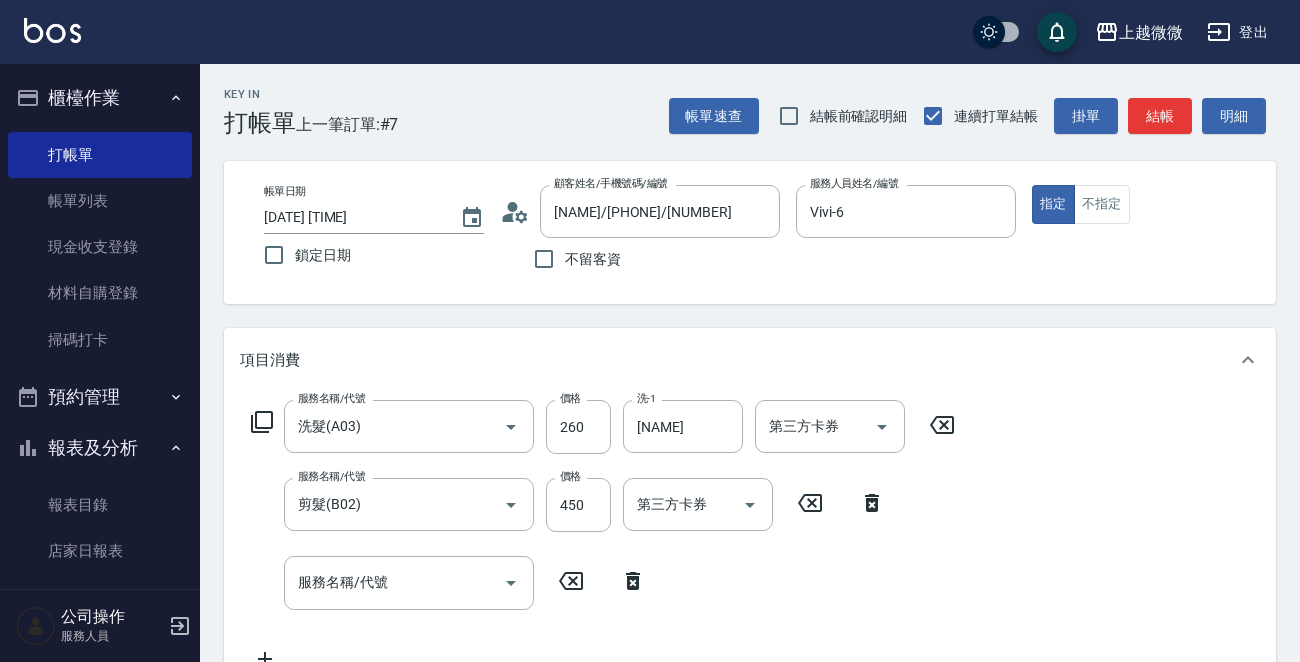 click on "服務名稱/代號 洗髮(A03) 服務名稱/代號 價格 260 價格 洗-1 [PRODUCT_NAME] 洗-1 第三方卡券 第三方卡券 服務名稱/代號 剪髮(B02) 服務名稱/代號 價格 450 價格 第三方卡券 第三方卡券 服務名稱/代號 服務名稱/代號" at bounding box center [603, 535] 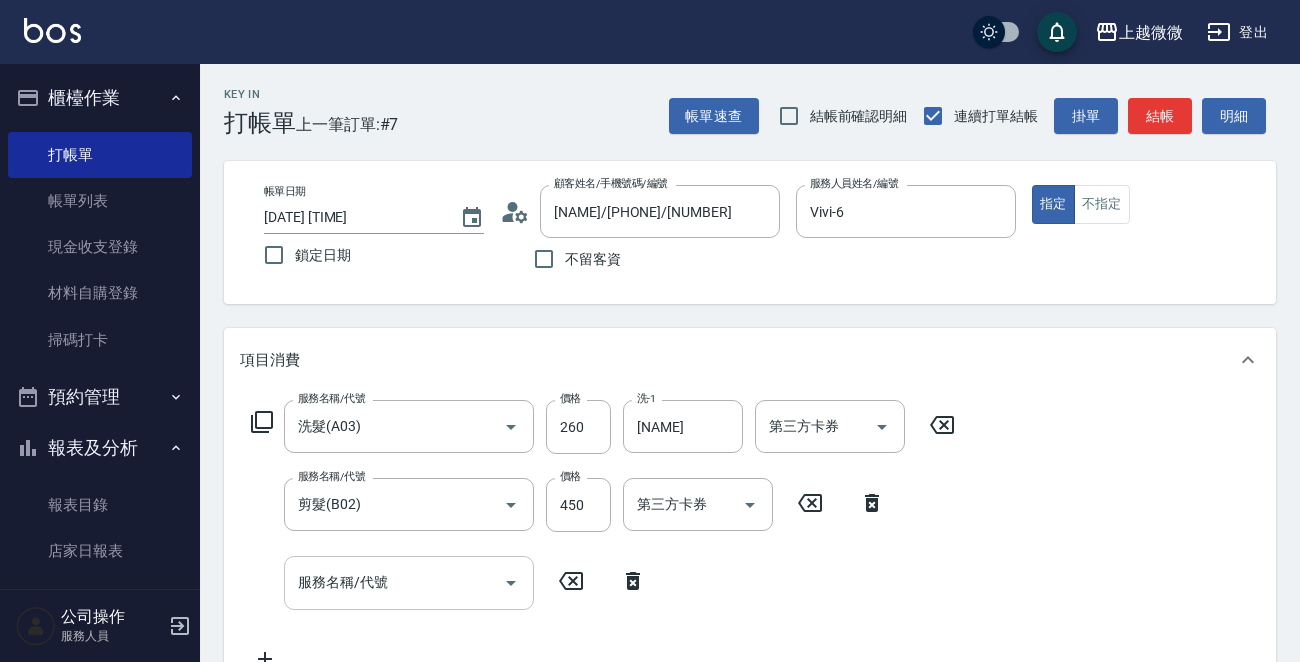 click on "服務名稱/代號" at bounding box center (394, 582) 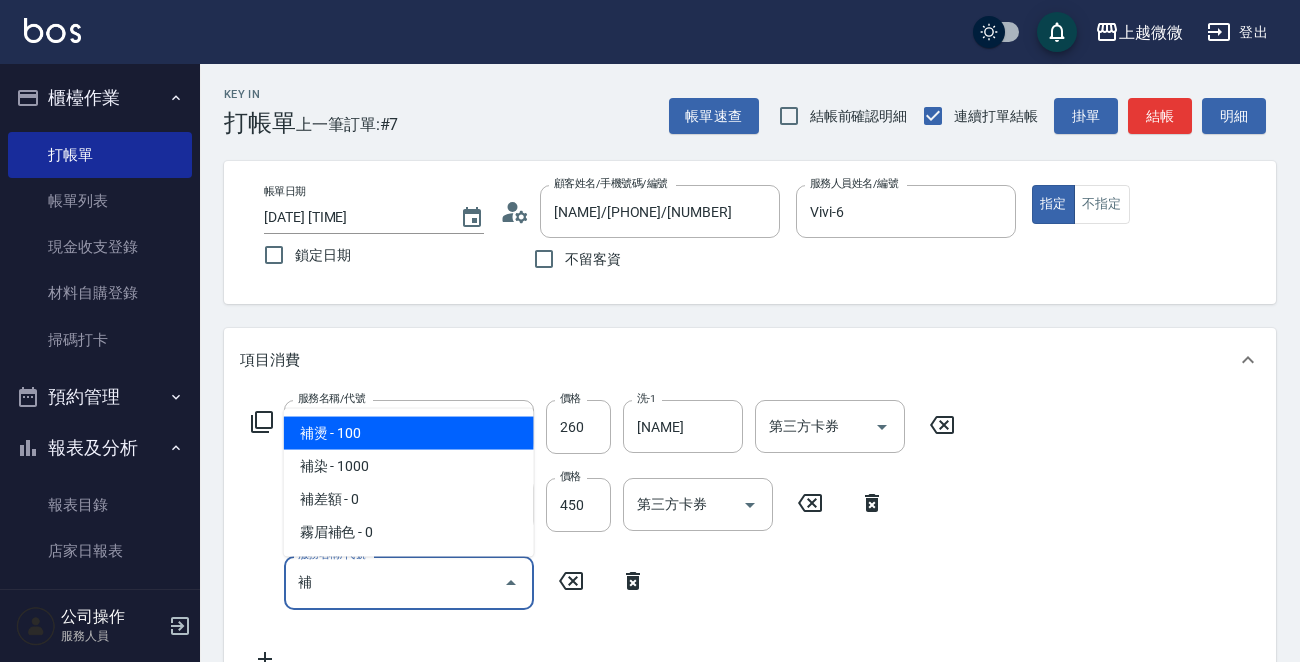 click on "補燙 - 100" at bounding box center (409, 433) 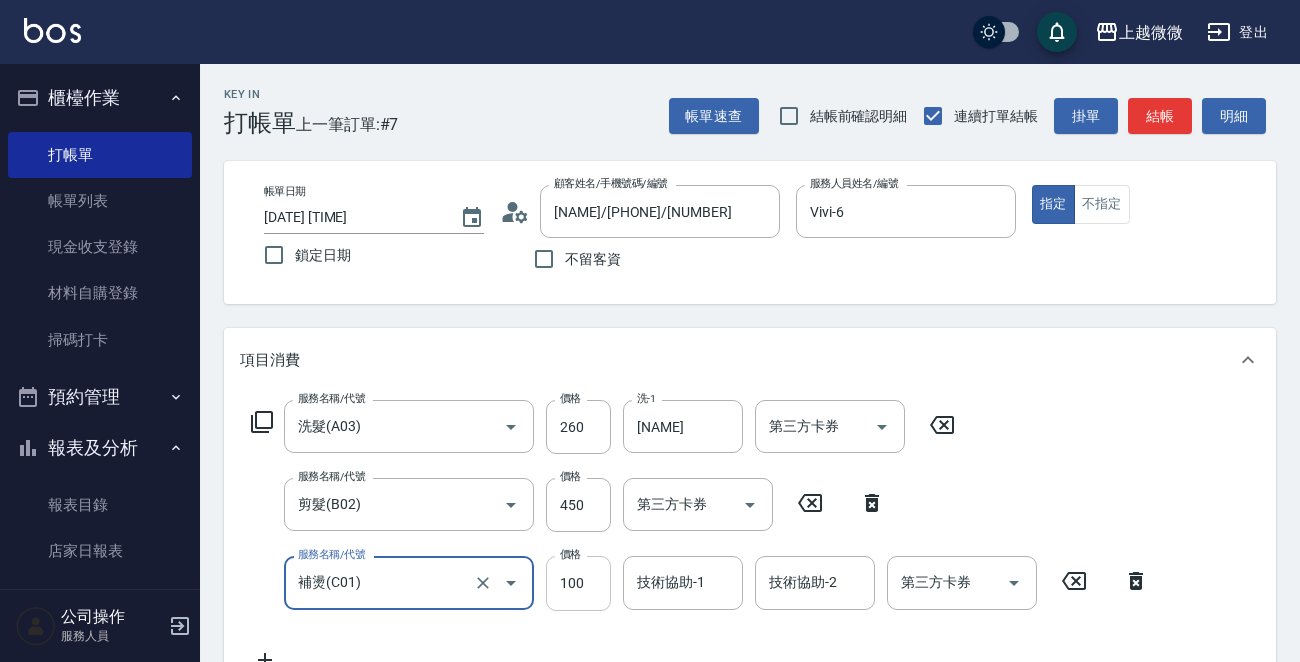 type on "補燙(C01)" 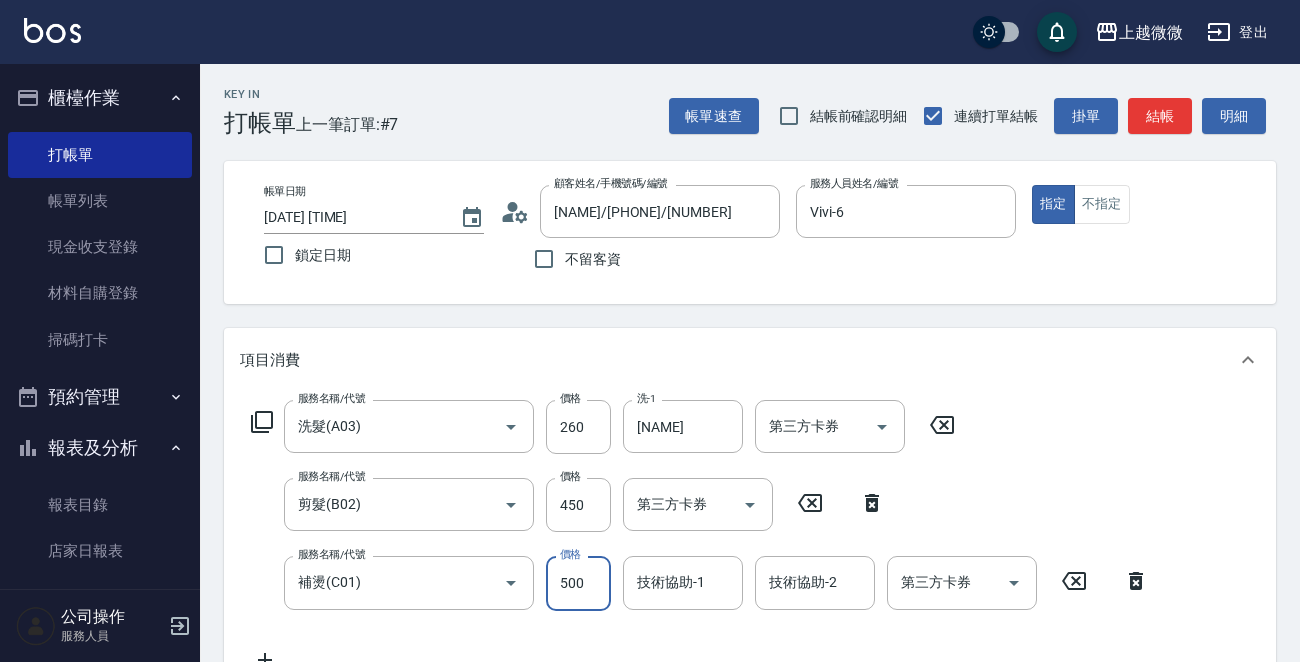 type on "500" 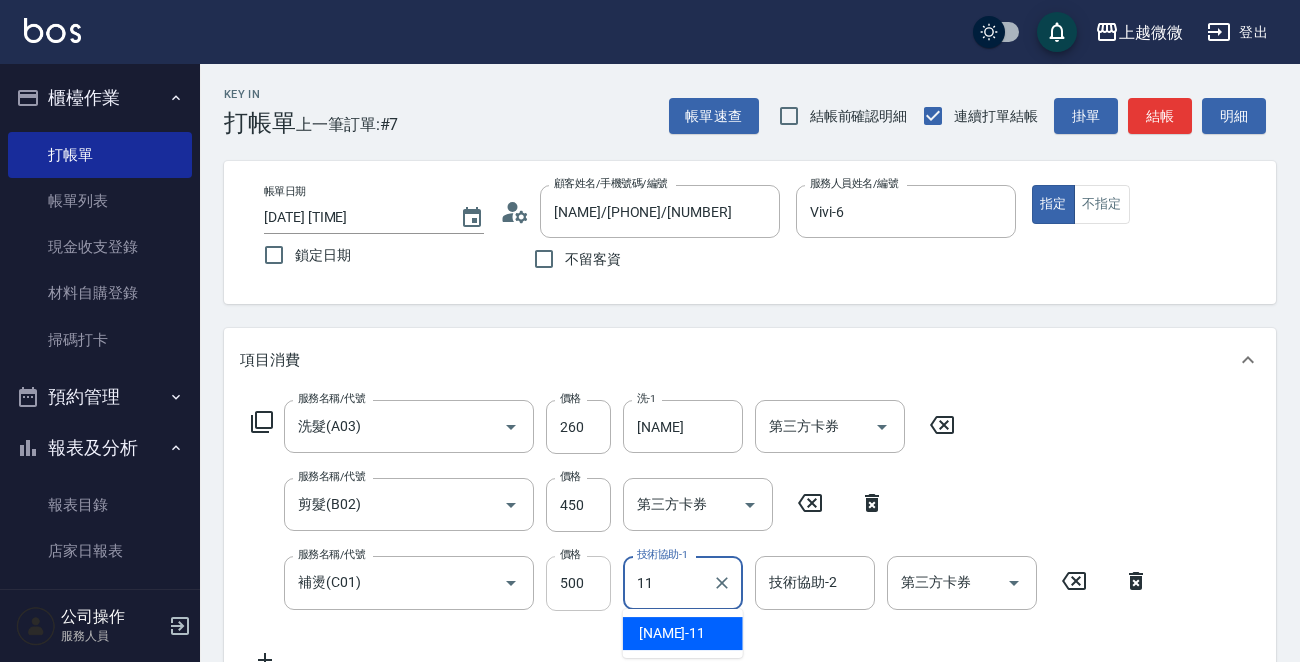 type on "[NAME]" 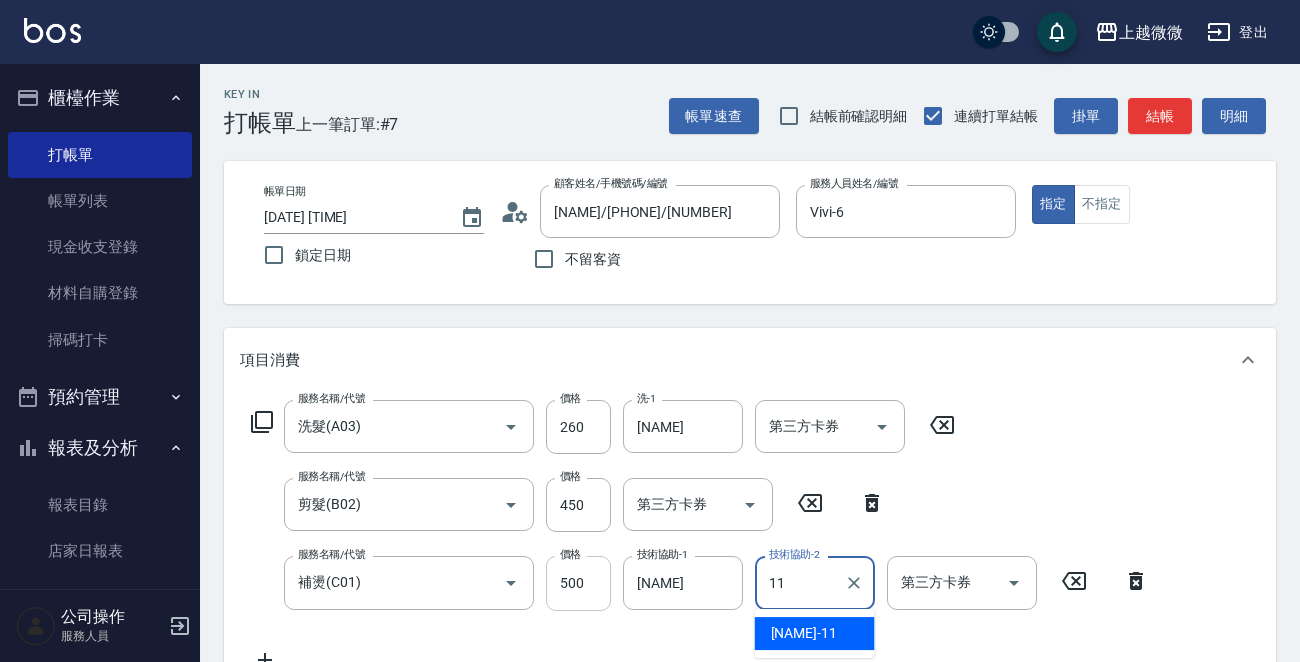 type on "[NAME]" 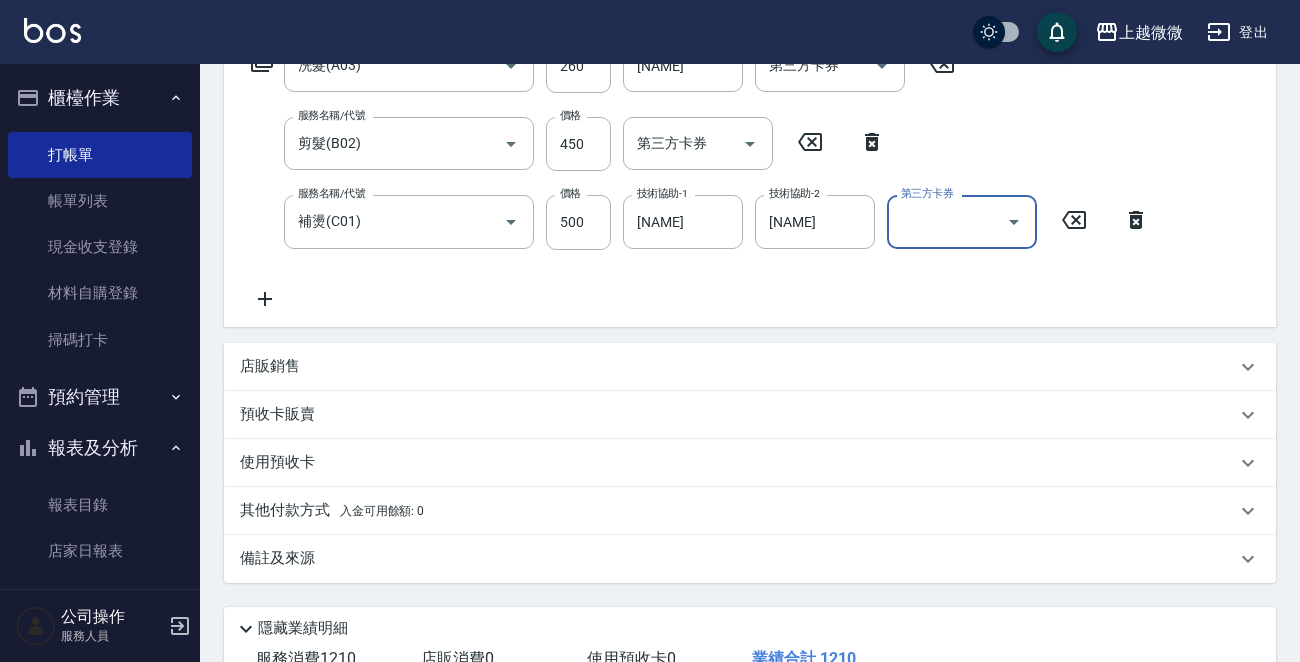 scroll, scrollTop: 203, scrollLeft: 0, axis: vertical 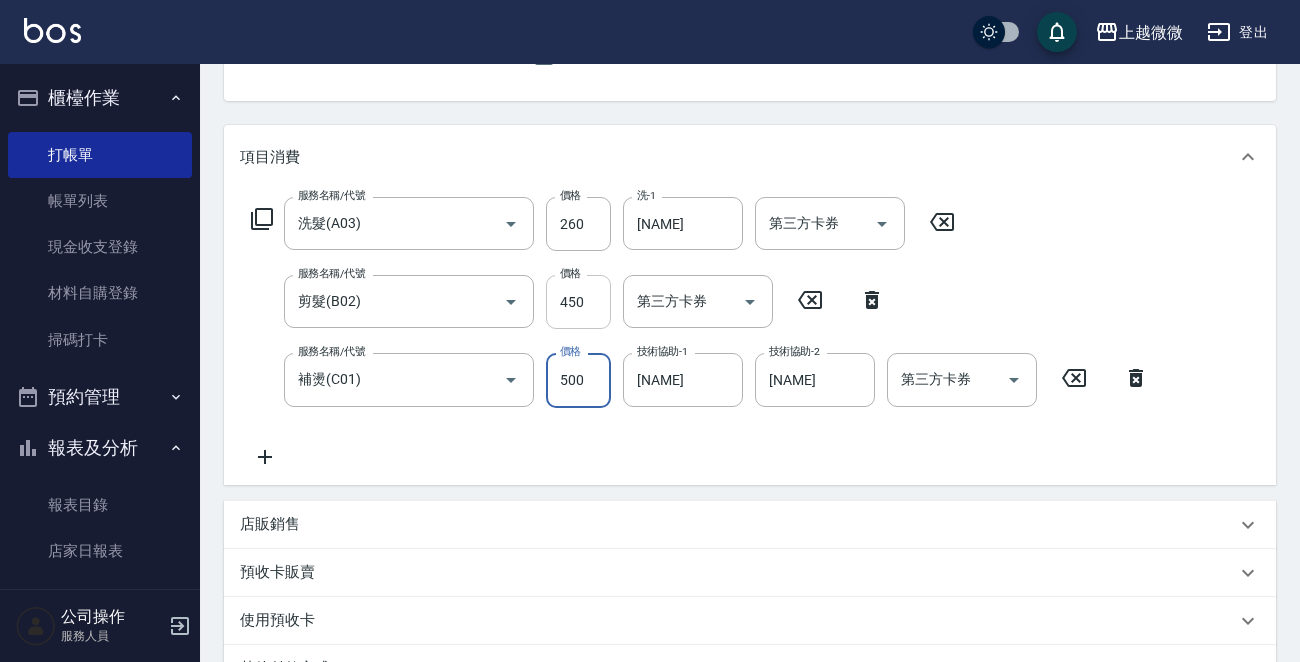 drag, startPoint x: 580, startPoint y: 303, endPoint x: 545, endPoint y: 309, distance: 35.510563 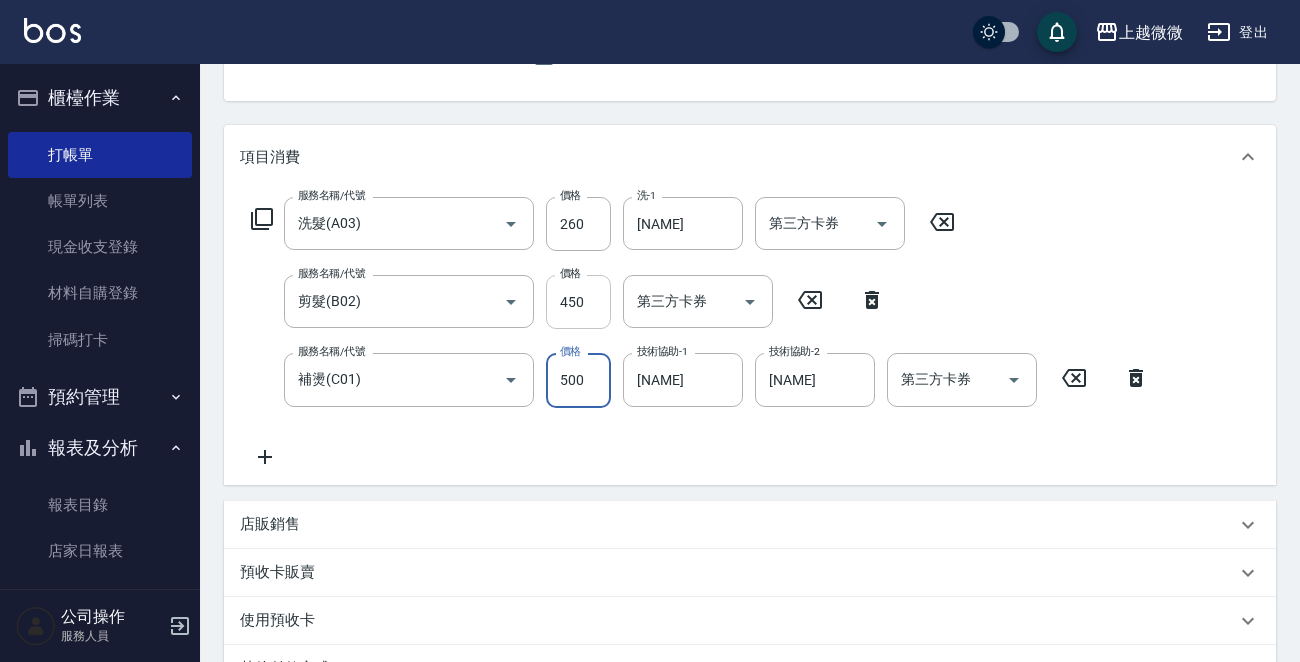 click on "450" at bounding box center (578, 302) 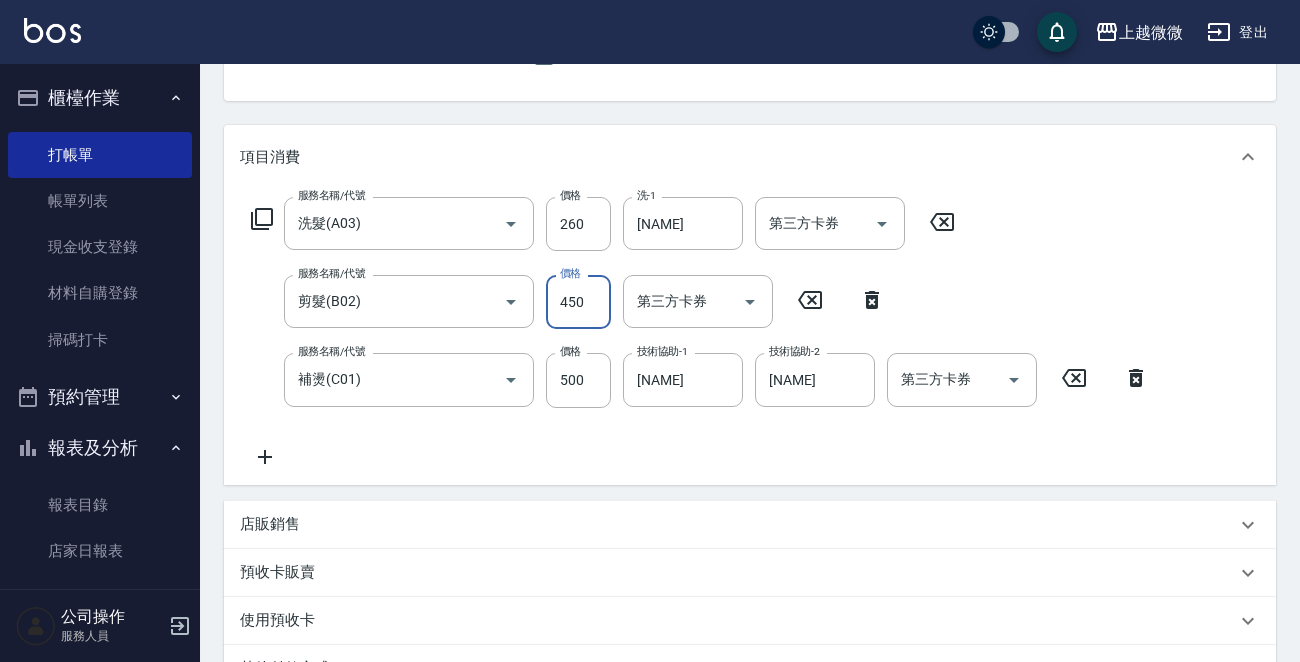 click on "450" at bounding box center (578, 302) 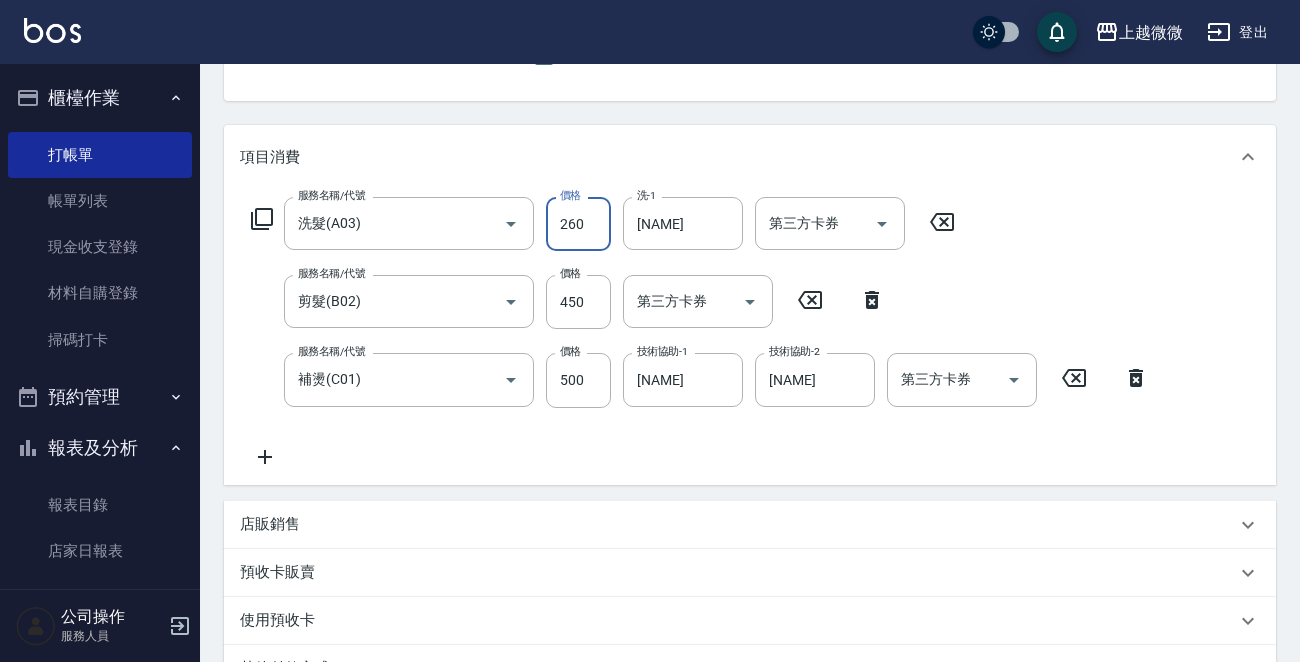 click on "260" at bounding box center (578, 224) 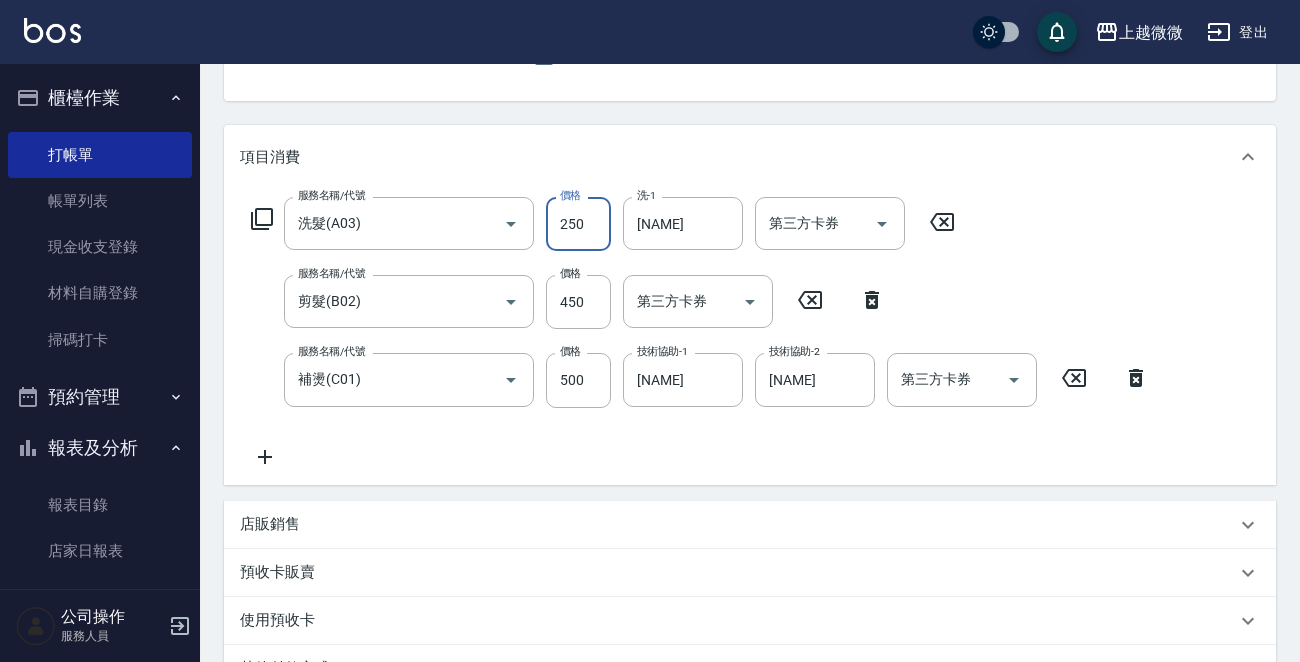 type on "250" 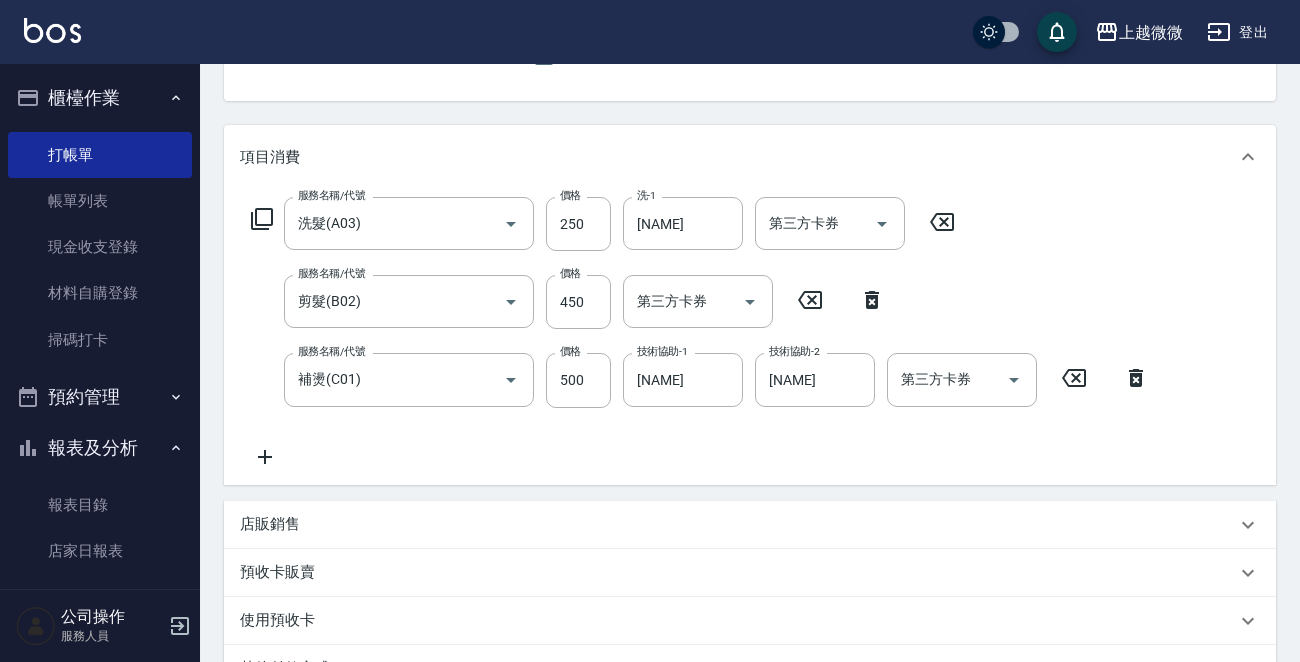 click on "店販銷售" at bounding box center (750, 525) 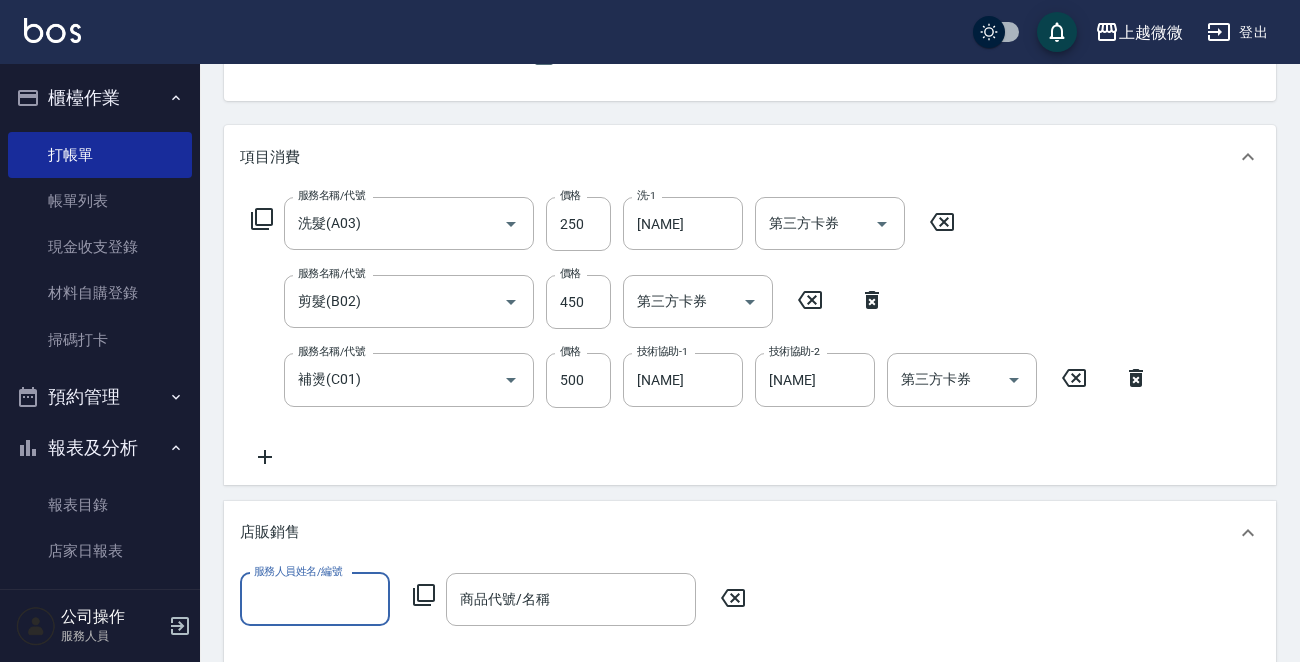 scroll, scrollTop: 0, scrollLeft: 0, axis: both 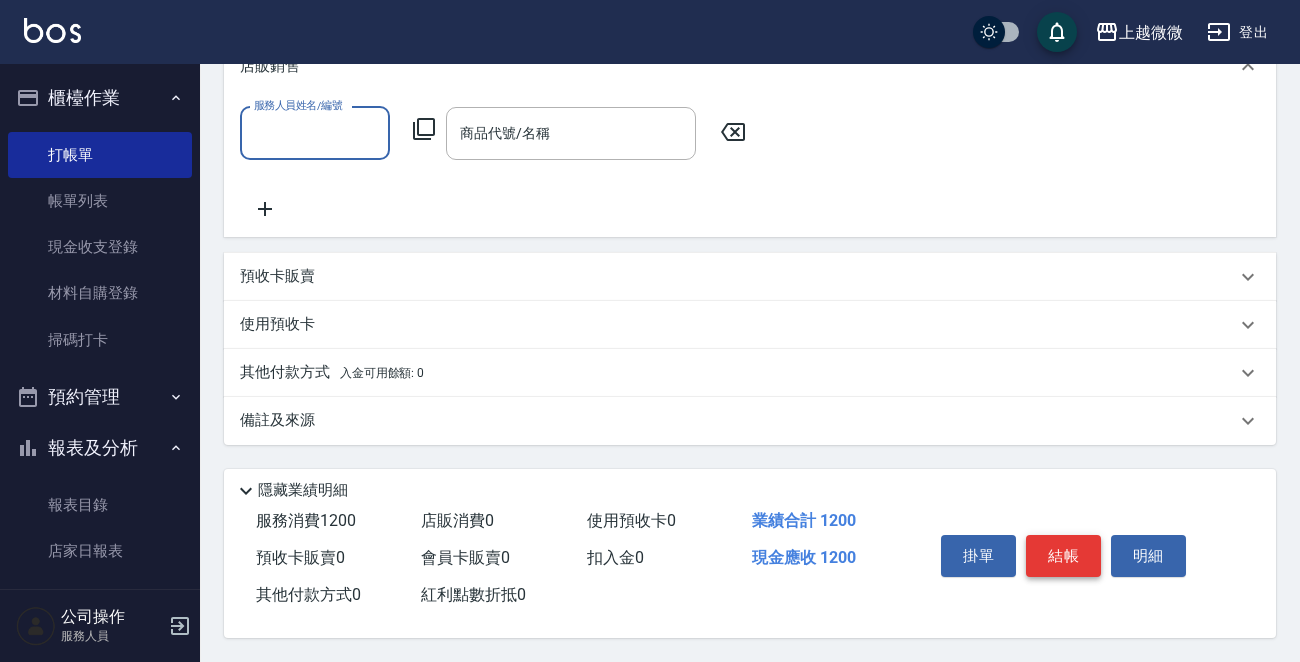 click on "結帳" at bounding box center (1063, 556) 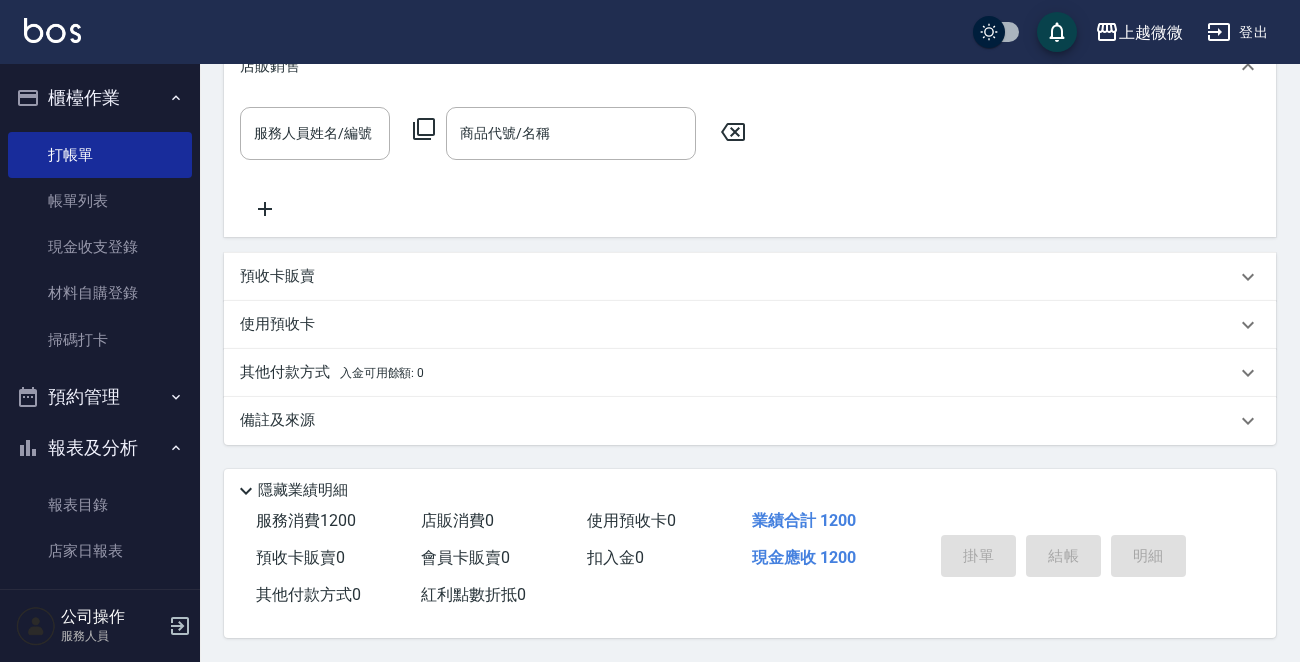 type on "[DATE] [TIME]" 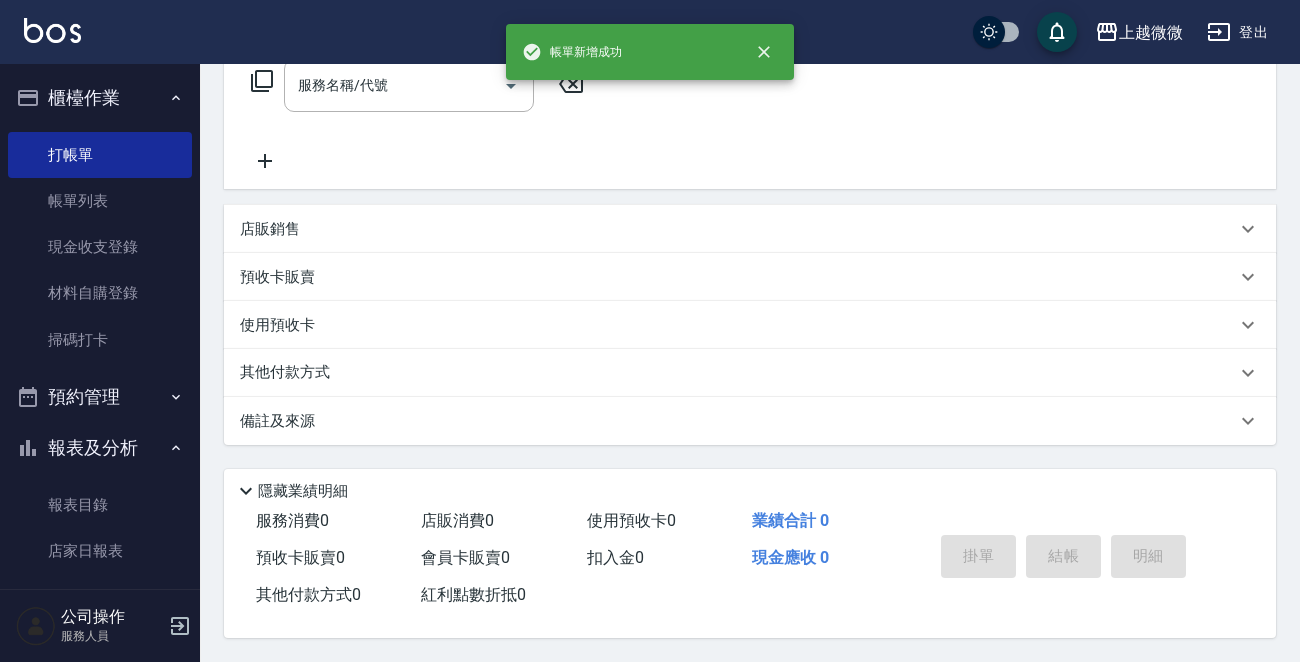 scroll, scrollTop: 0, scrollLeft: 0, axis: both 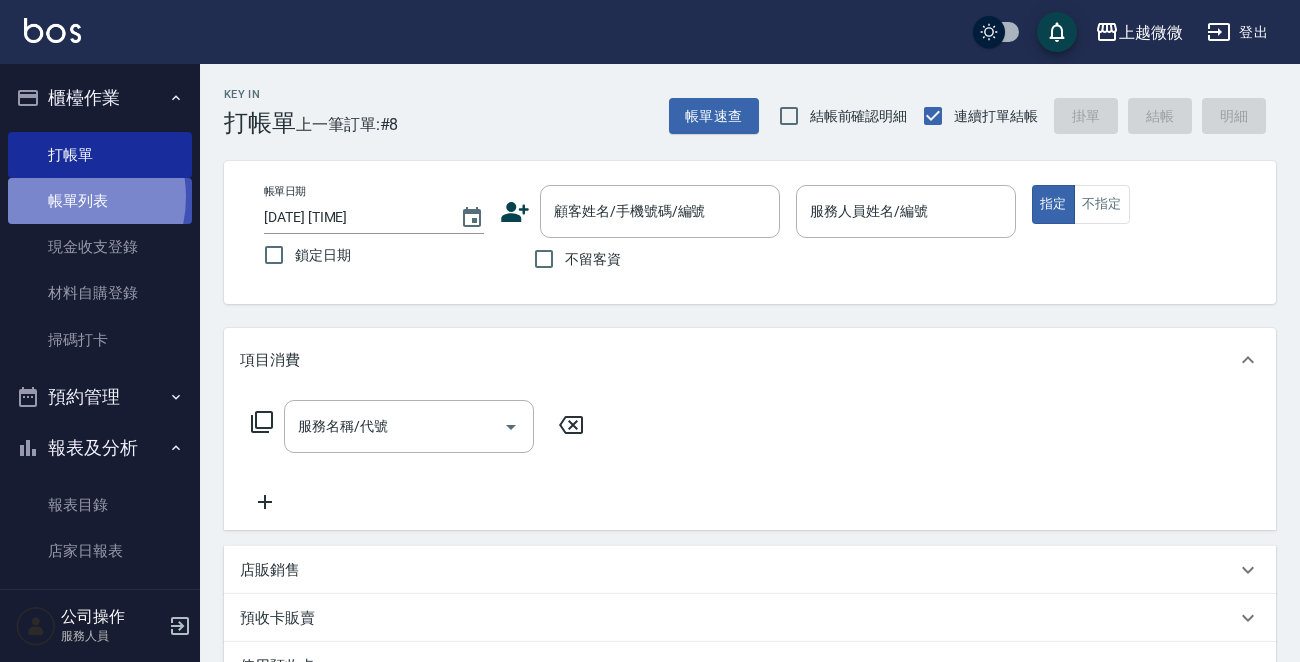 click on "帳單列表" at bounding box center (100, 201) 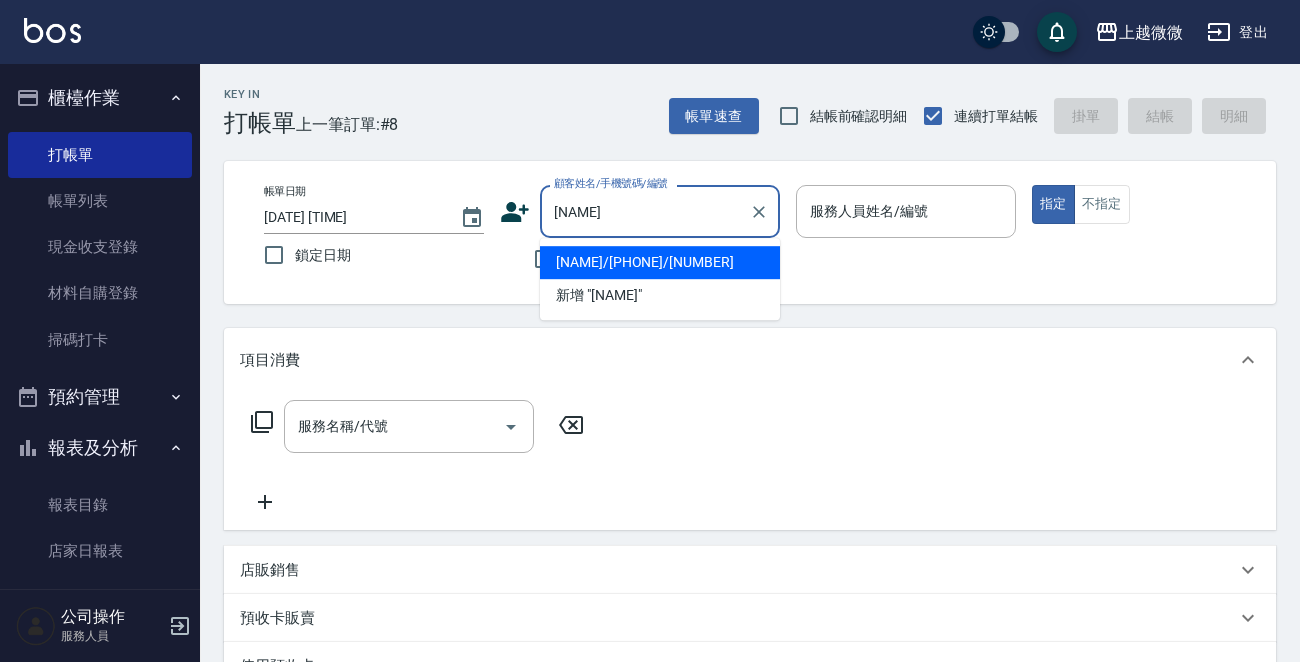 click on "[NAME]/[PHONE]/[NUMBER]" at bounding box center (660, 262) 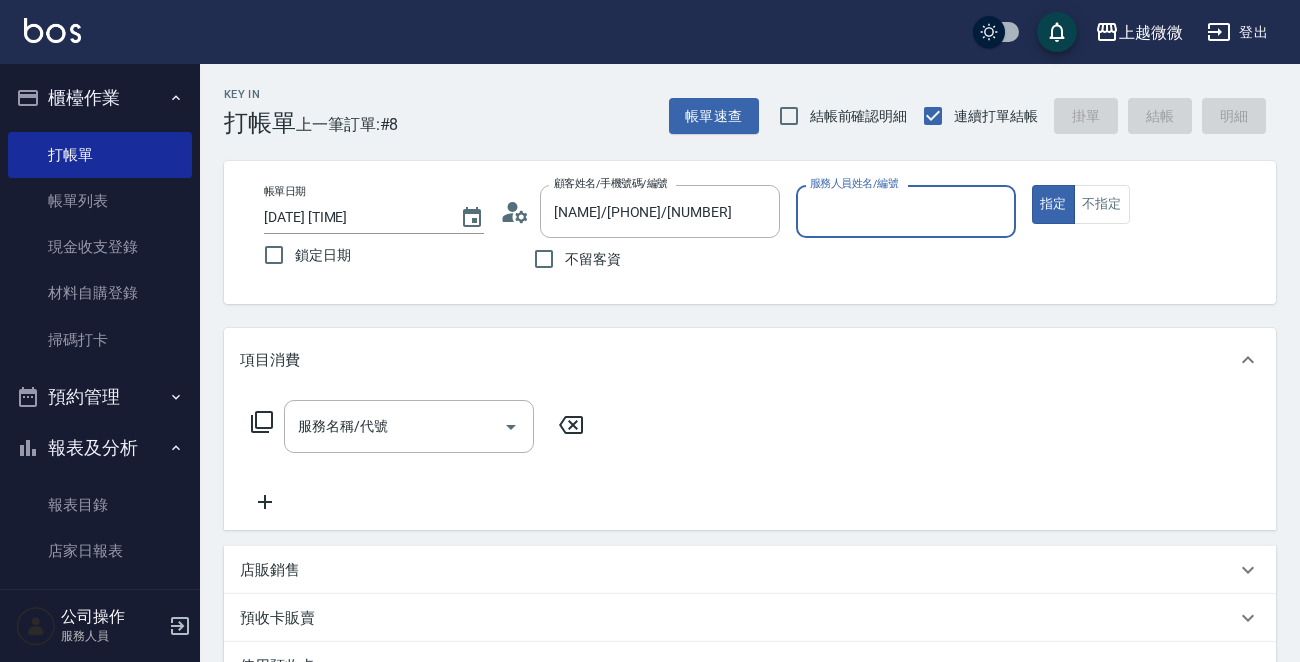 type on "Annie-7" 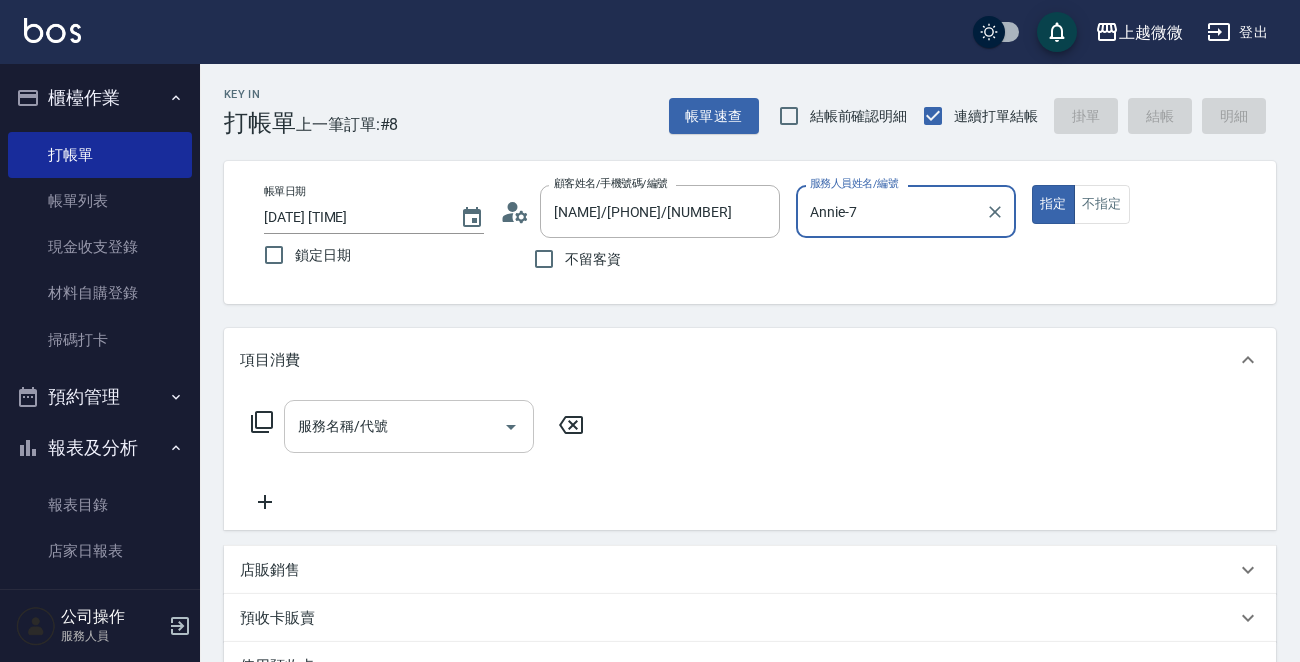 click 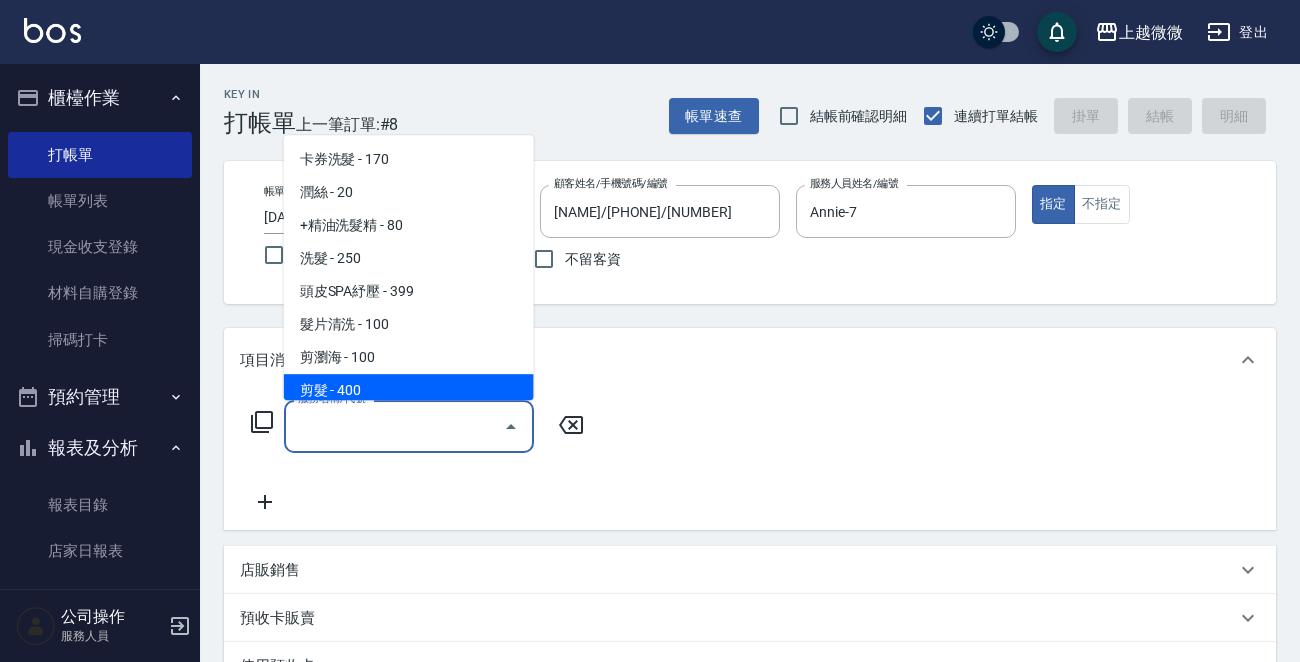 click on "剪髮 - 400" at bounding box center [409, 390] 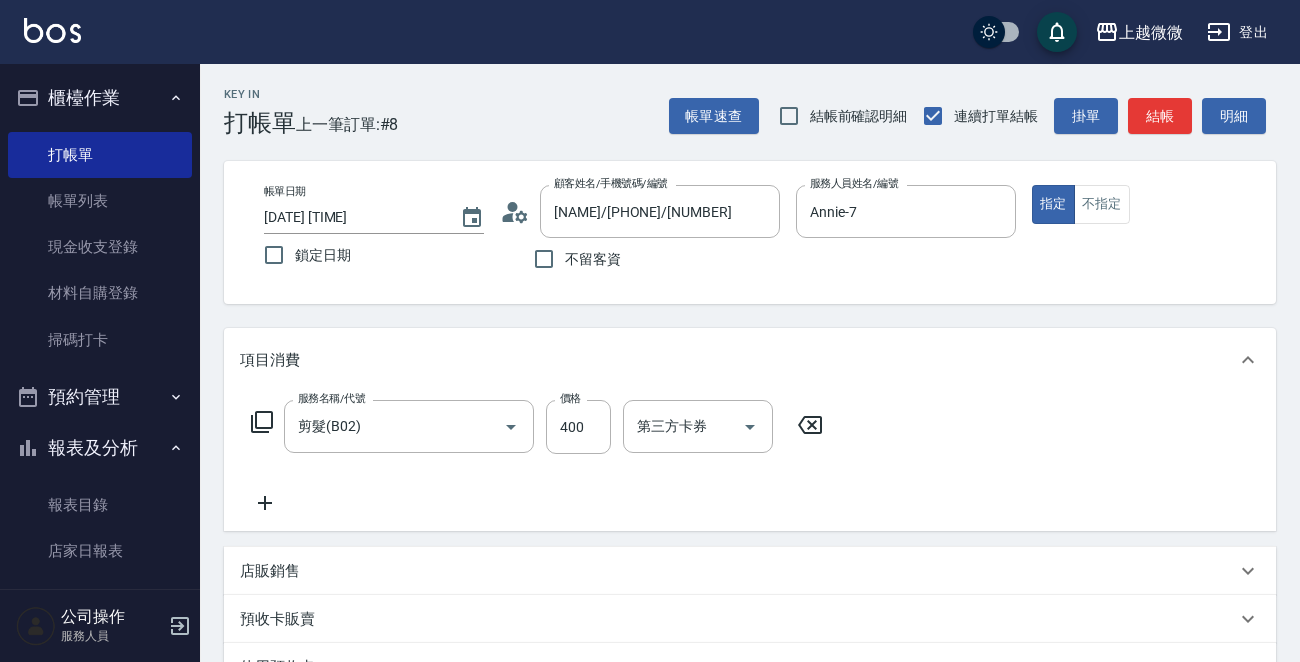 click 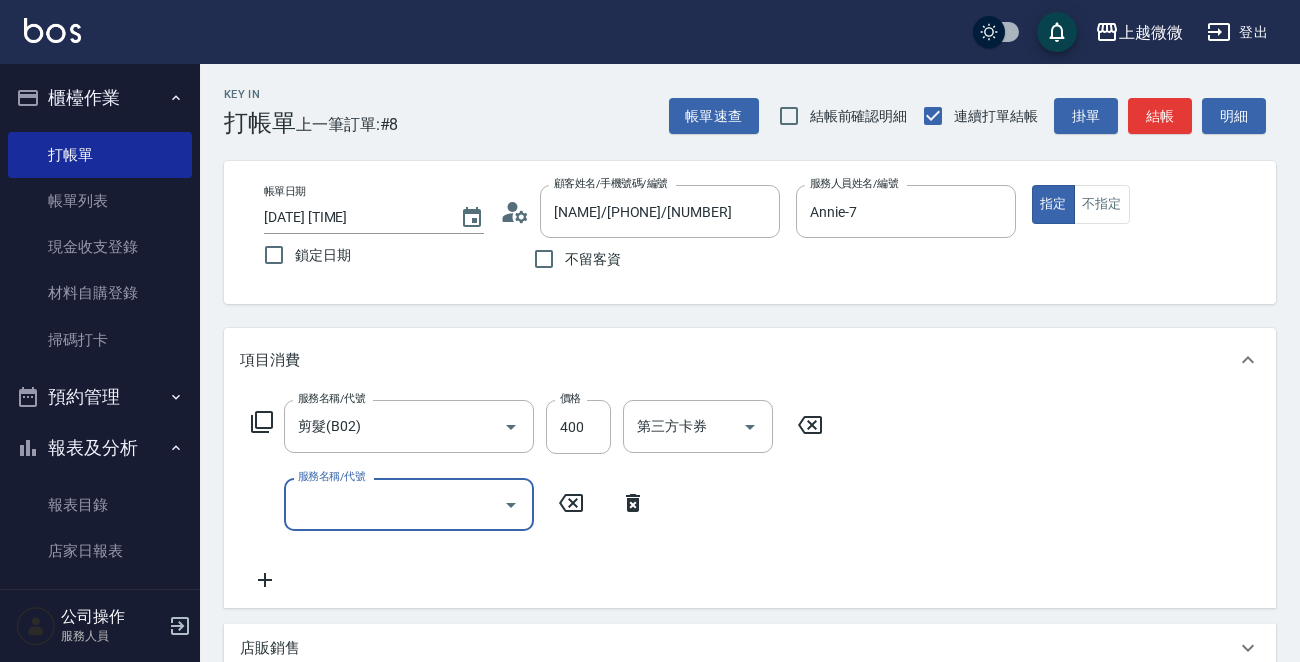 click 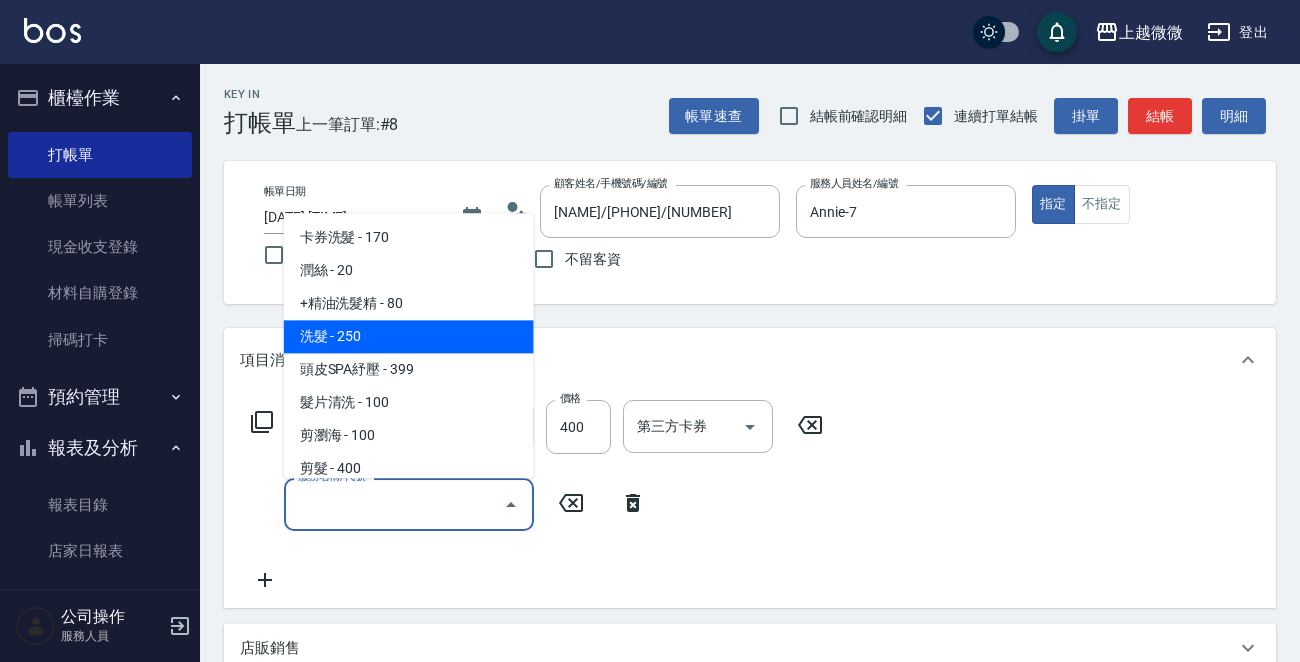 click on "洗髮 - 250" at bounding box center (409, 337) 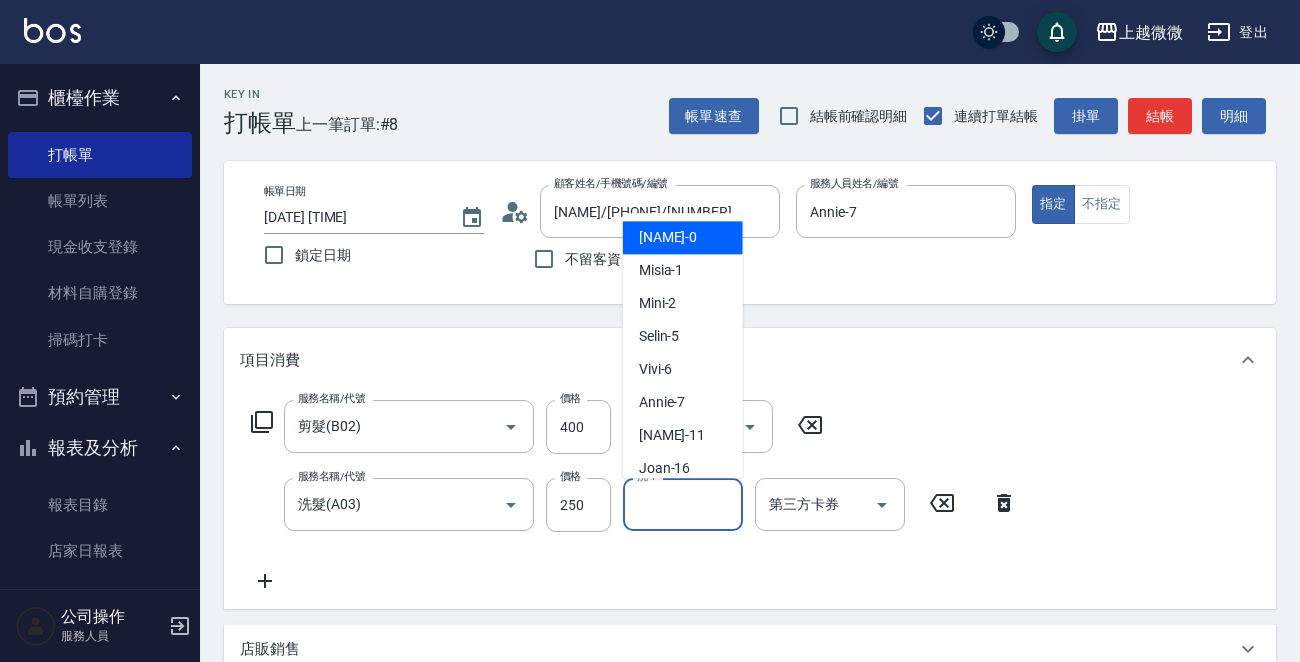 click on "洗-1 洗-1" at bounding box center [683, 504] 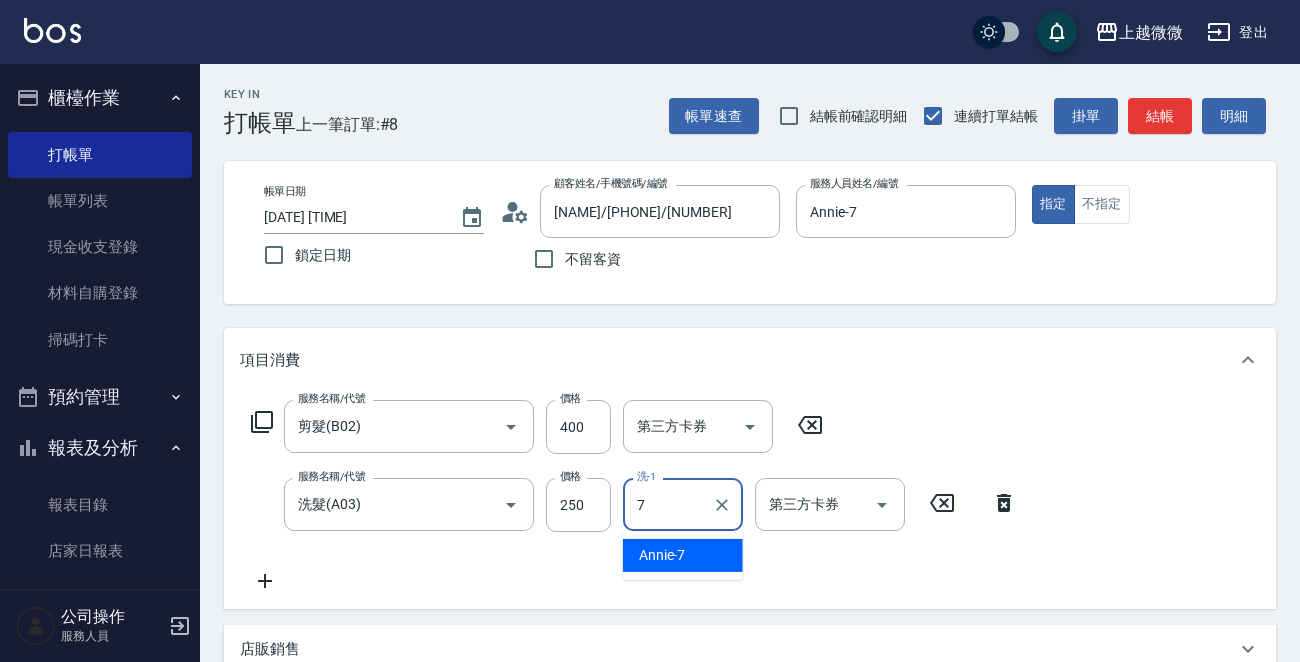 type on "Annie-7" 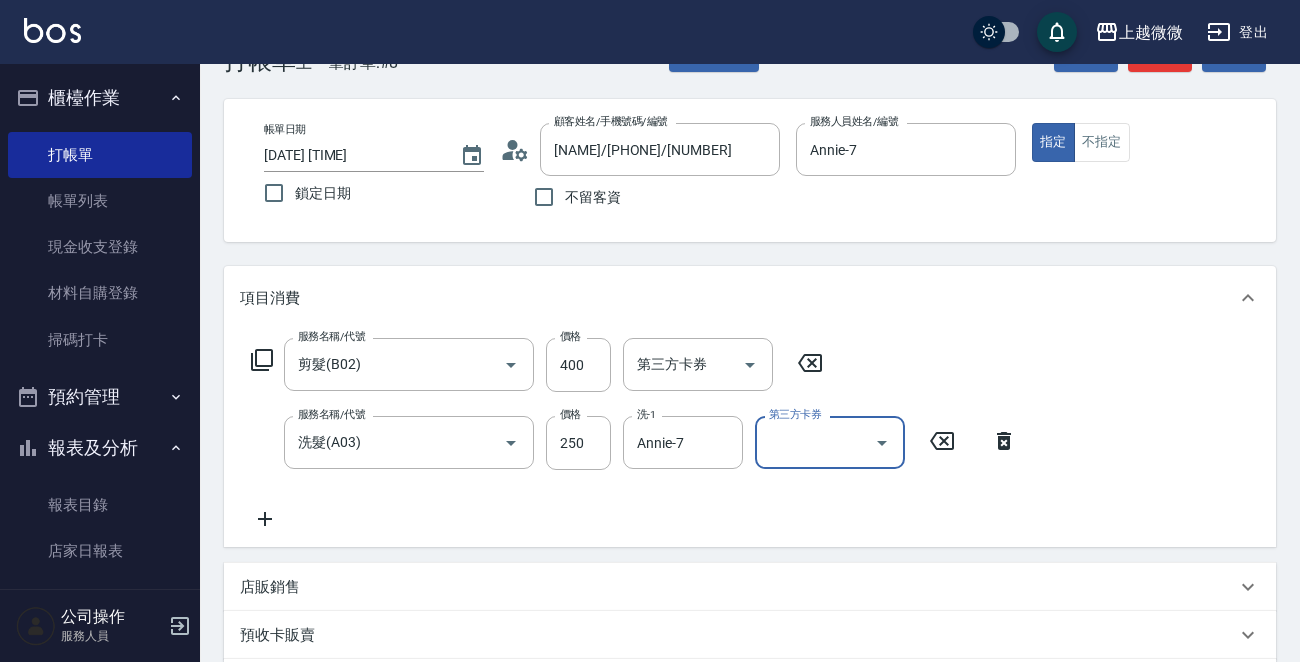 scroll, scrollTop: 400, scrollLeft: 0, axis: vertical 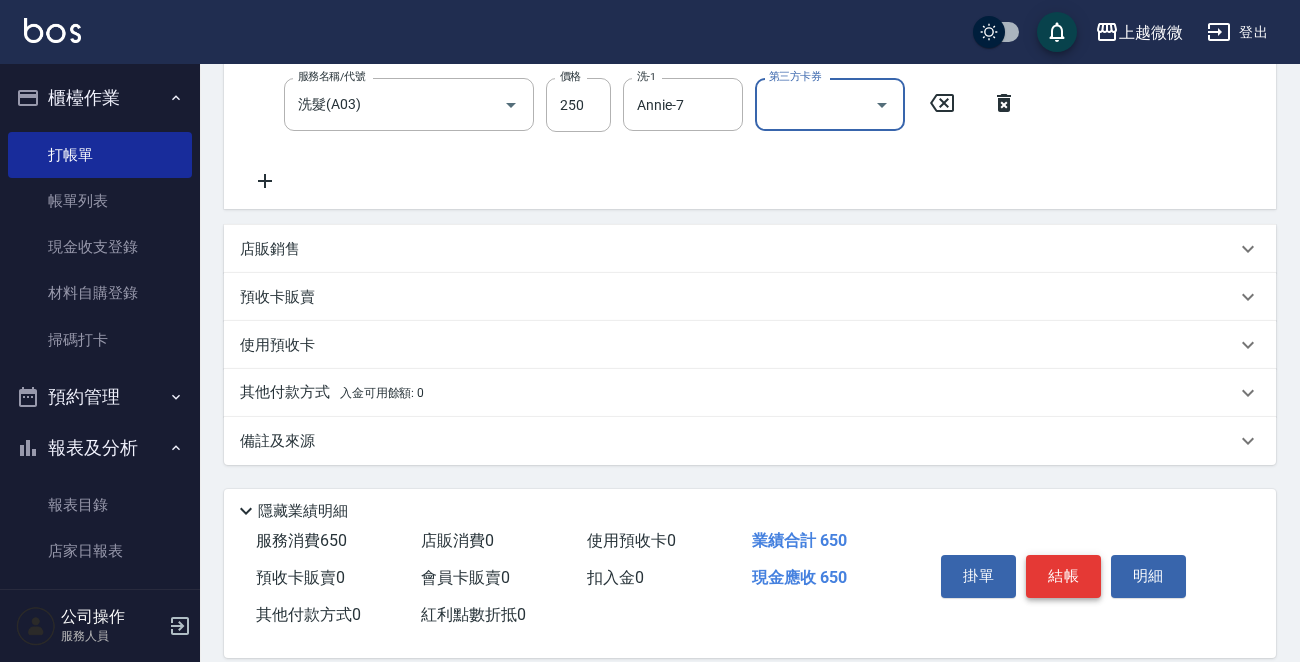 click on "結帳" at bounding box center [1063, 576] 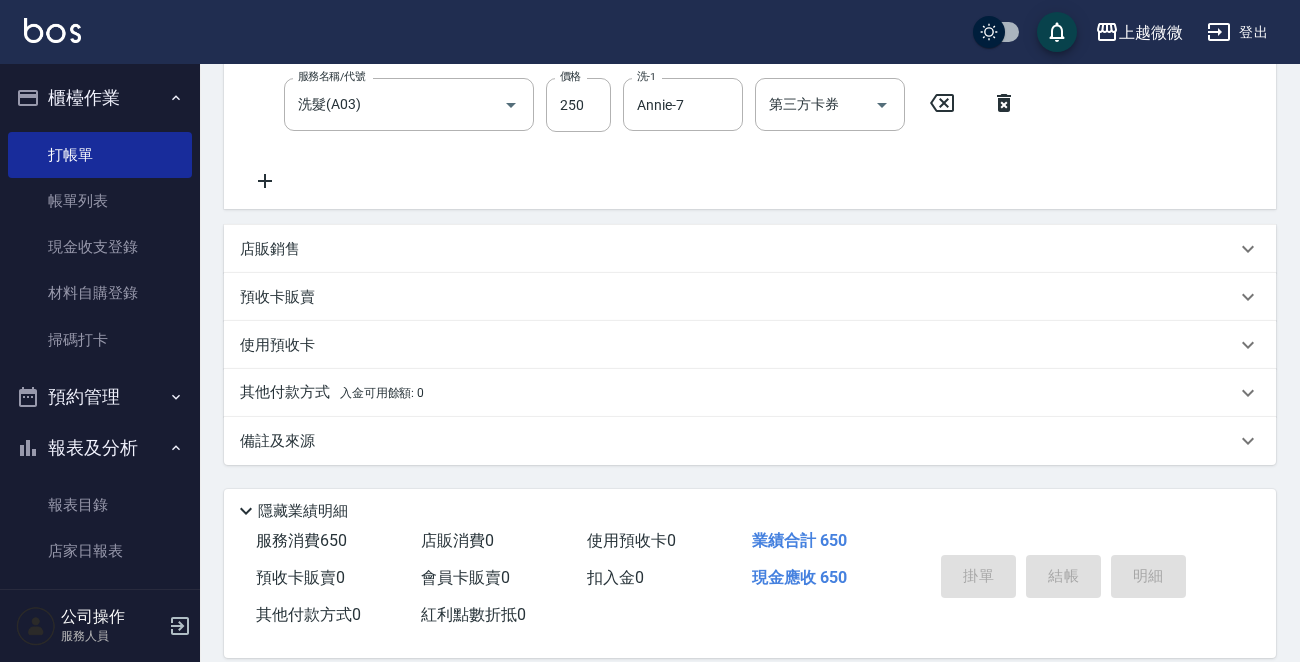 type on "[DATE] [TIME]" 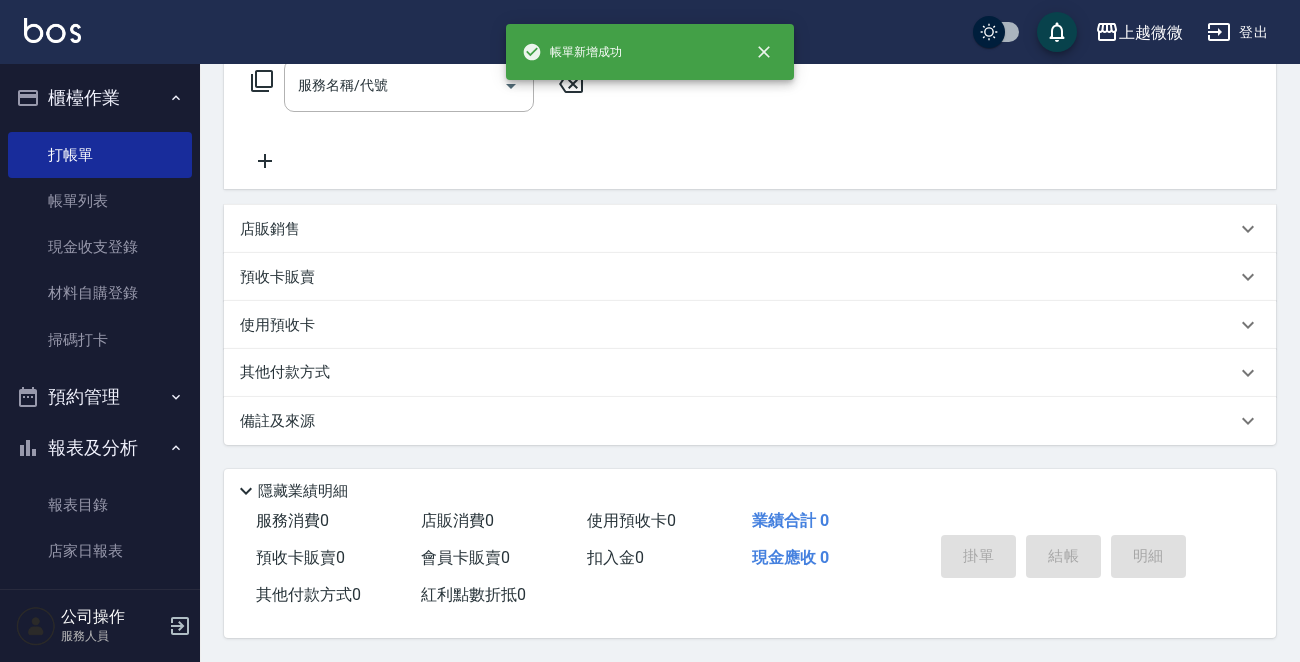scroll, scrollTop: 0, scrollLeft: 0, axis: both 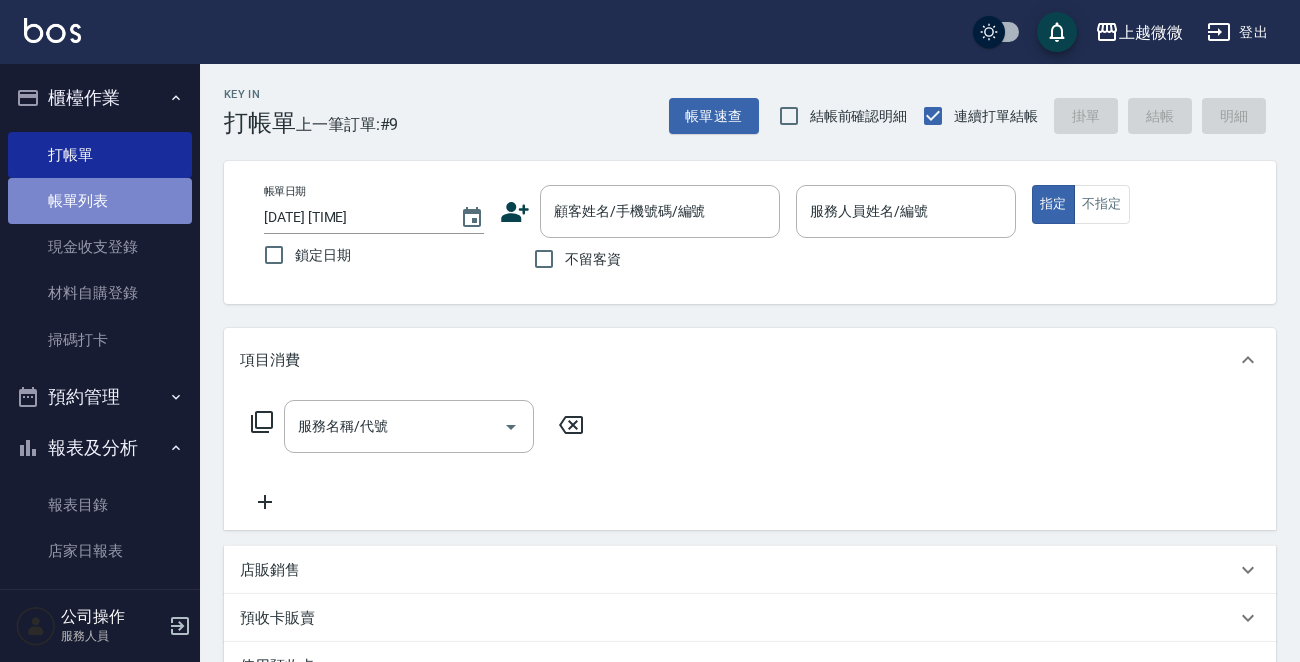 click on "帳單列表" at bounding box center [100, 201] 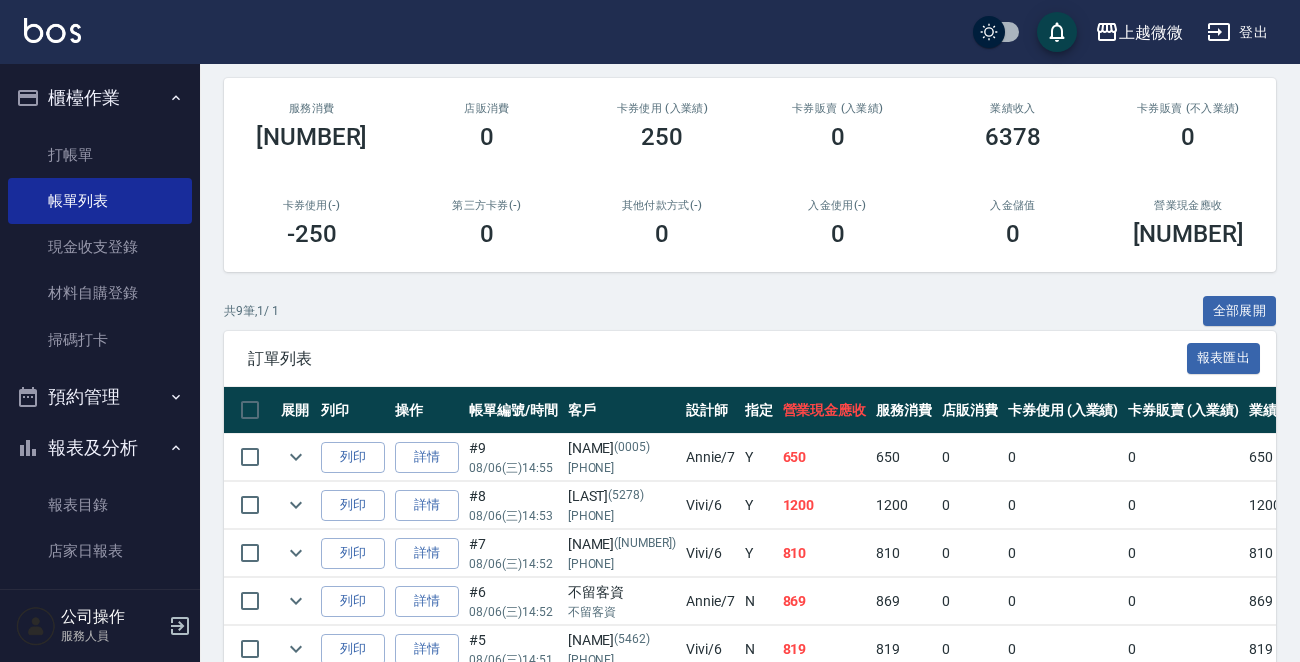scroll, scrollTop: 200, scrollLeft: 0, axis: vertical 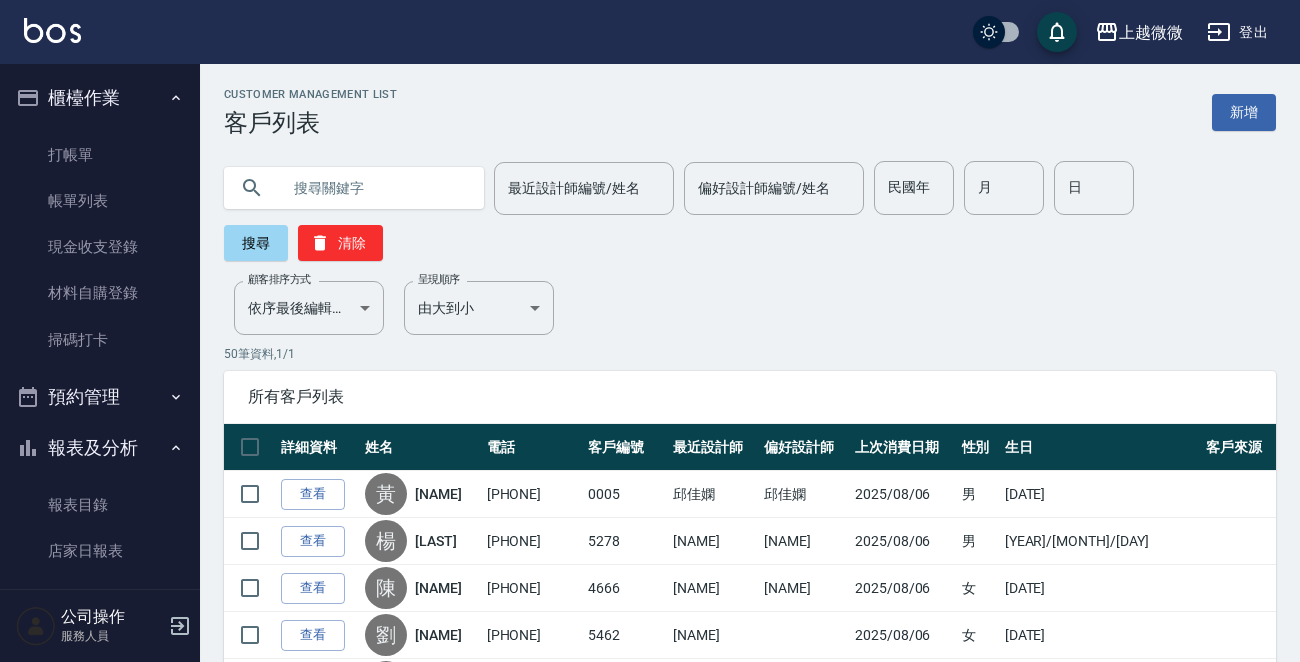 click on "最近設計師編號/姓名 最近設計師編號/姓名 偏好設計師編號/姓名 偏好設計師編號/姓名 民國年 民國年 月 月 日 日 搜尋 清除" at bounding box center (750, 211) 